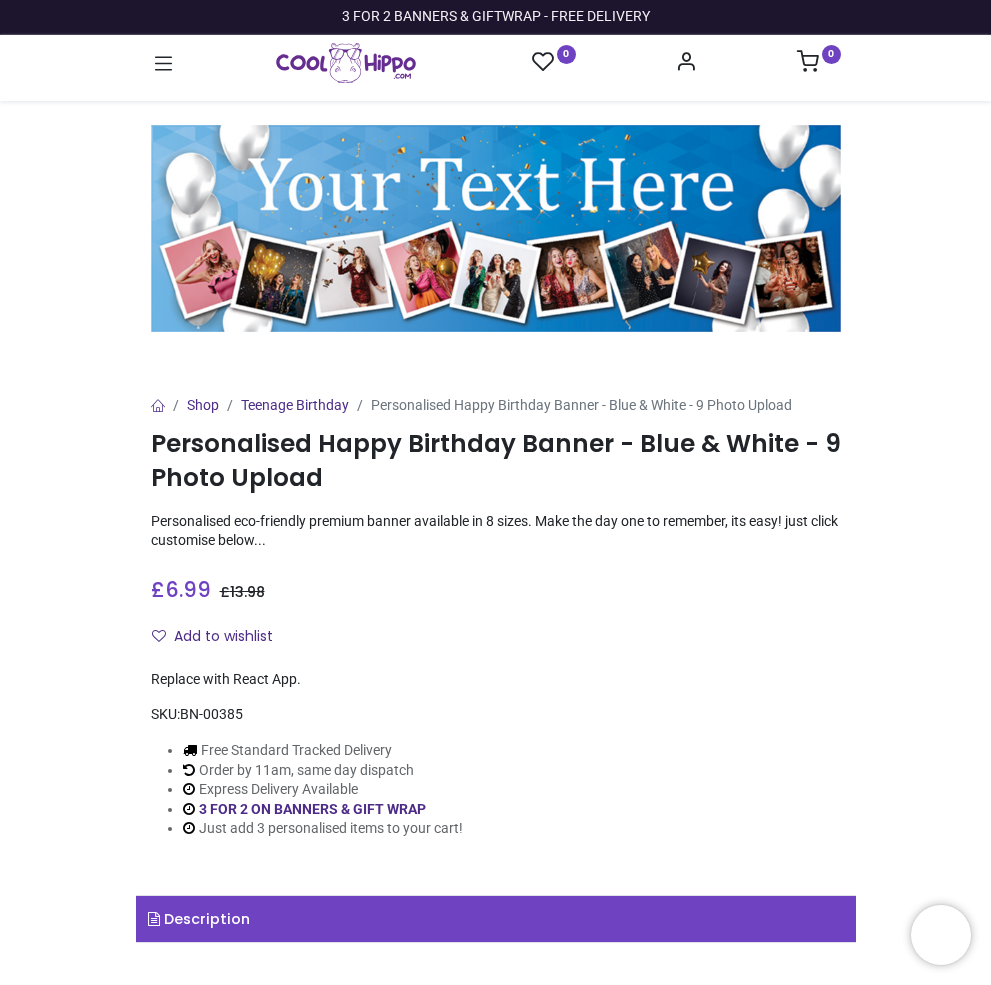 scroll, scrollTop: 0, scrollLeft: 0, axis: both 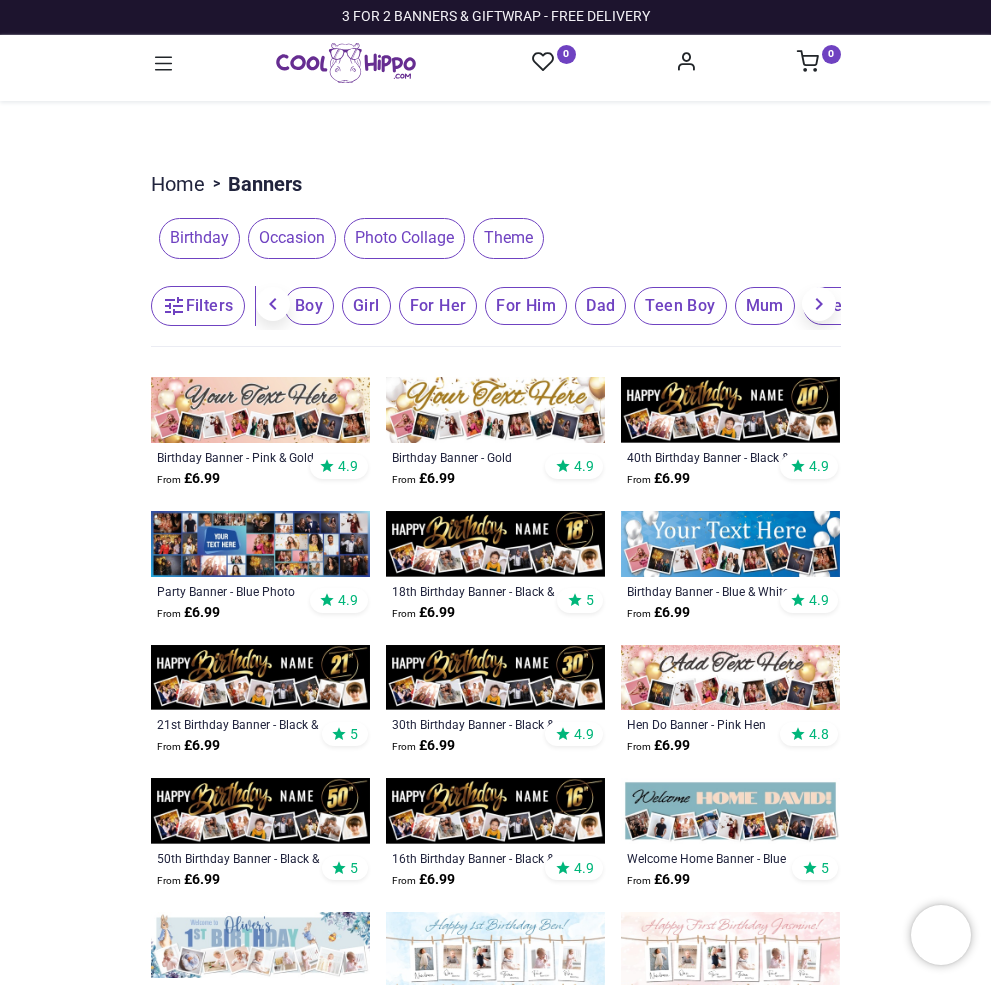 click at bounding box center (730, 544) 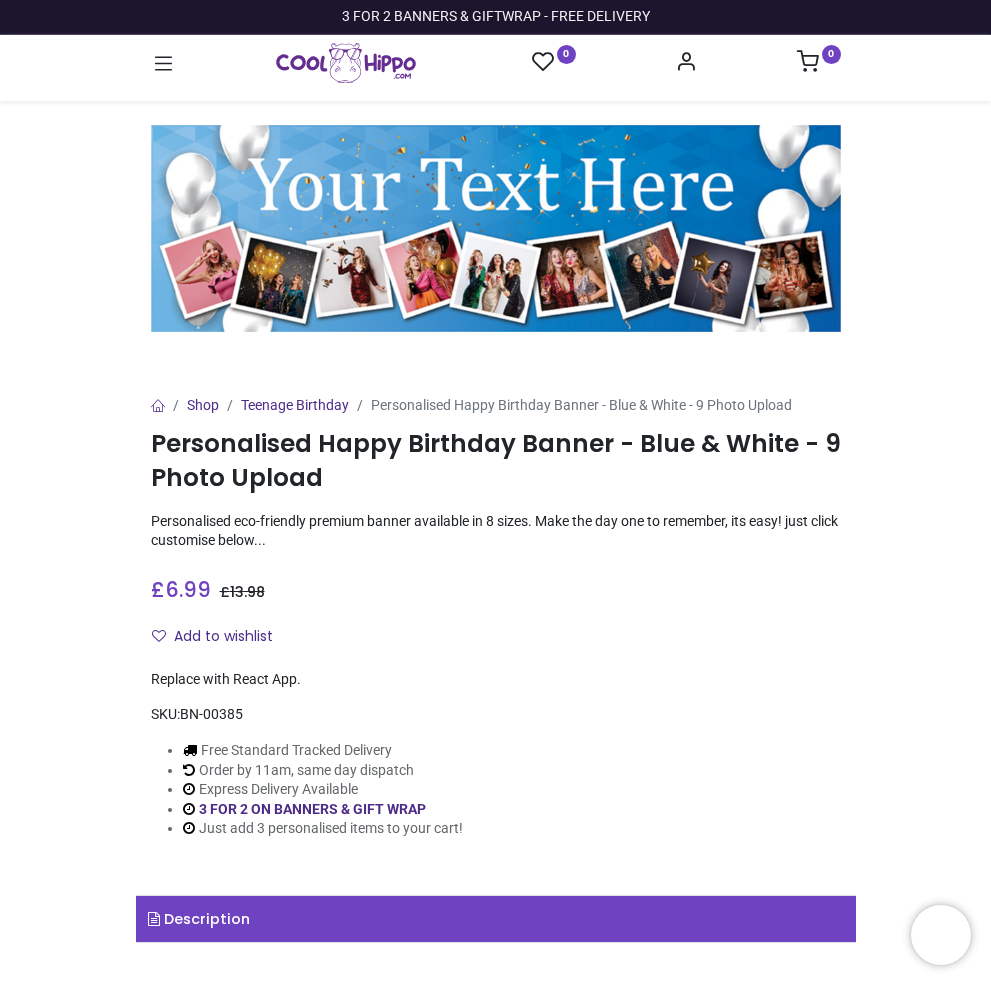 scroll, scrollTop: 0, scrollLeft: 0, axis: both 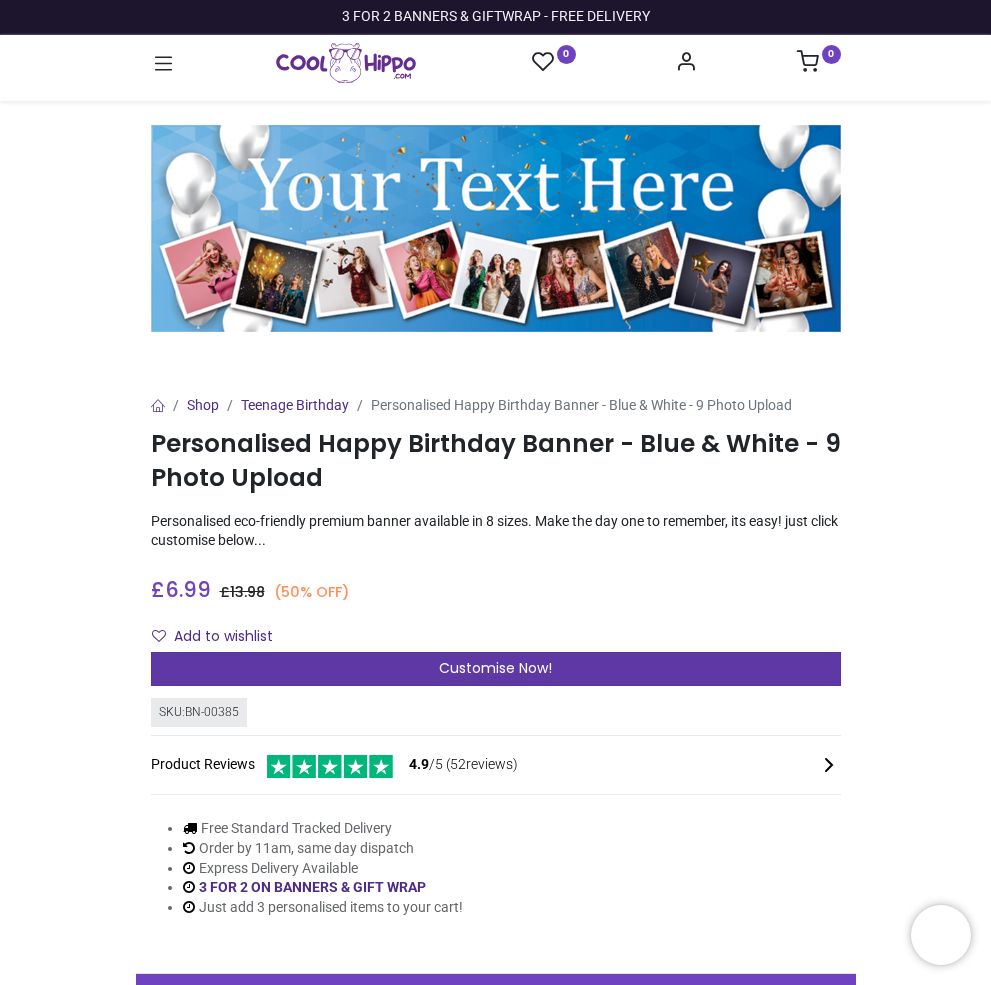 click on "Customise Now!" at bounding box center (495, 668) 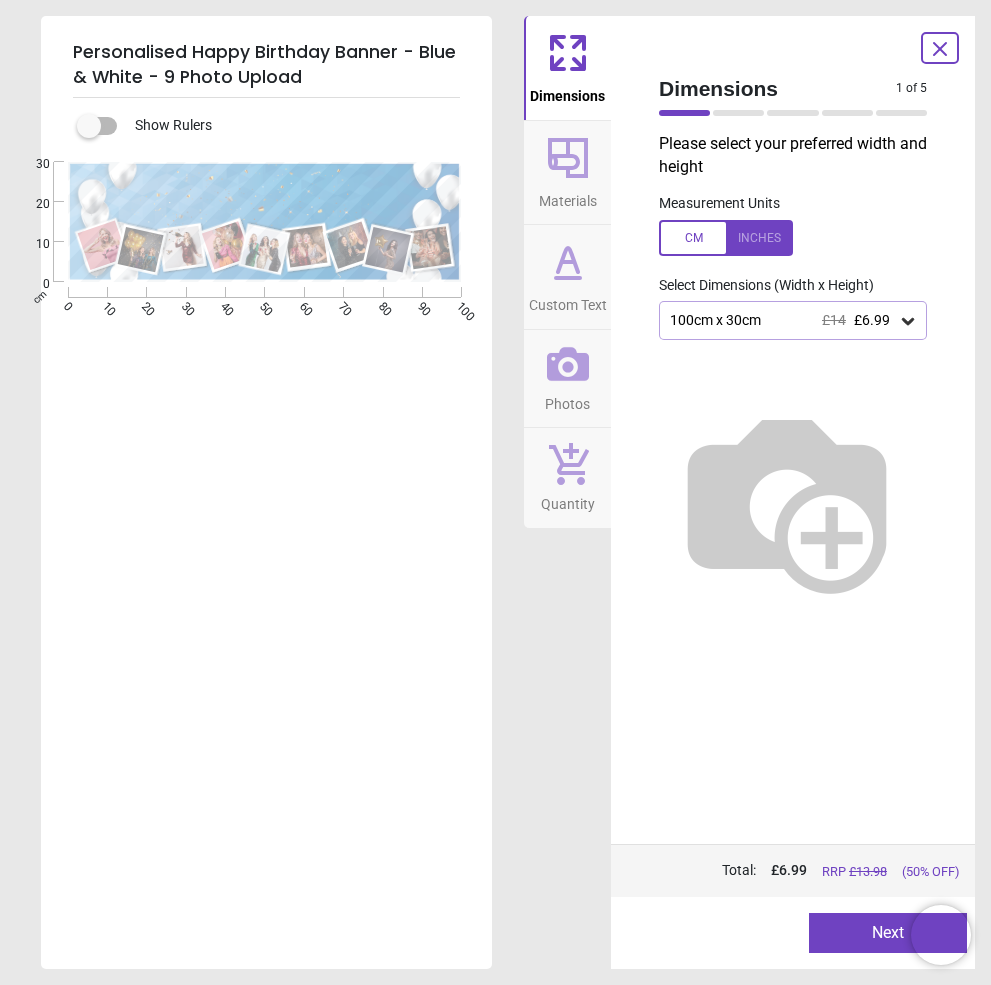 click 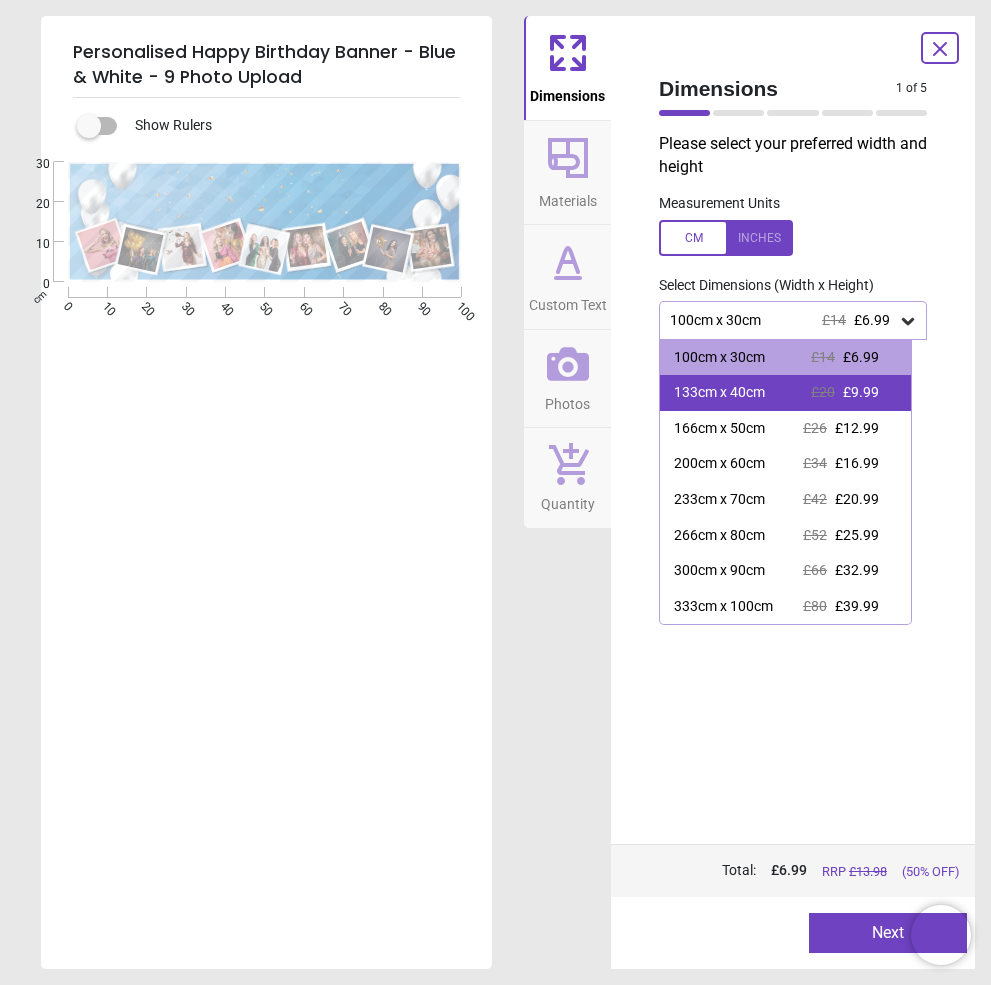 click on "133cm  x  40cm" at bounding box center (719, 393) 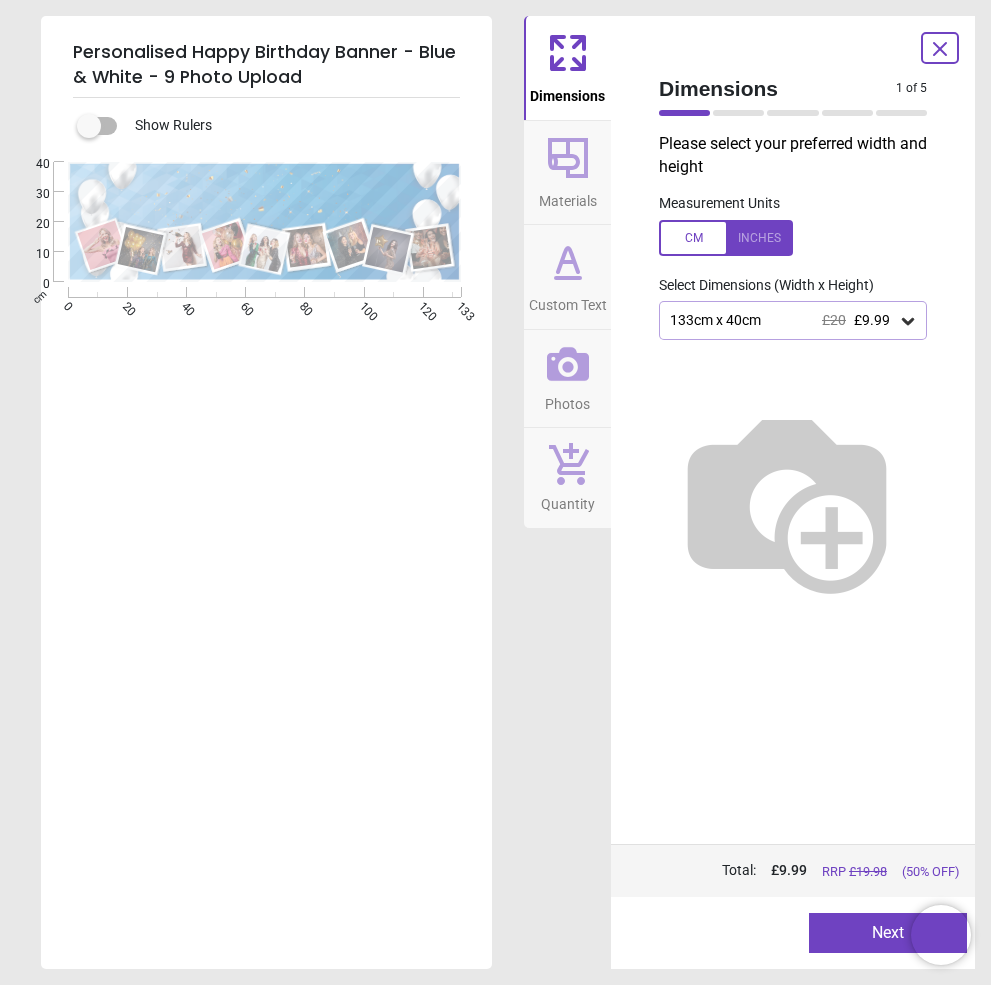 click on "Next" at bounding box center (888, 933) 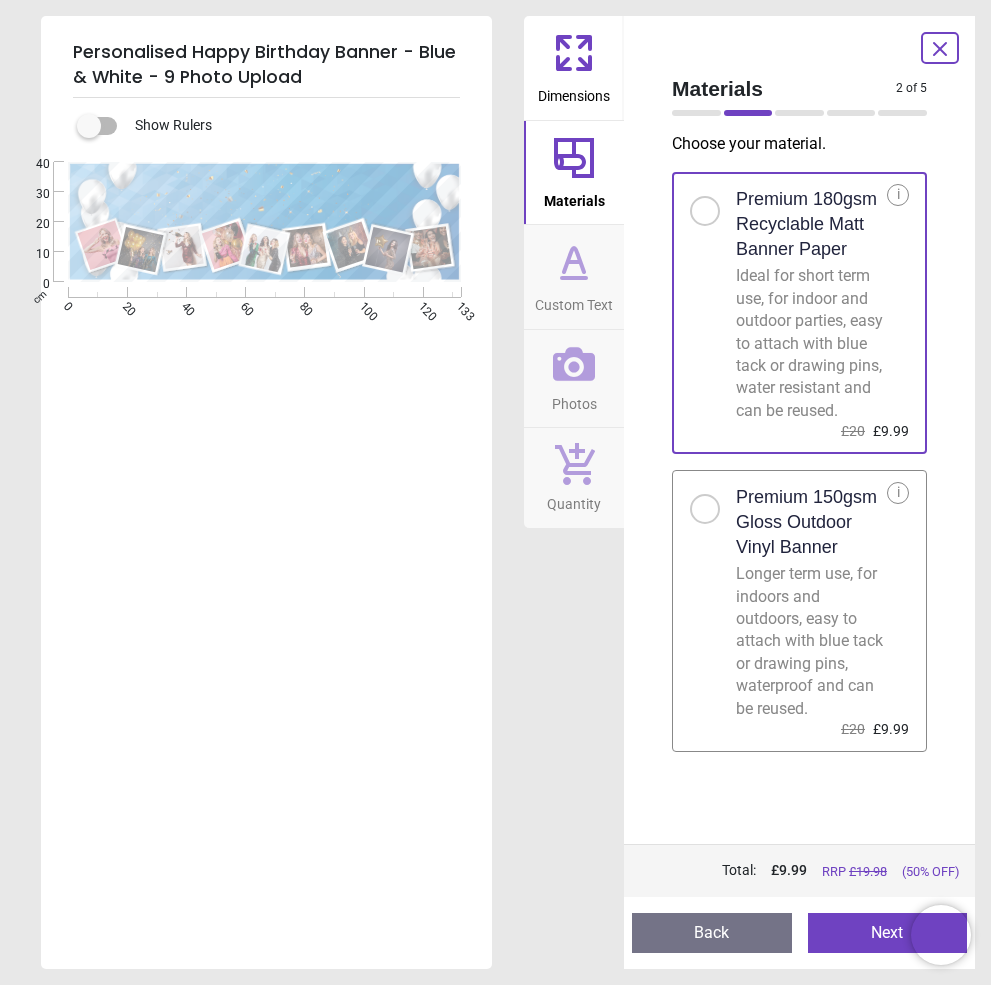click on "Next" at bounding box center [888, 933] 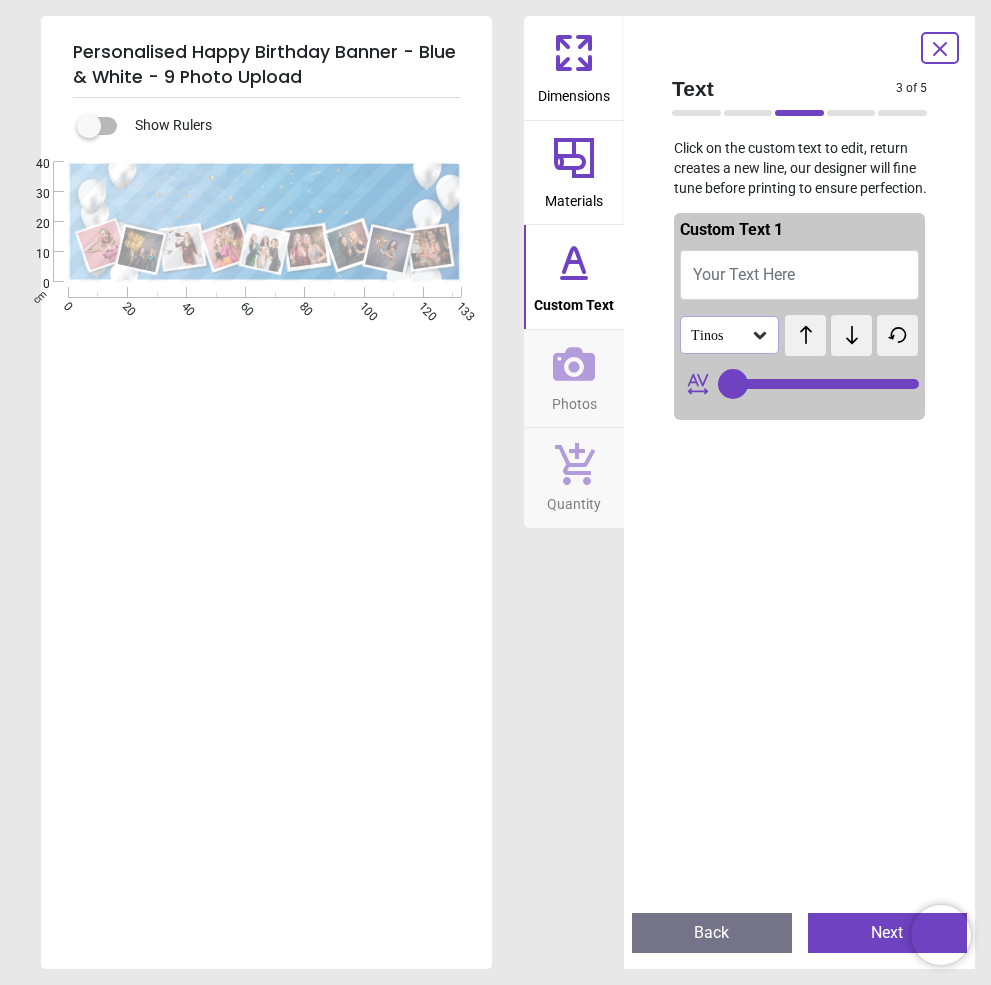 type on "**" 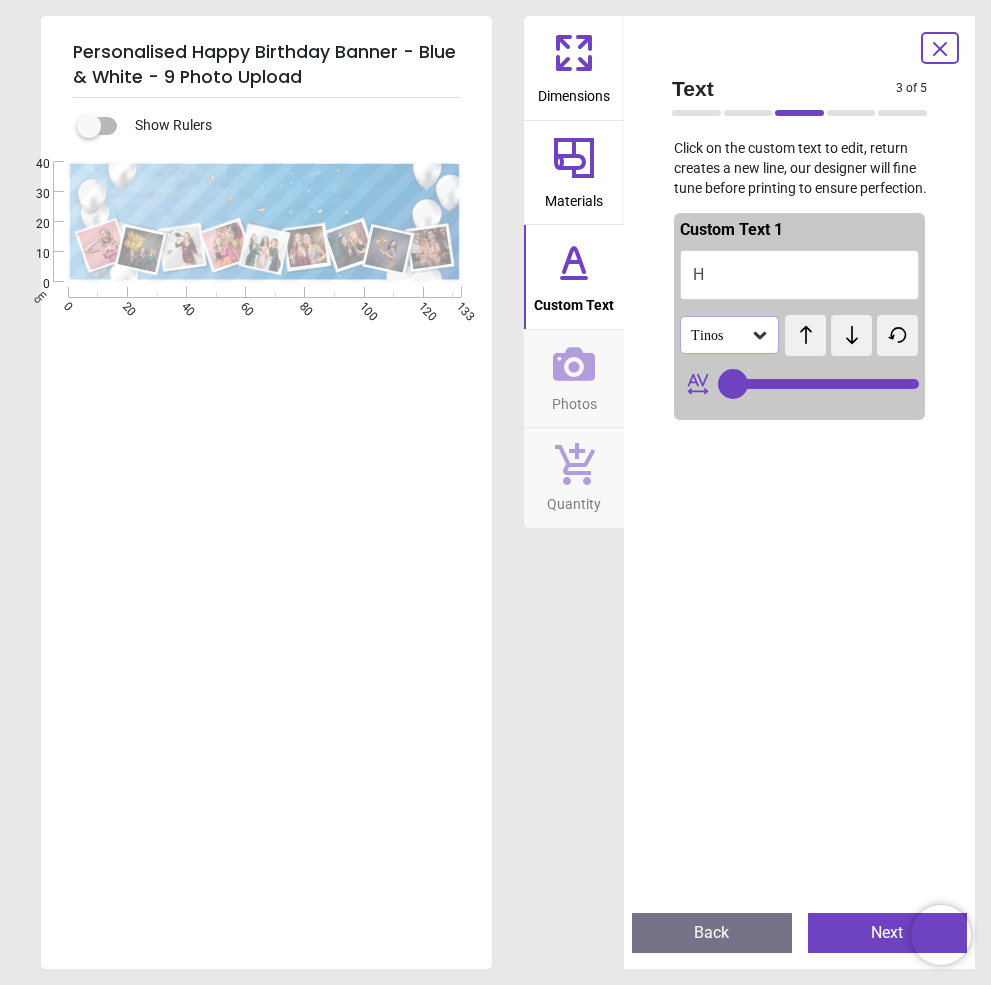 type on "**" 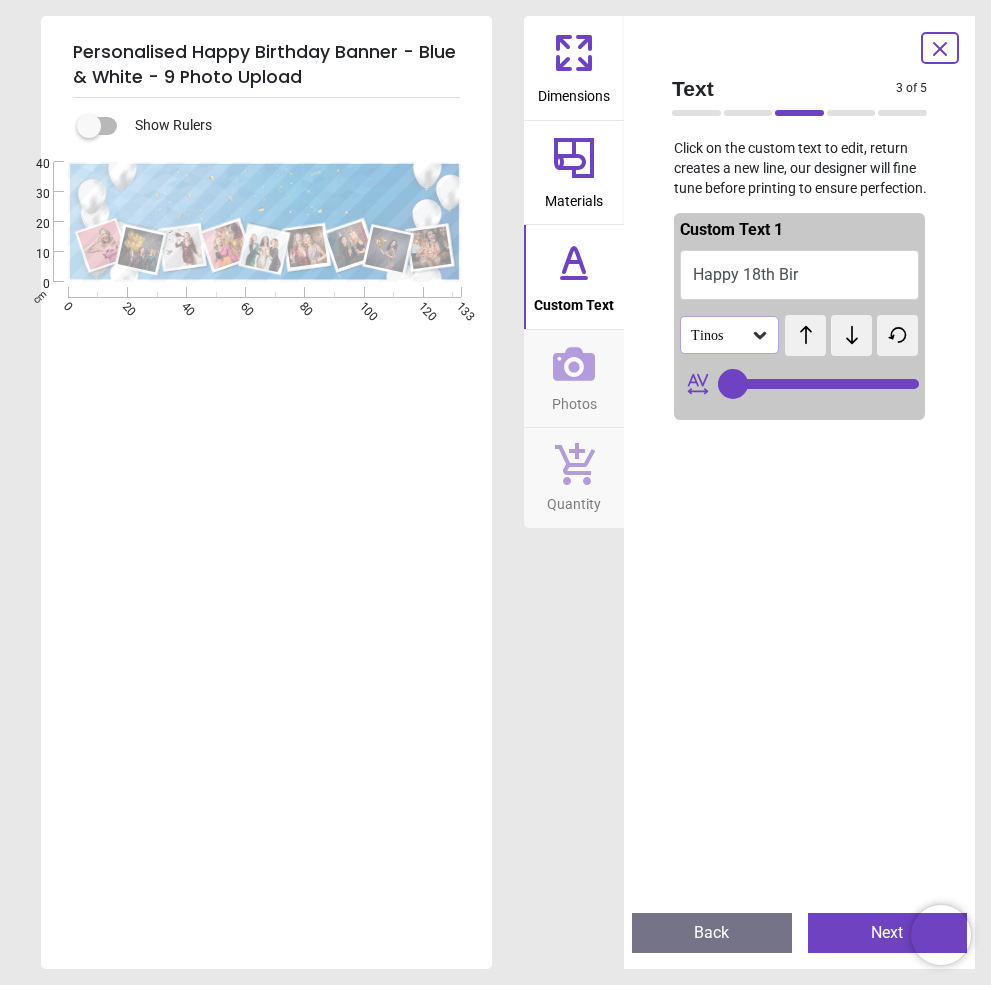 type on "**********" 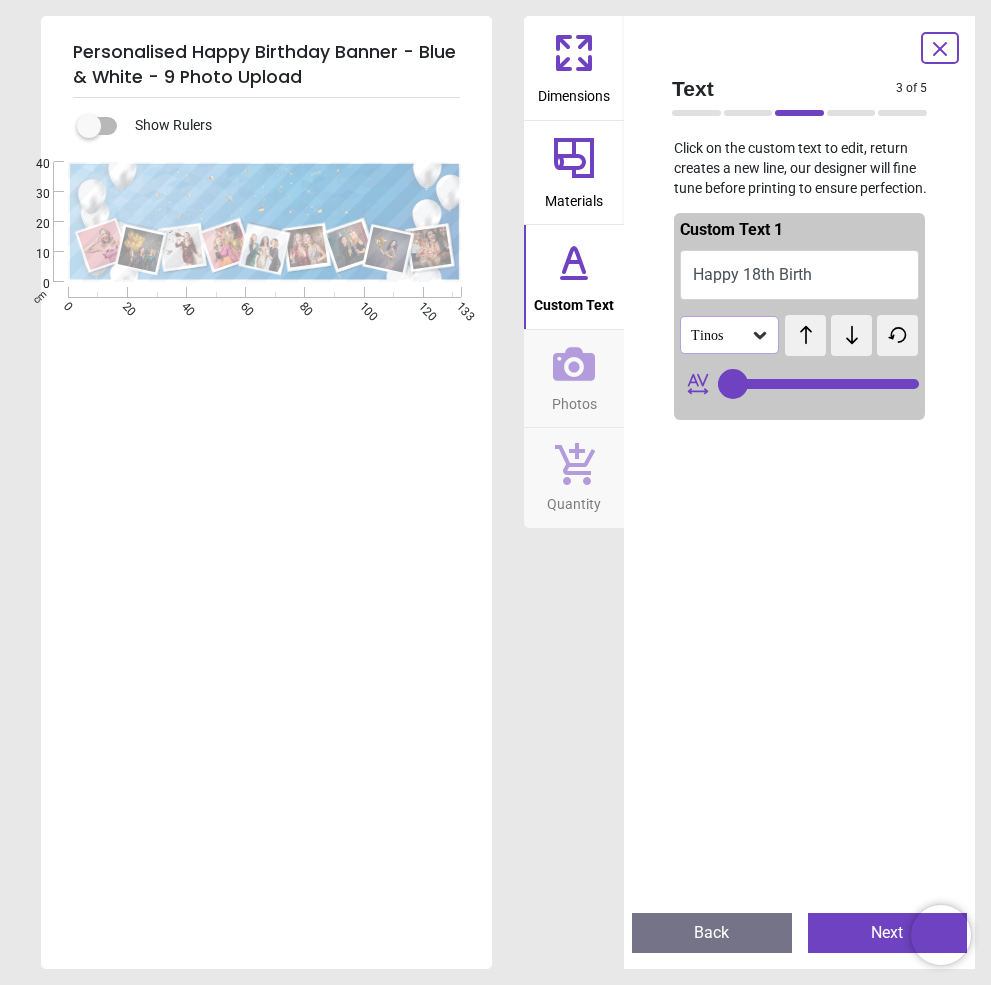 type on "**" 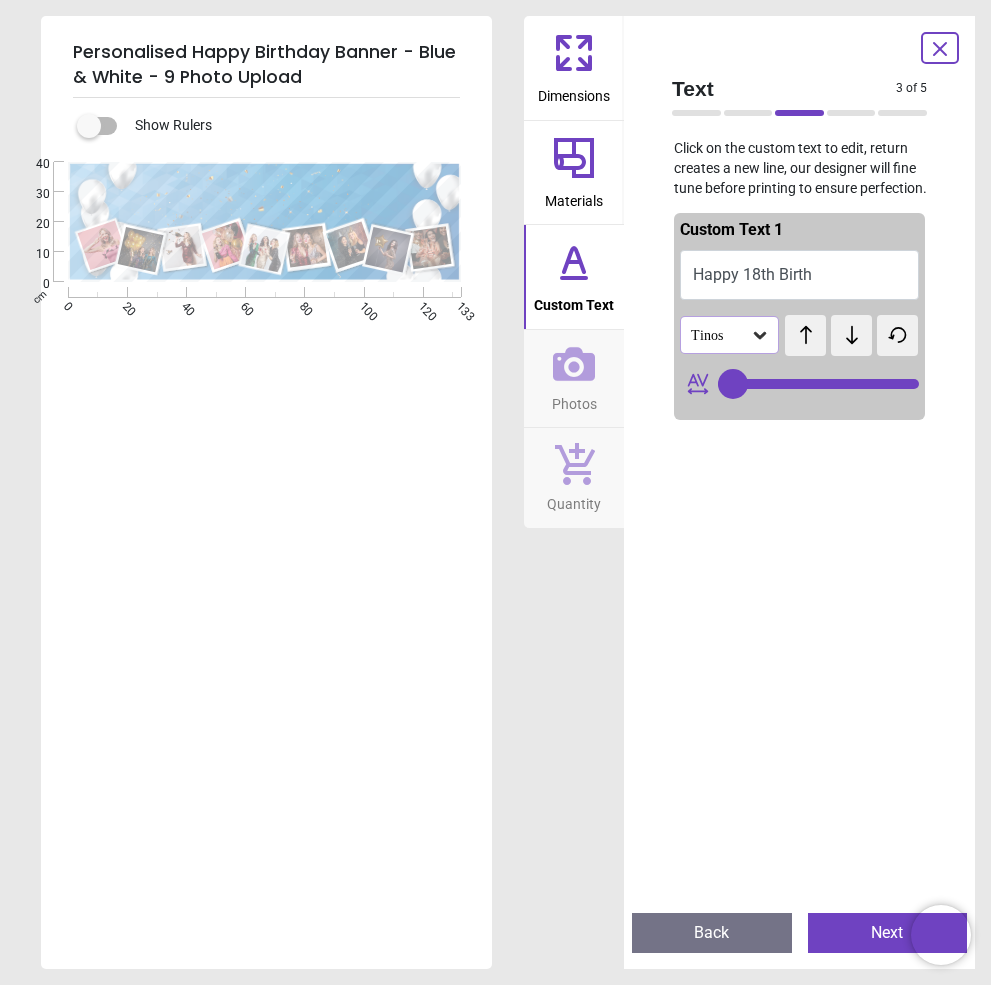 type on "**********" 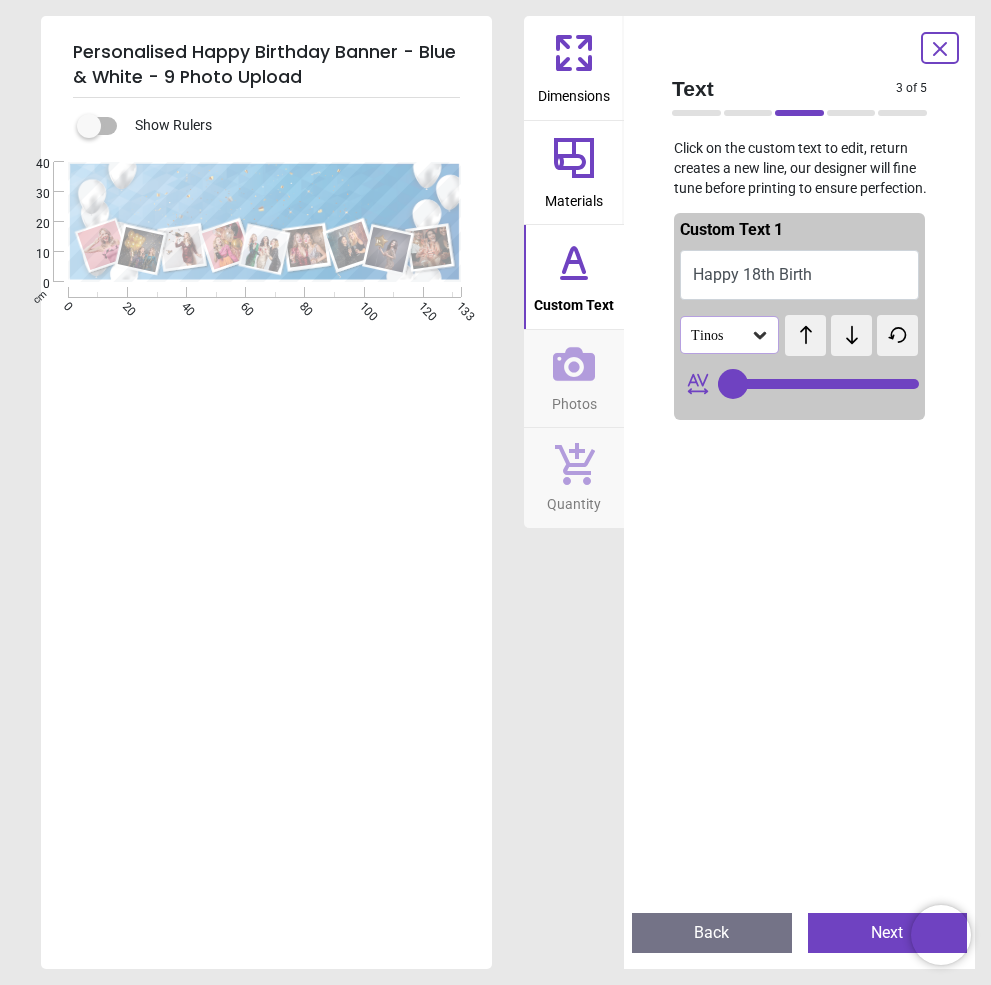 type on "**" 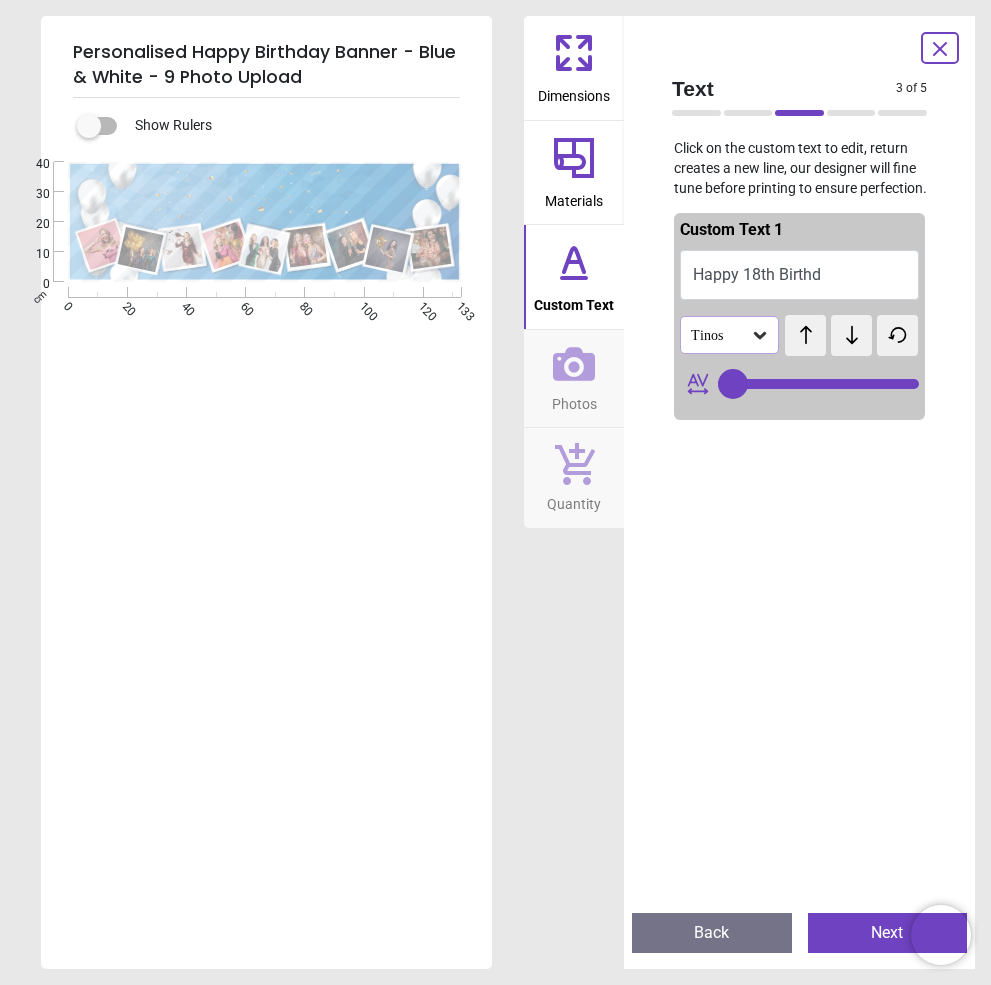 type on "**********" 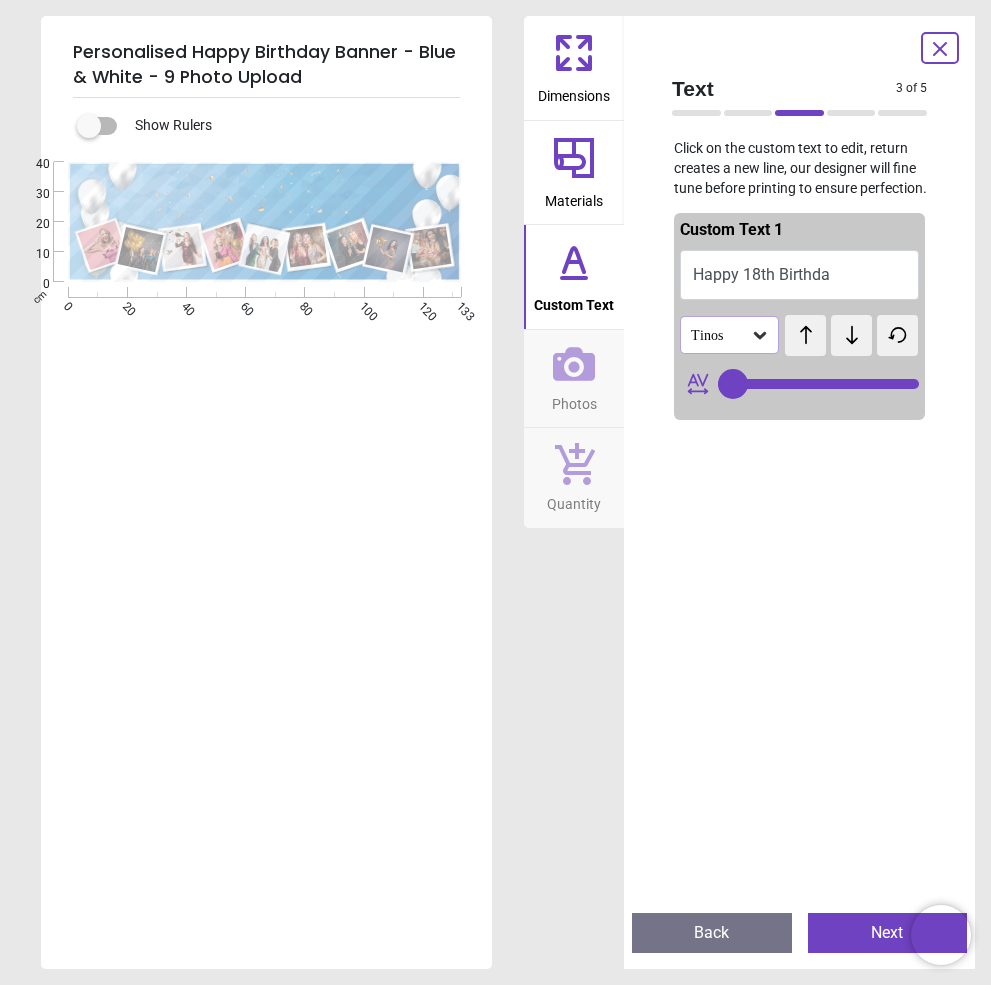 type on "**********" 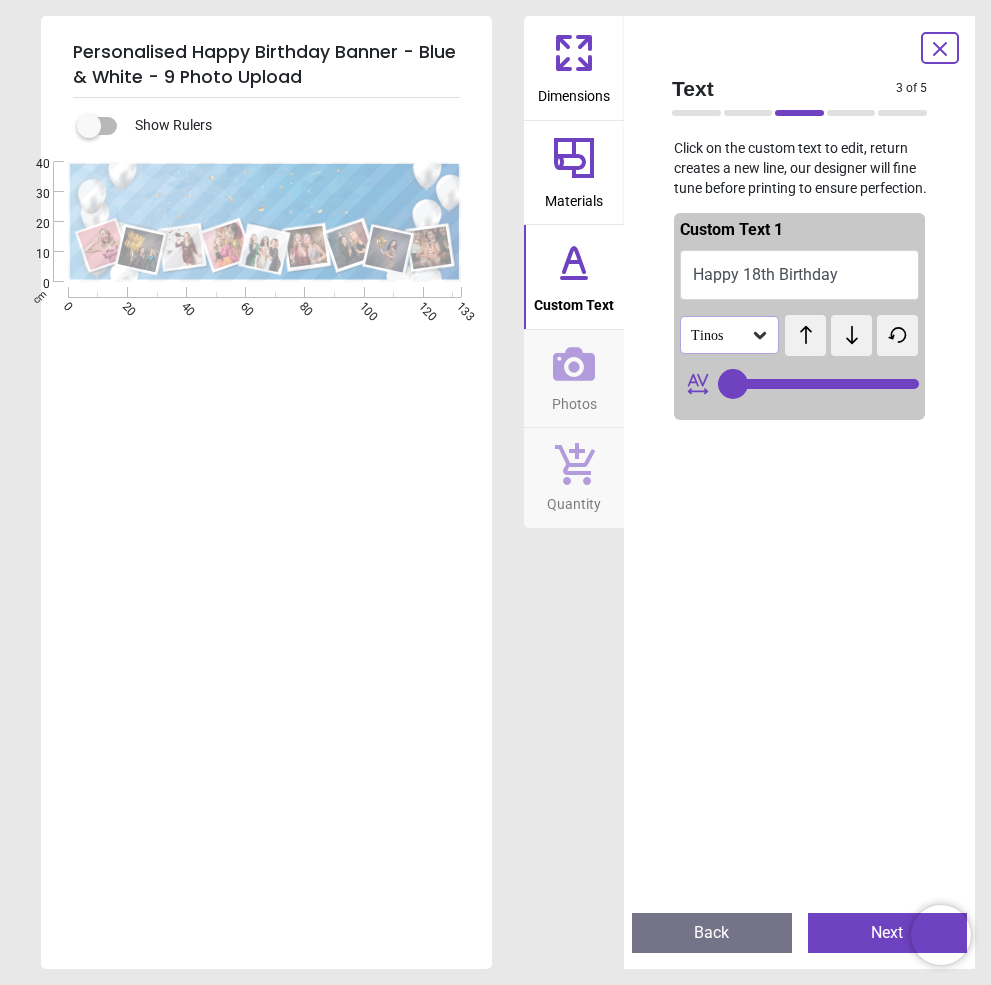 type on "**" 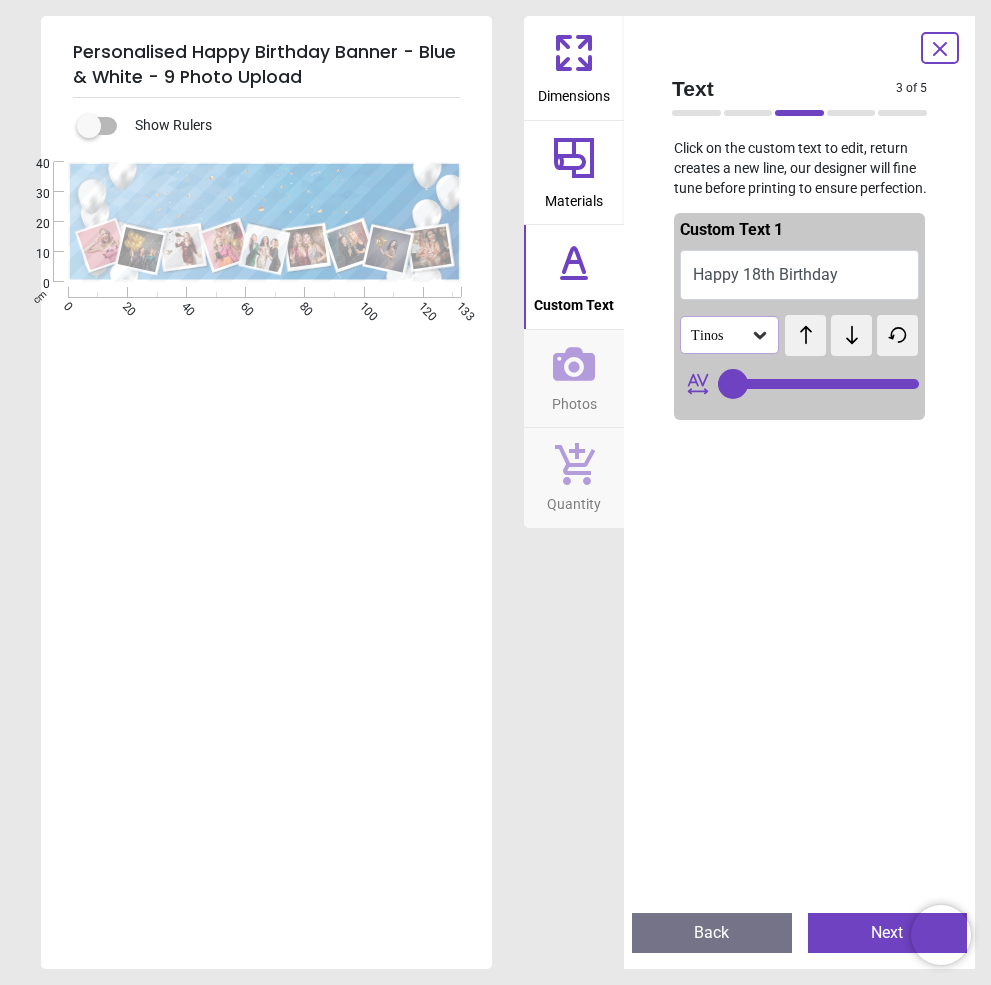 type on "**********" 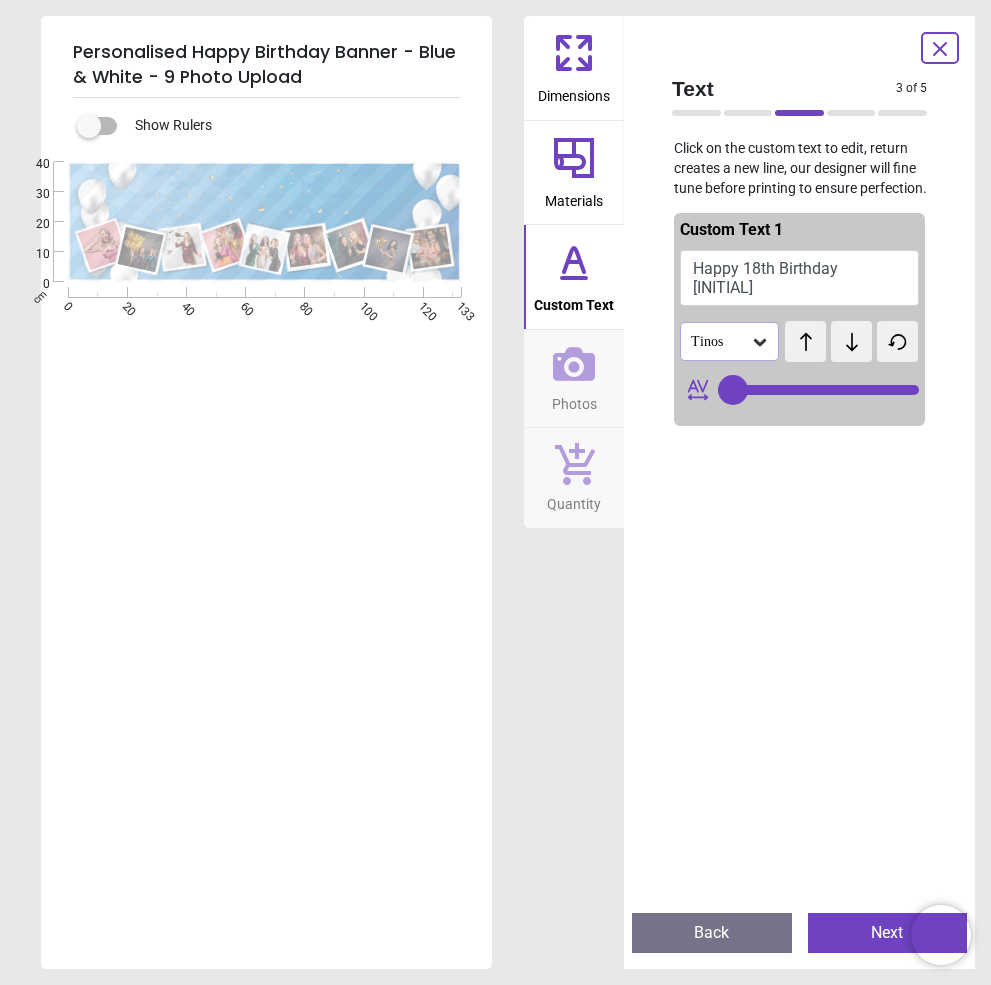 scroll, scrollTop: 2, scrollLeft: 0, axis: vertical 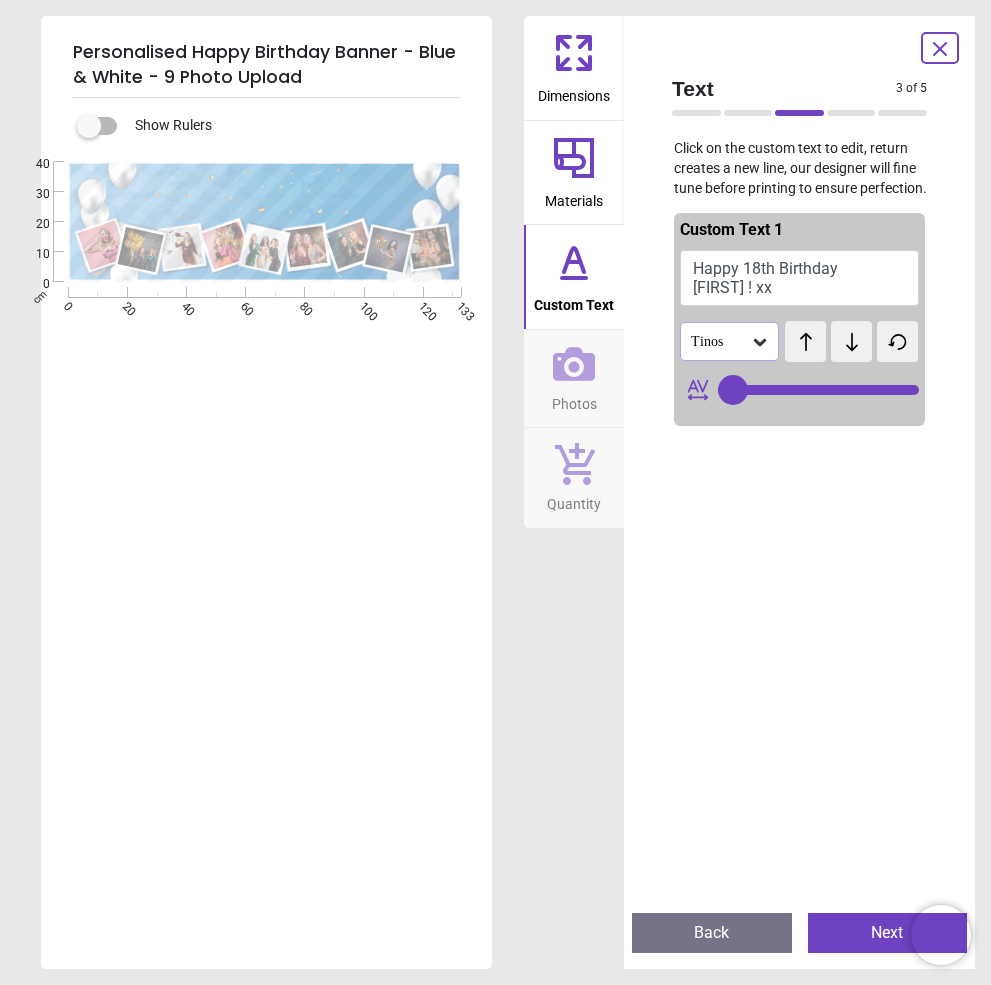 click on "**********" at bounding box center (264, 193) 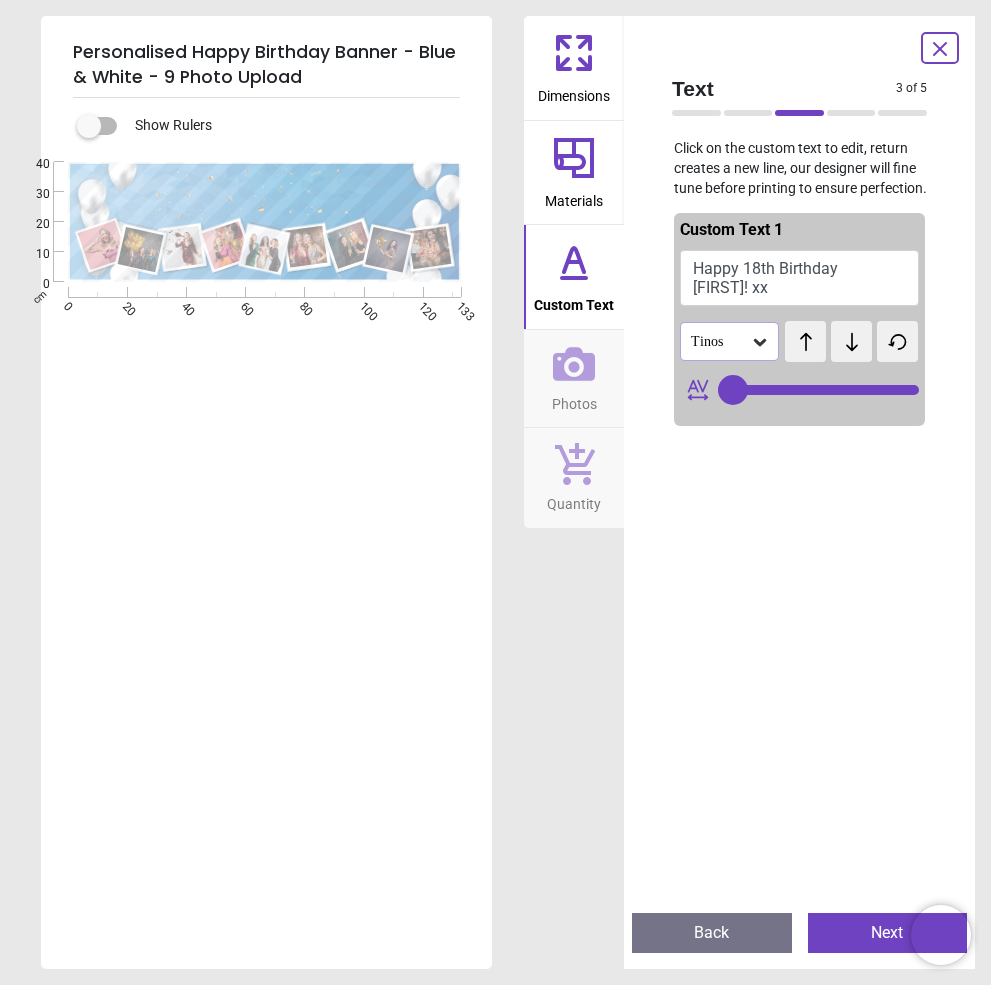 type on "**********" 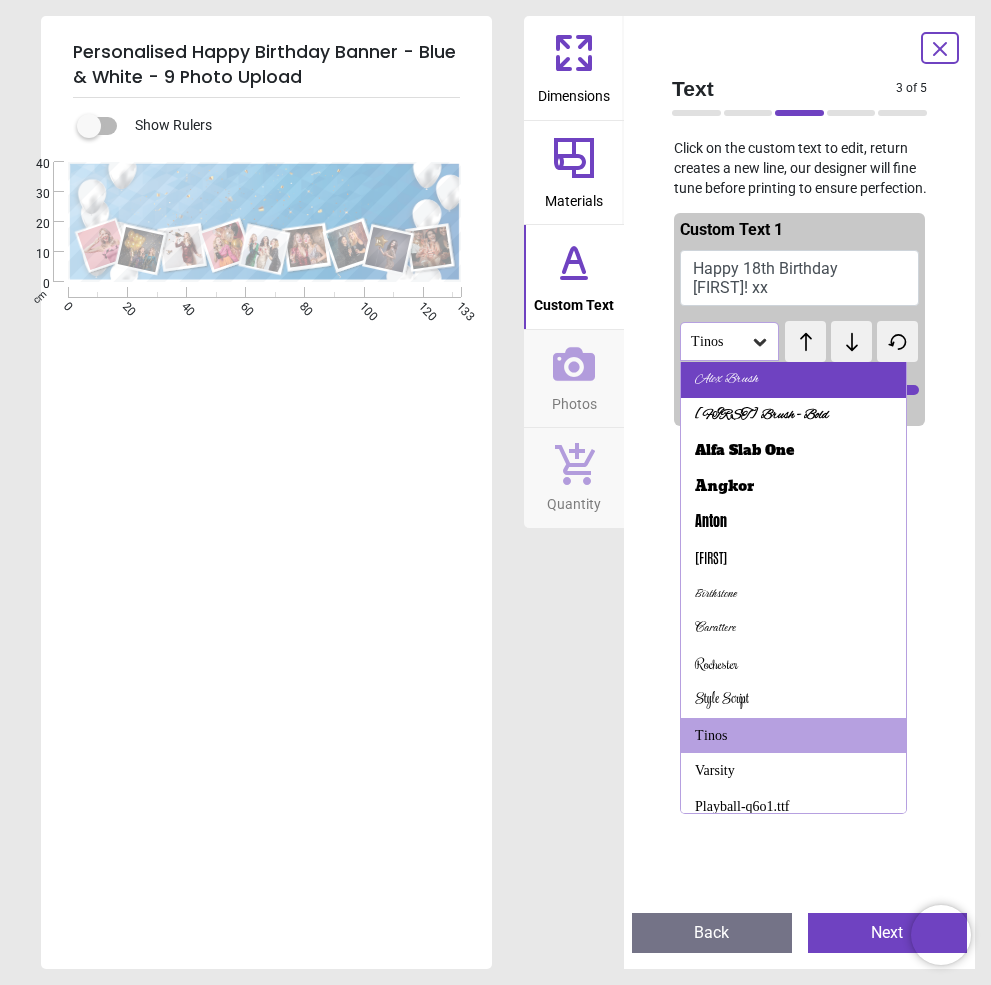 click on "Alex Brush" at bounding box center [726, 380] 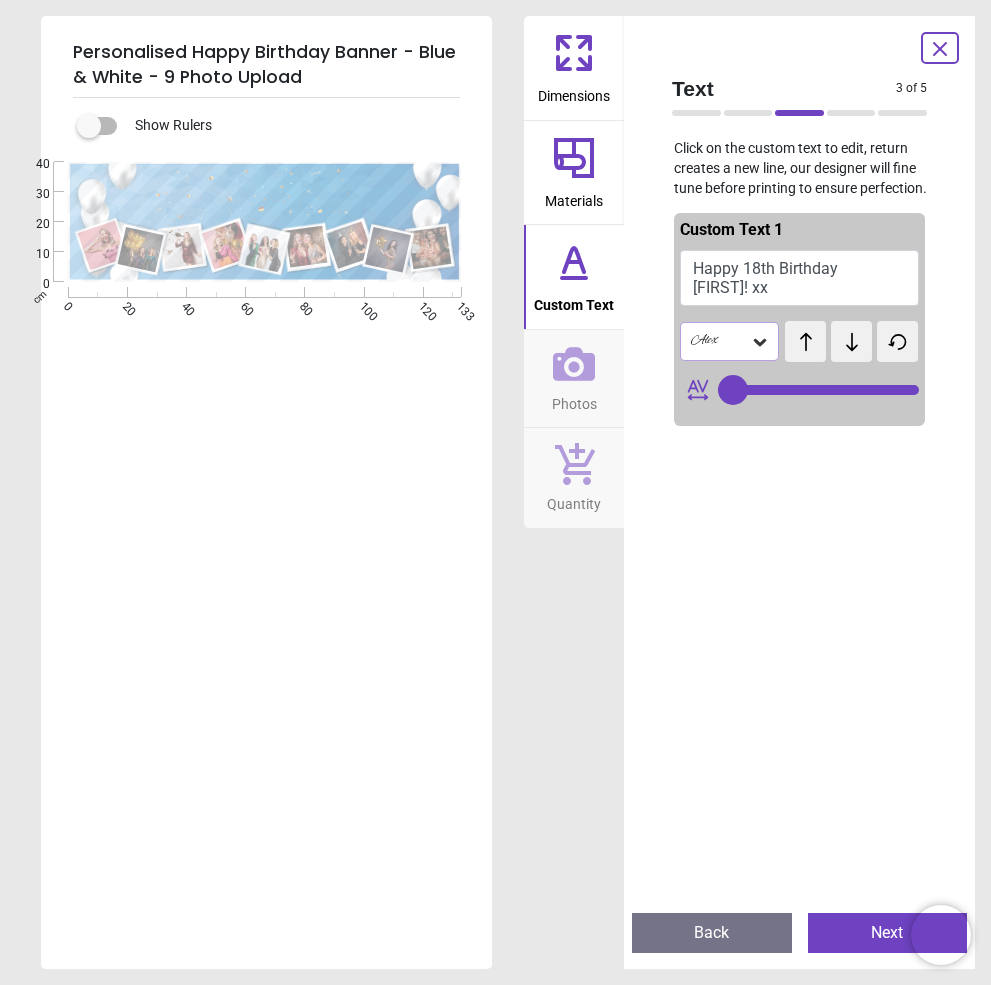 click 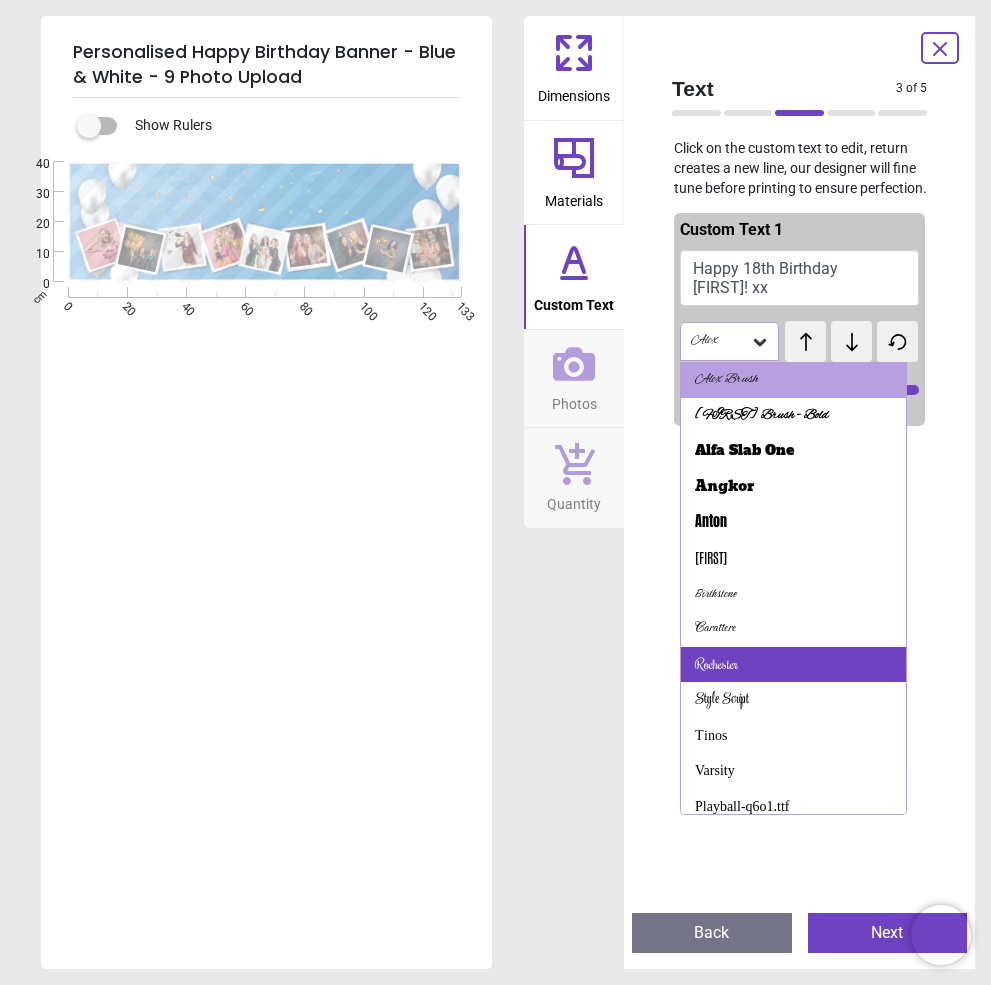 click on "Rochester" at bounding box center [793, 665] 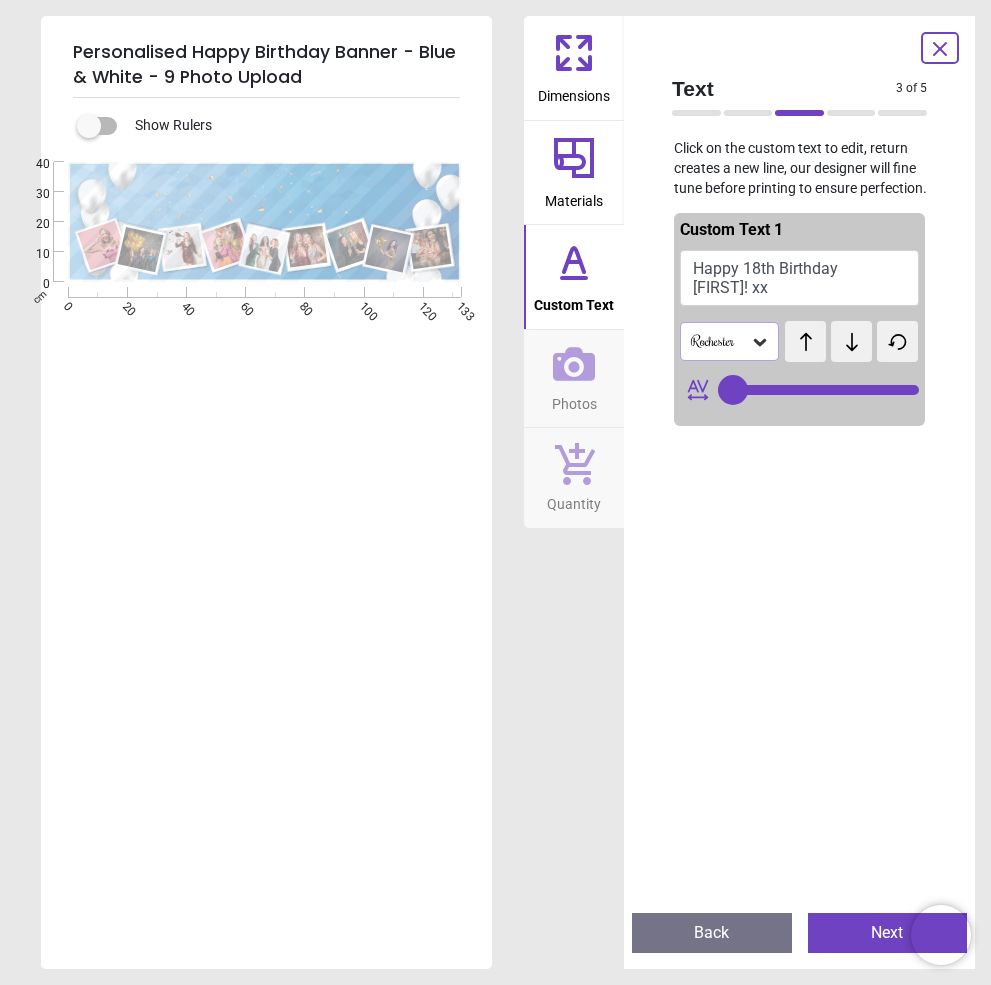 click 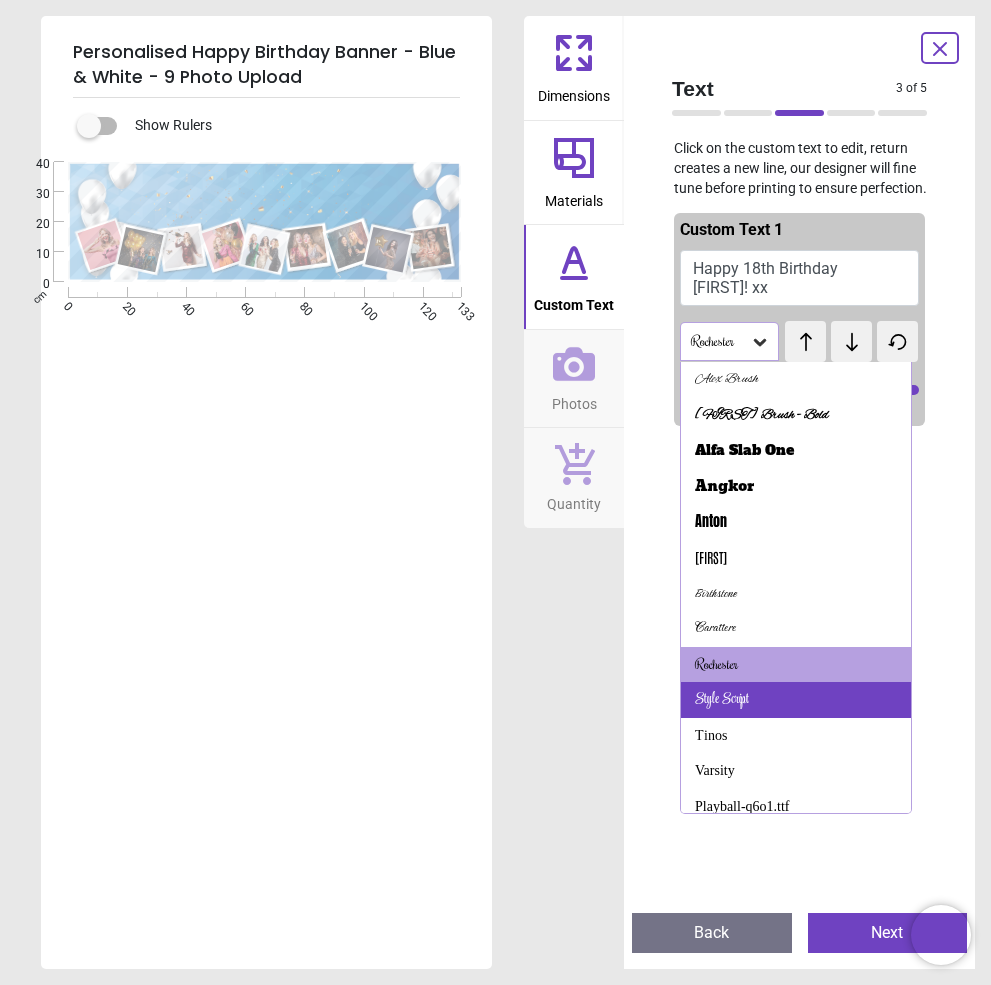click on "Style Script" at bounding box center (722, 700) 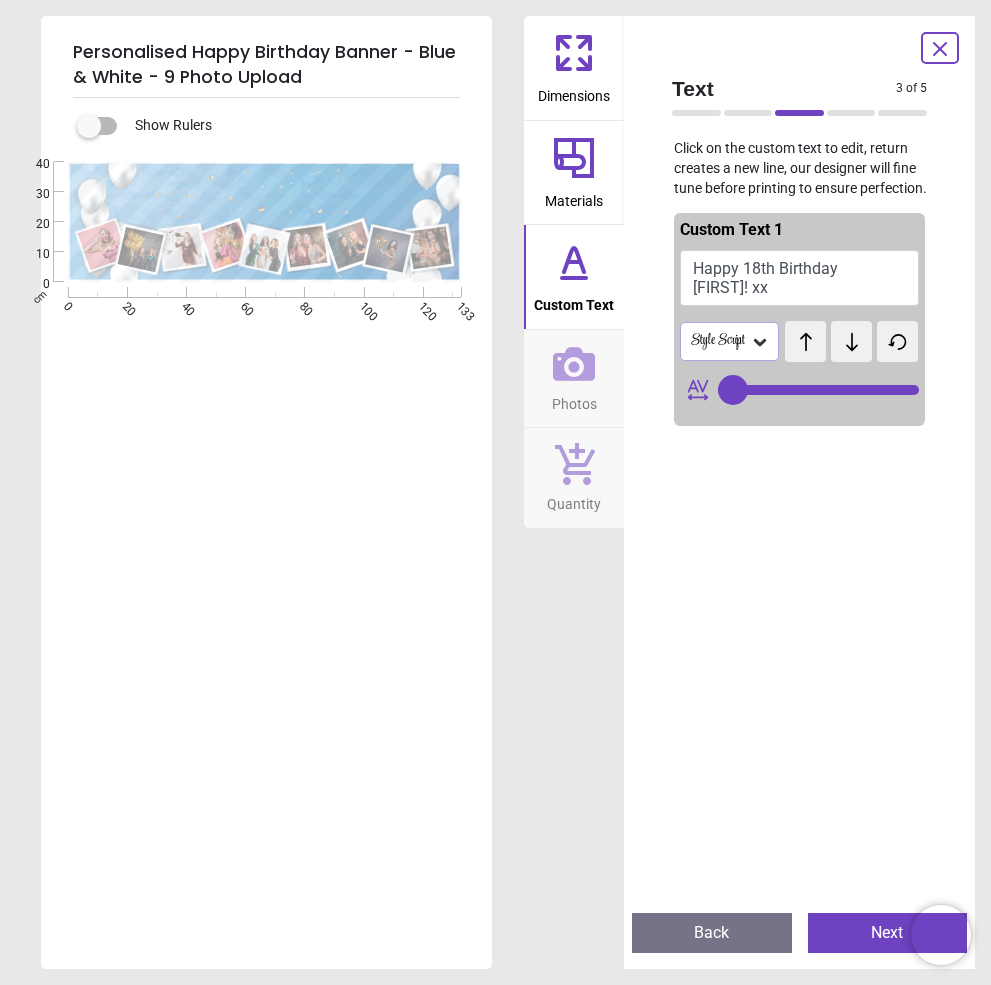 click 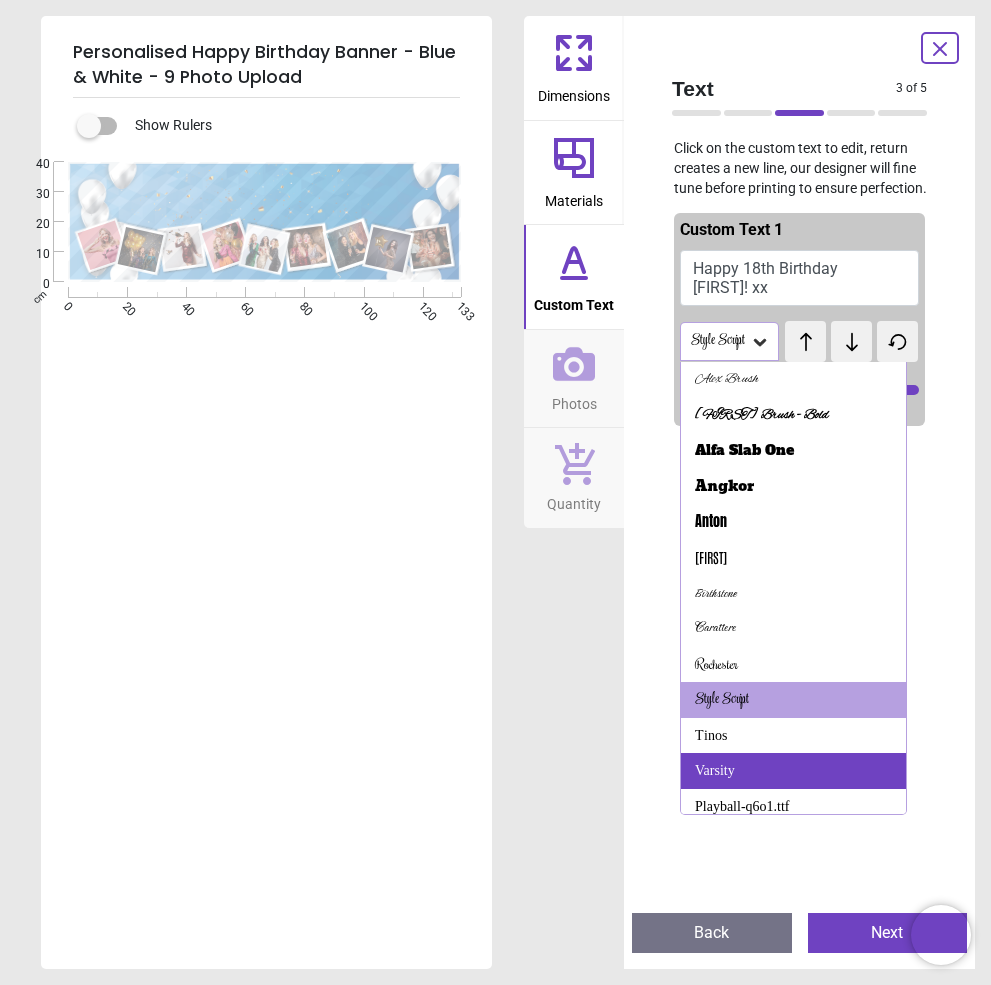 click on "Varsity" at bounding box center [715, 771] 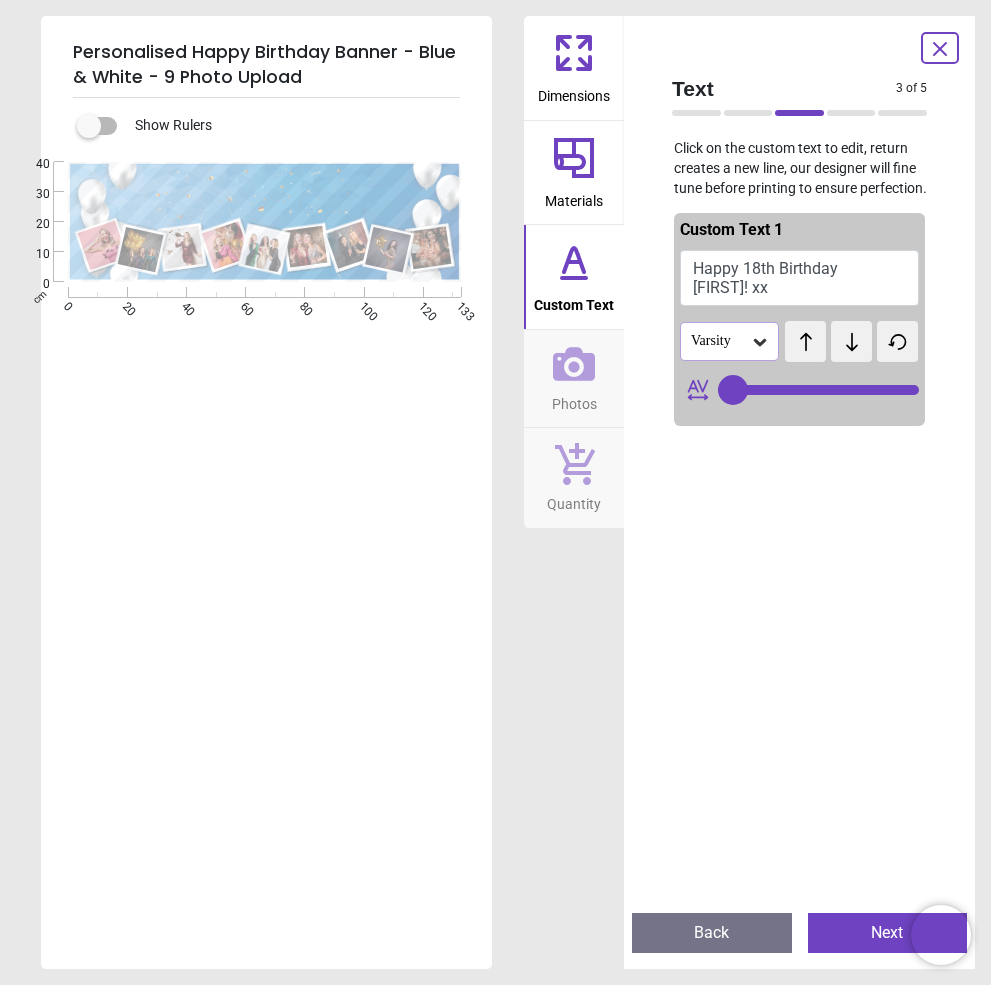 click 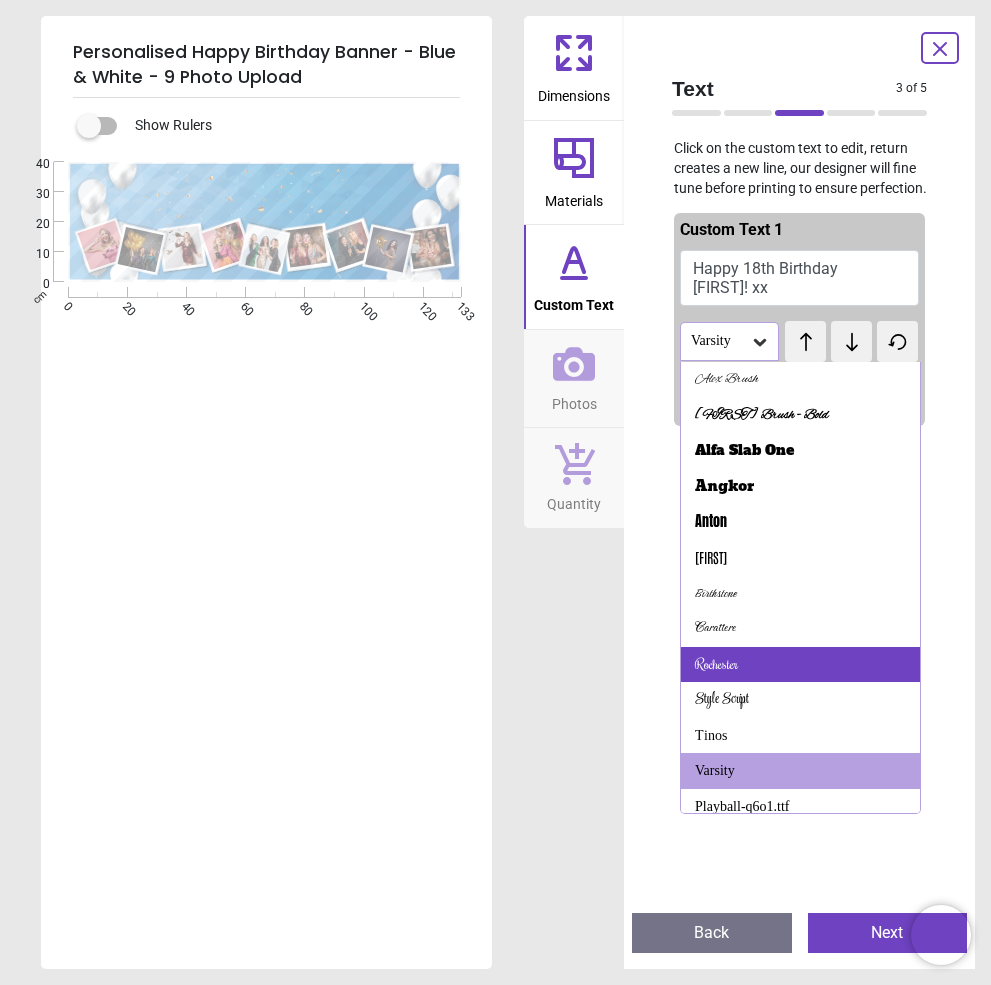 scroll, scrollTop: 100, scrollLeft: 0, axis: vertical 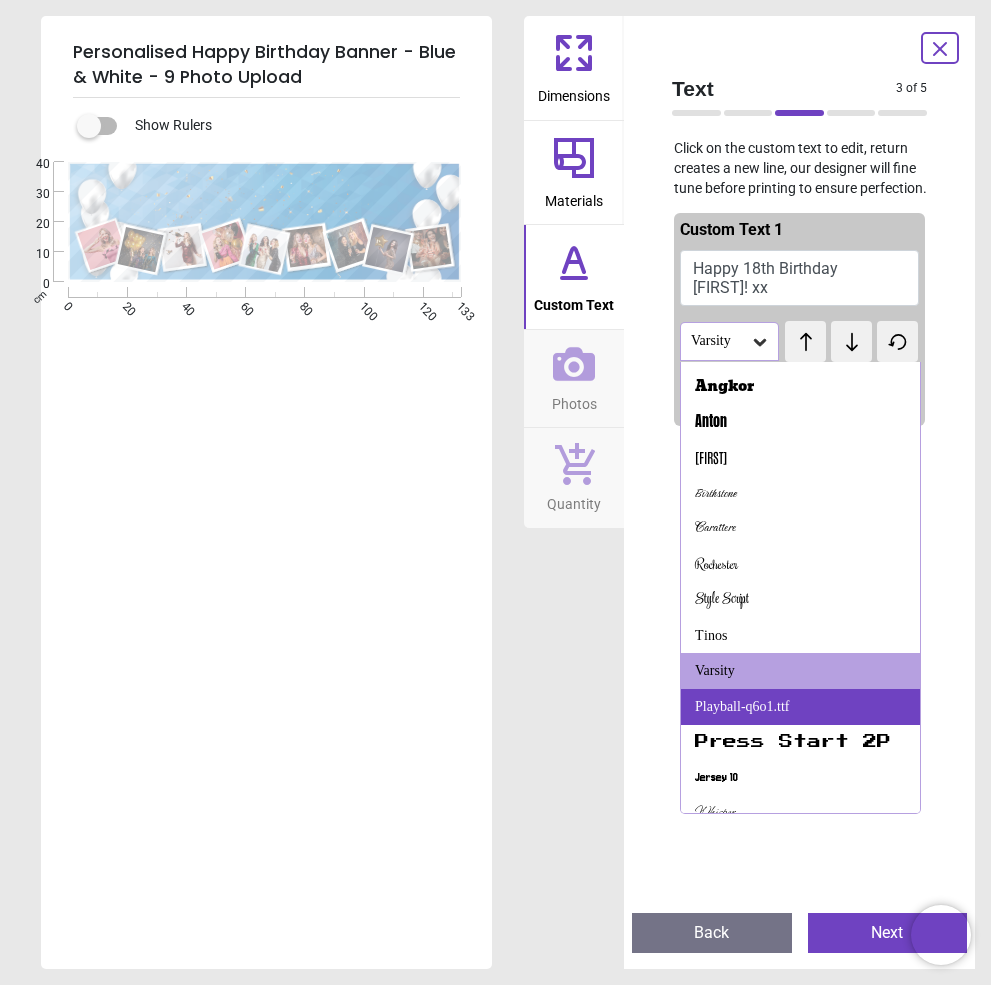 click on "Playball-q6o1.ttf" at bounding box center [742, 707] 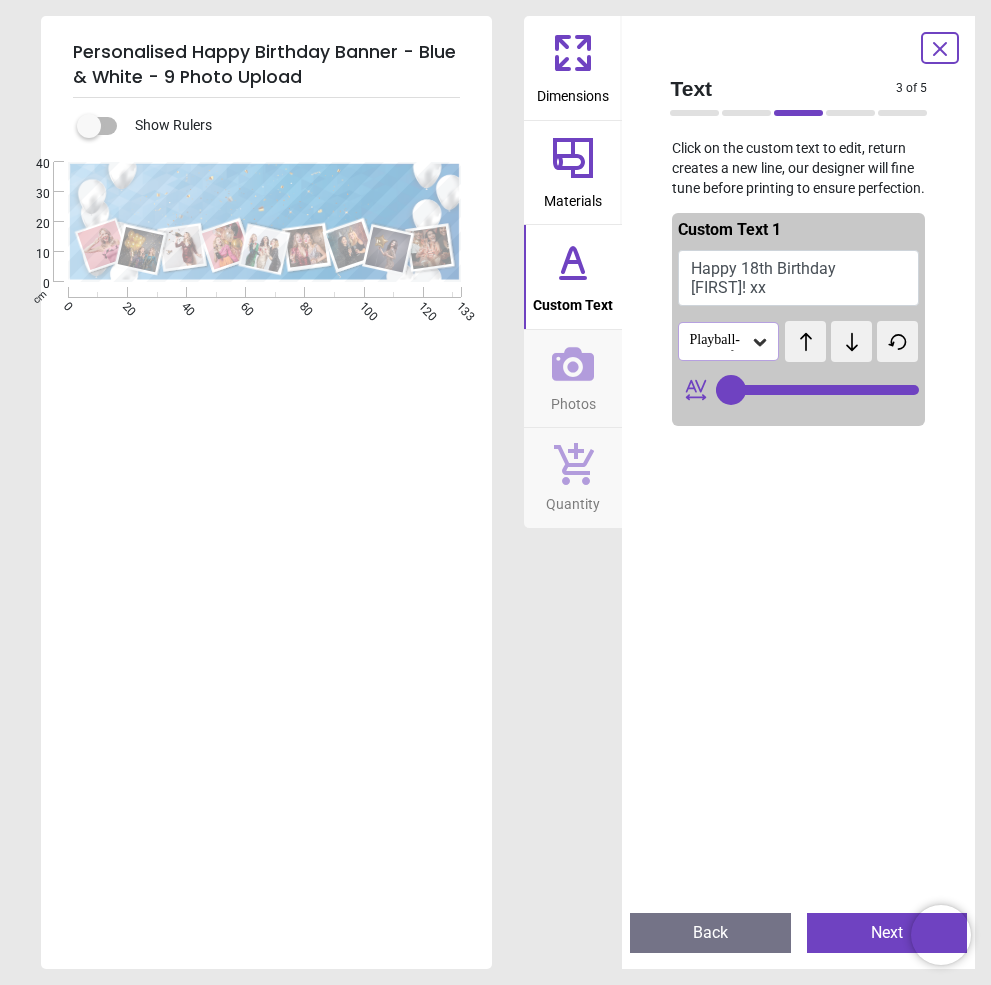 click 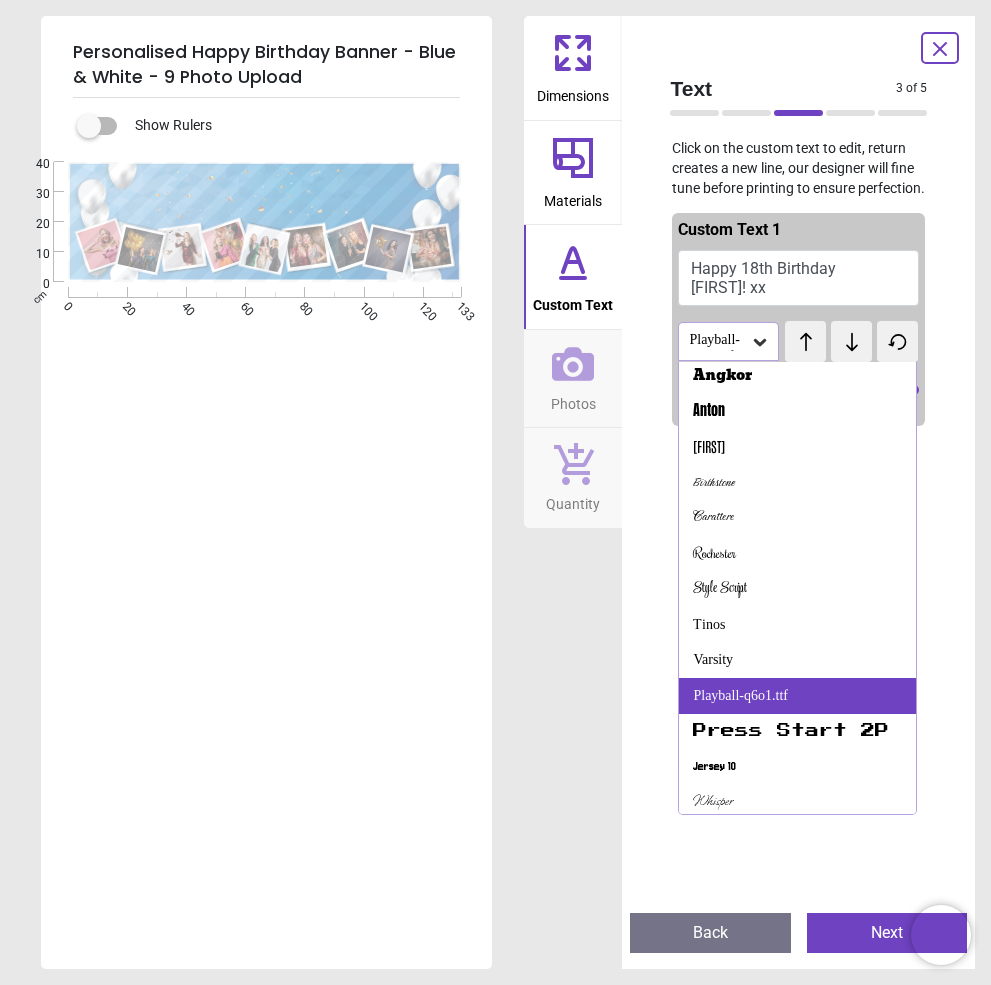 scroll, scrollTop: 311, scrollLeft: 0, axis: vertical 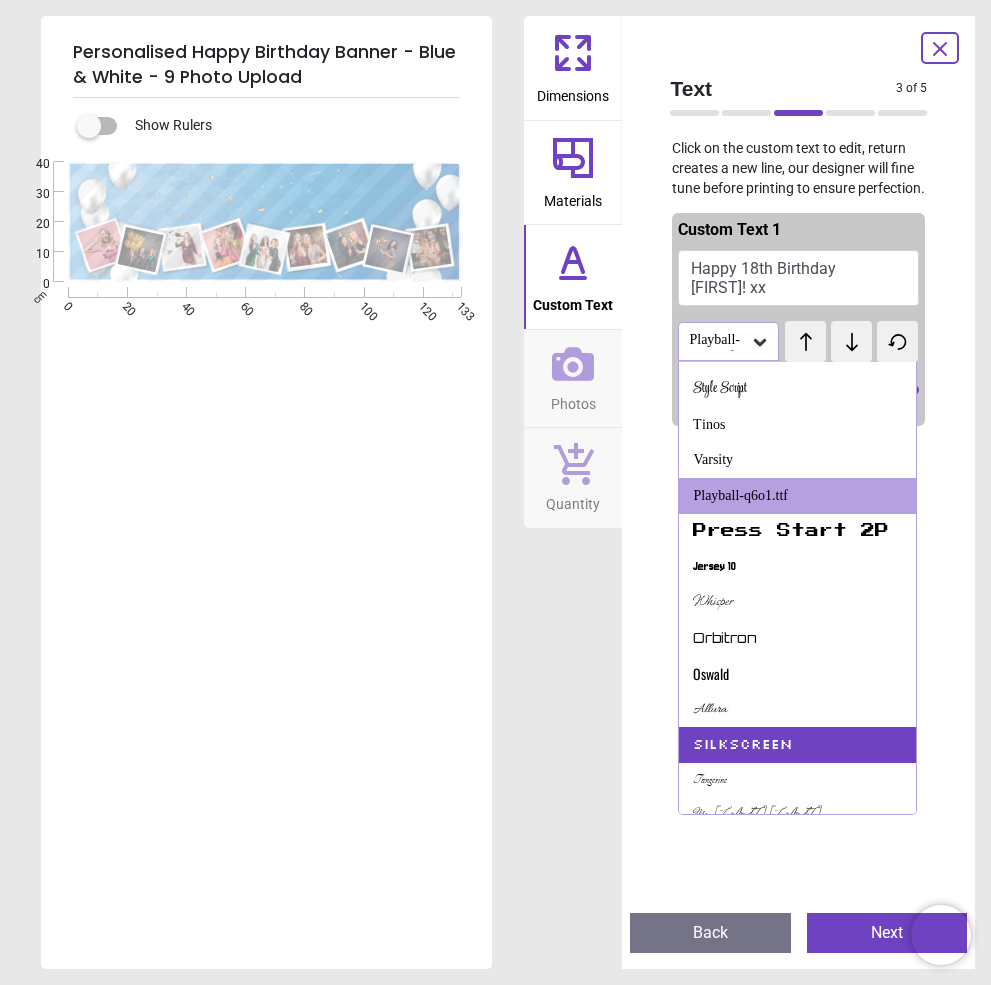 click on "Silkscreen" at bounding box center (742, 745) 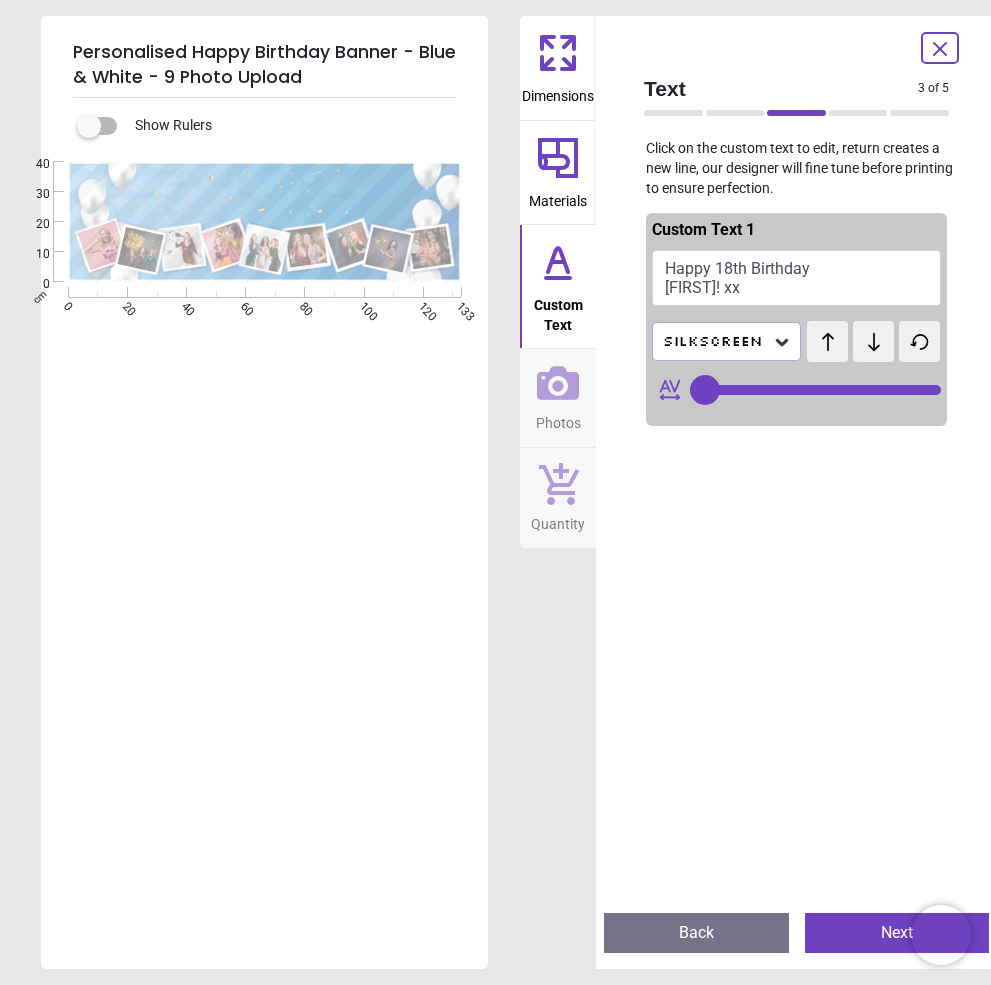 click 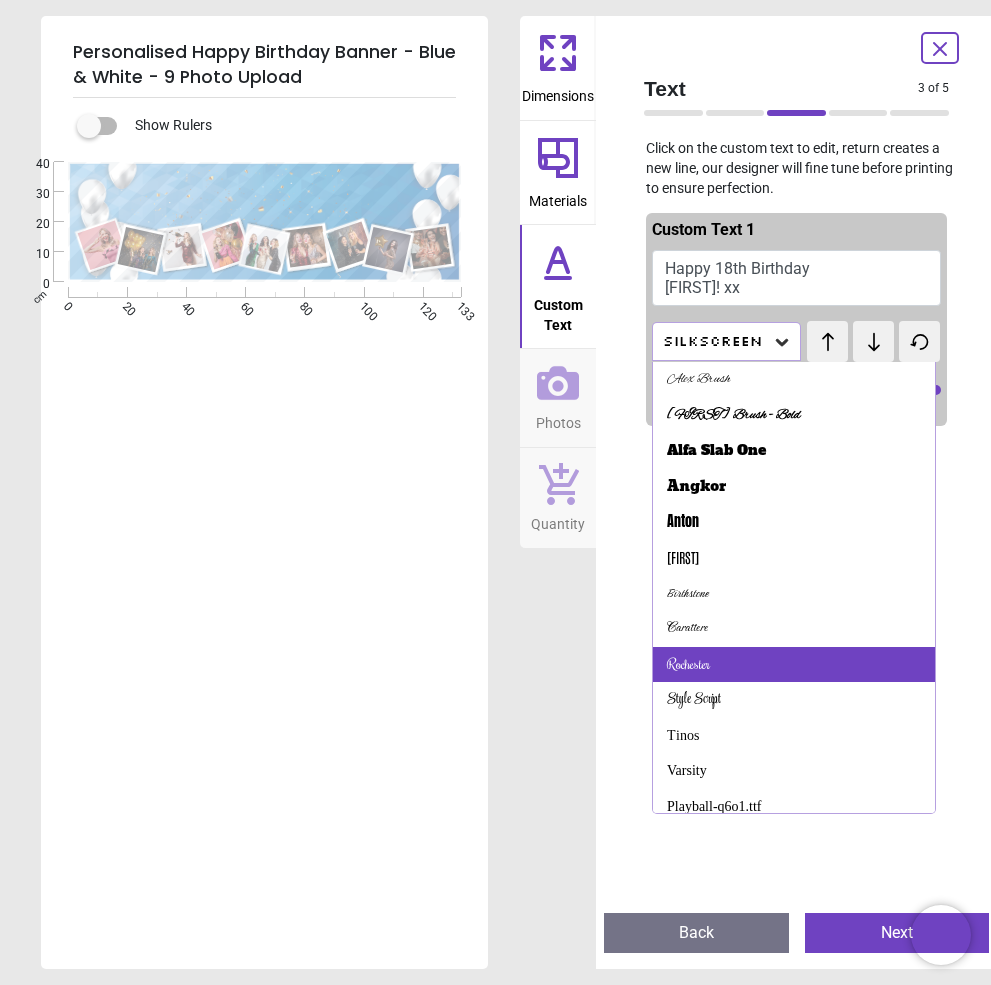scroll, scrollTop: 261, scrollLeft: 0, axis: vertical 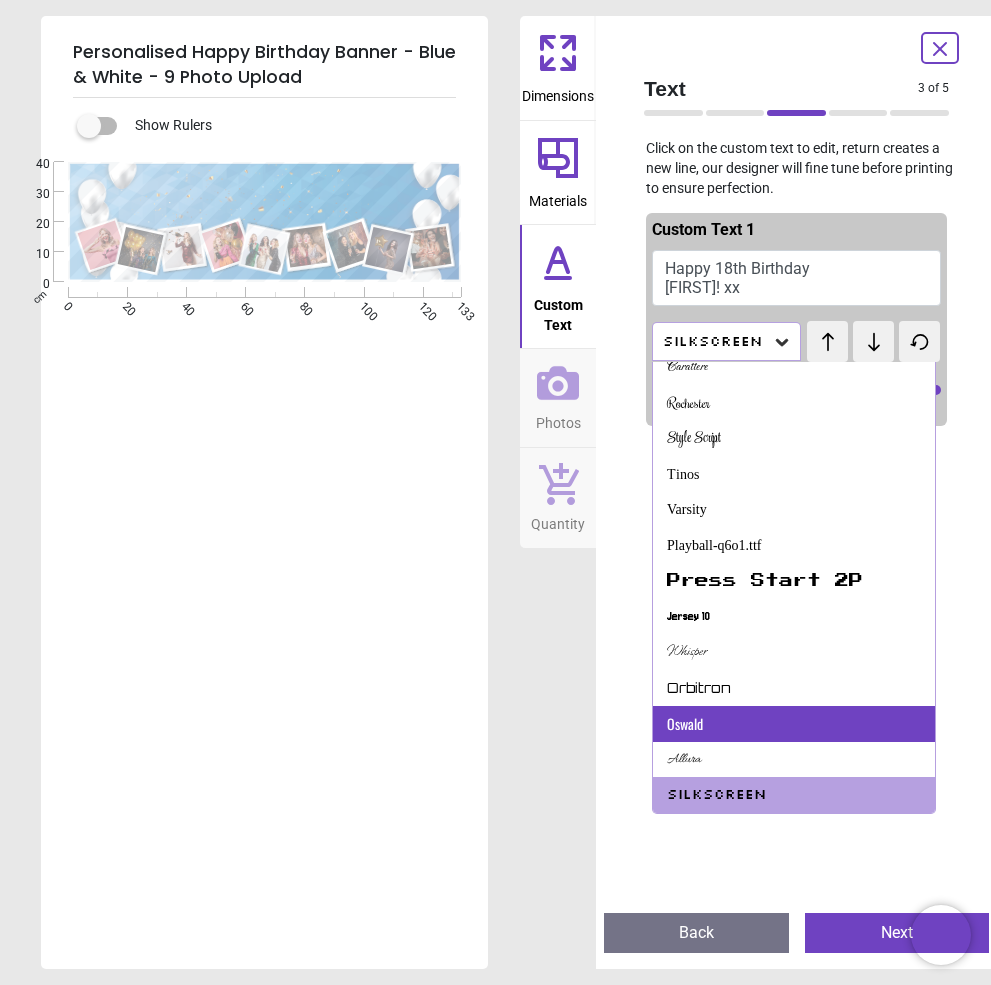 click on "Oswald" at bounding box center (685, 724) 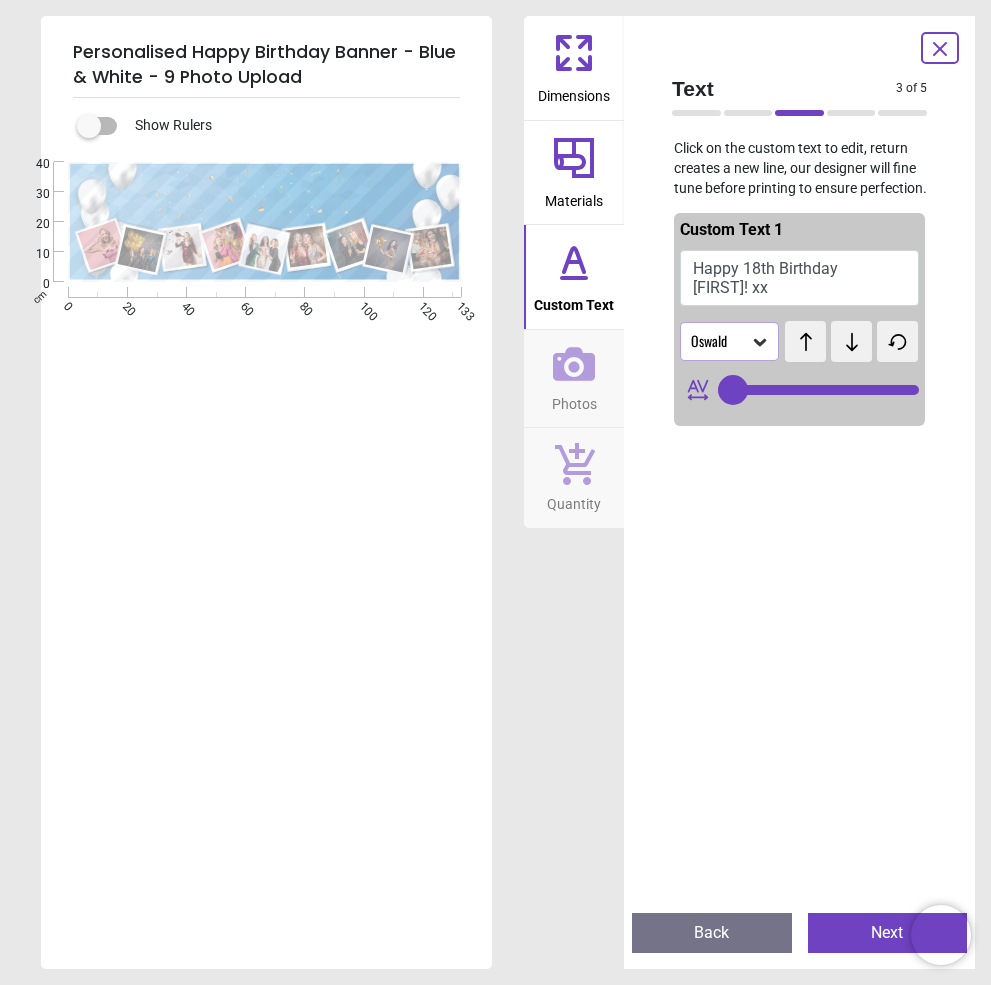click 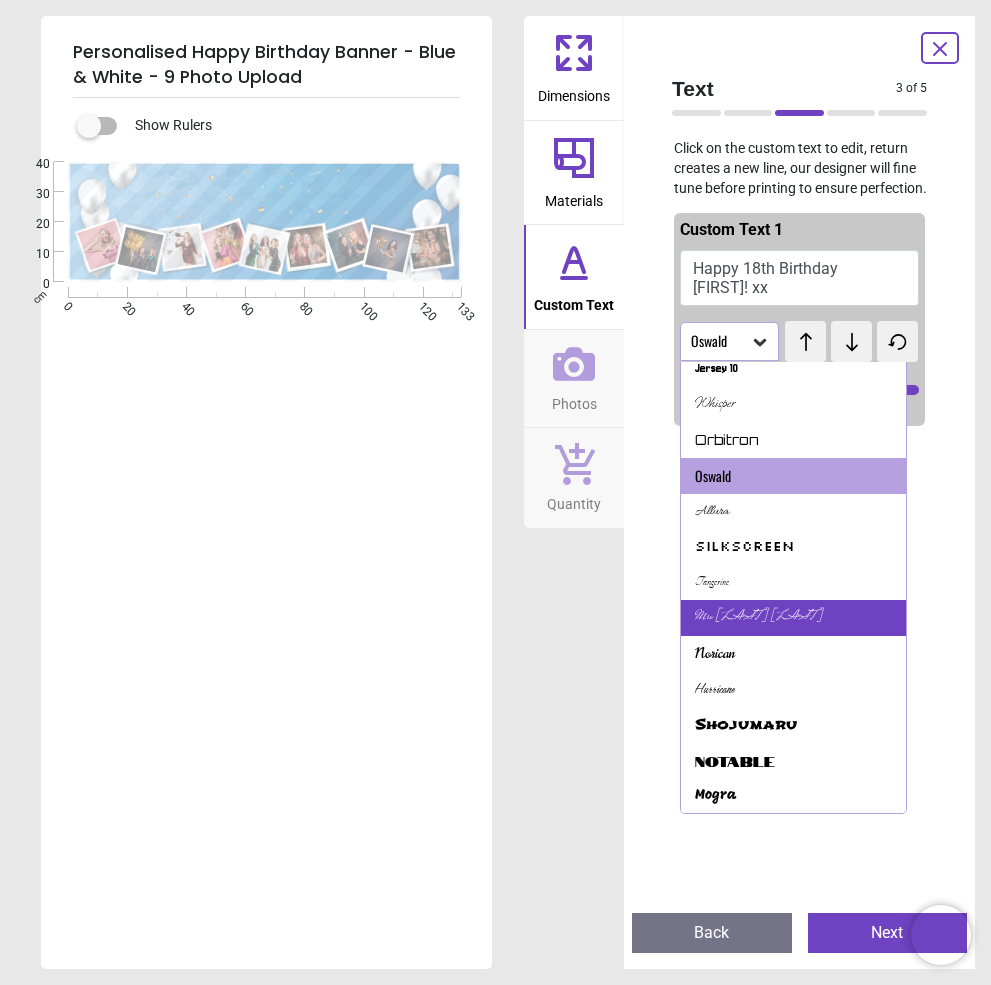 scroll, scrollTop: 609, scrollLeft: 0, axis: vertical 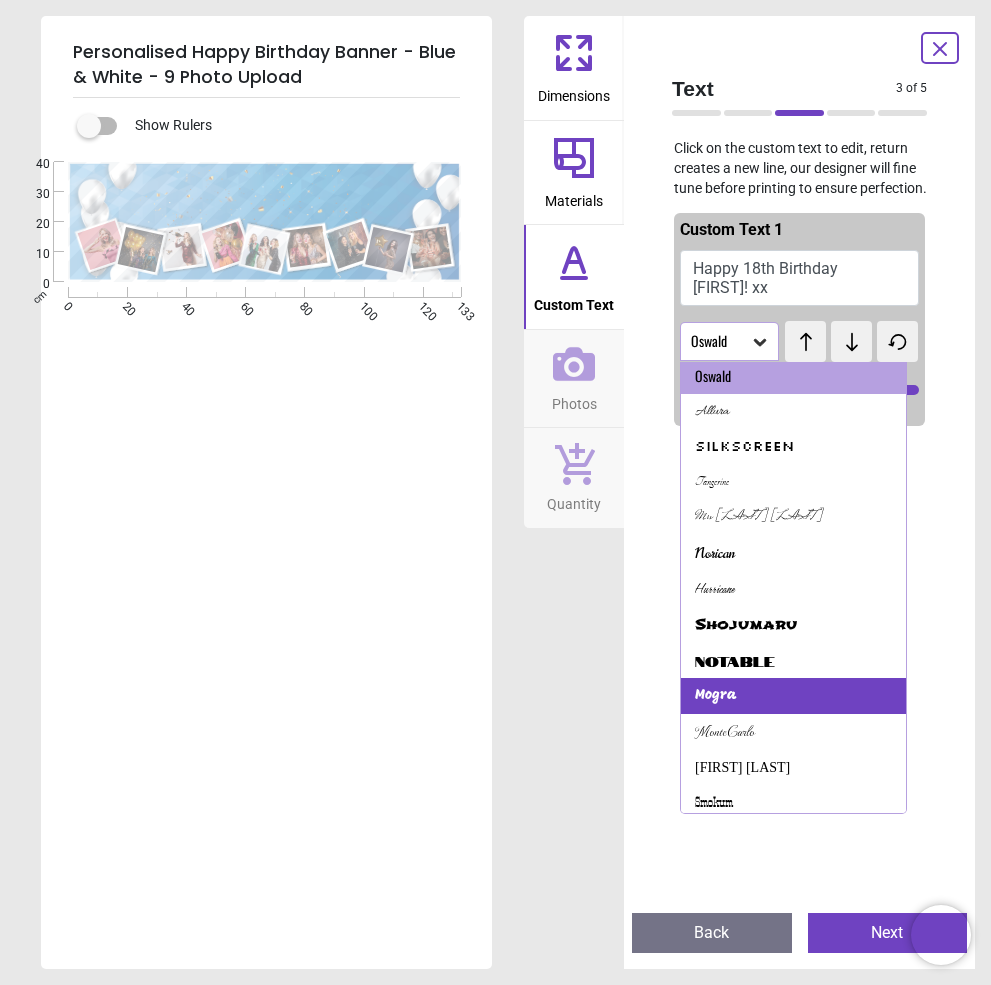 click on "Mogra" at bounding box center [716, 696] 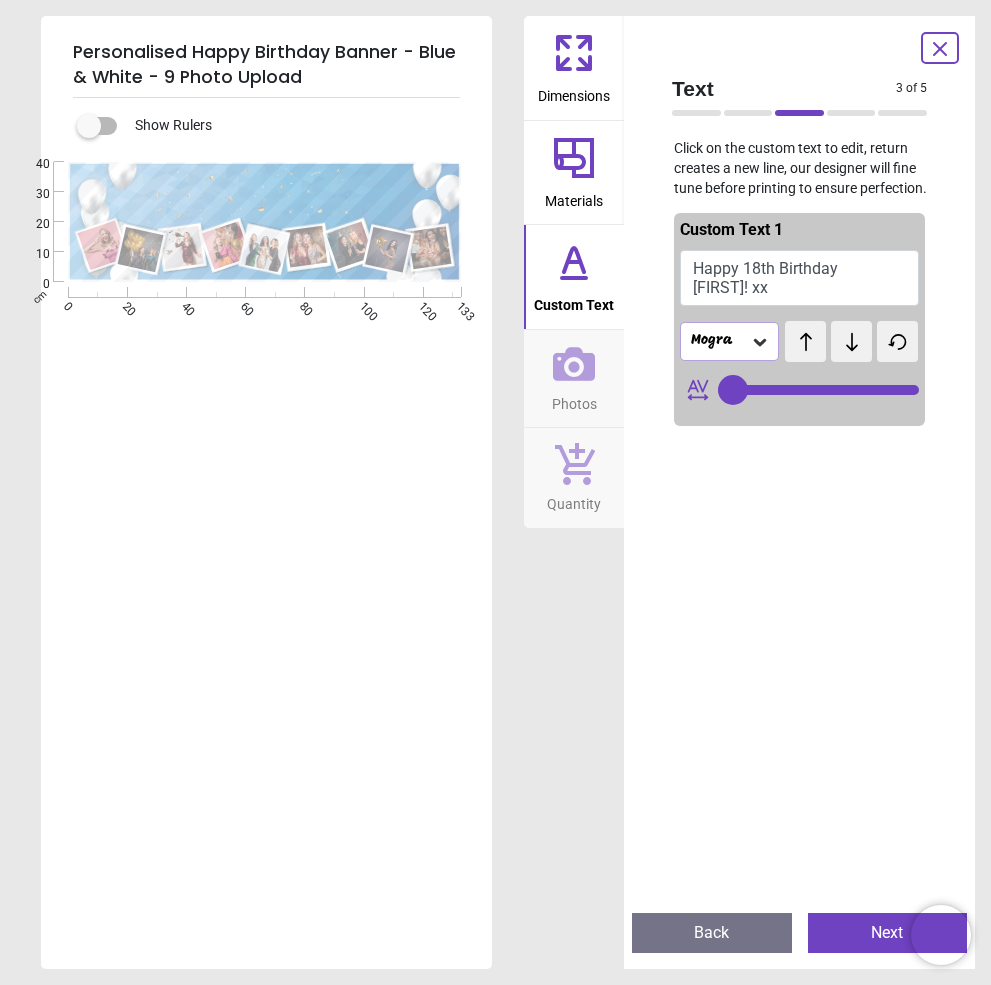 click 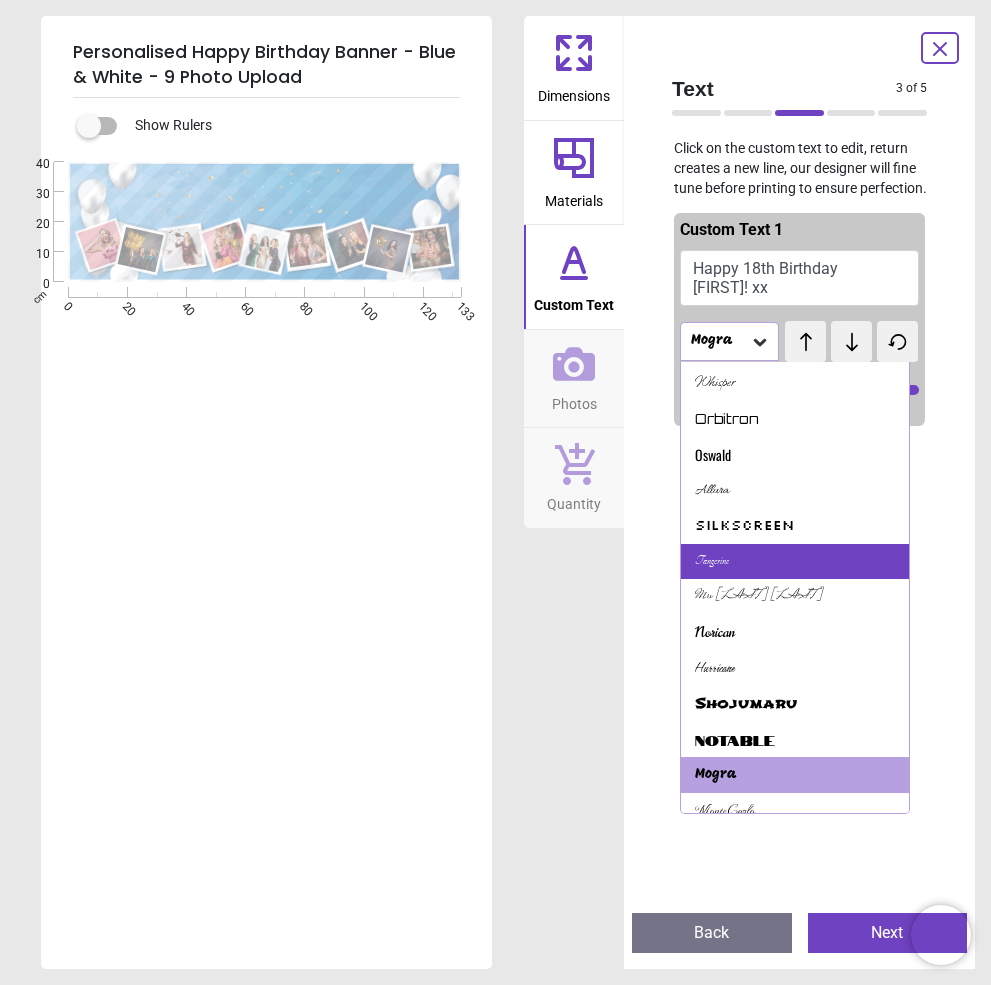 scroll, scrollTop: 630, scrollLeft: 0, axis: vertical 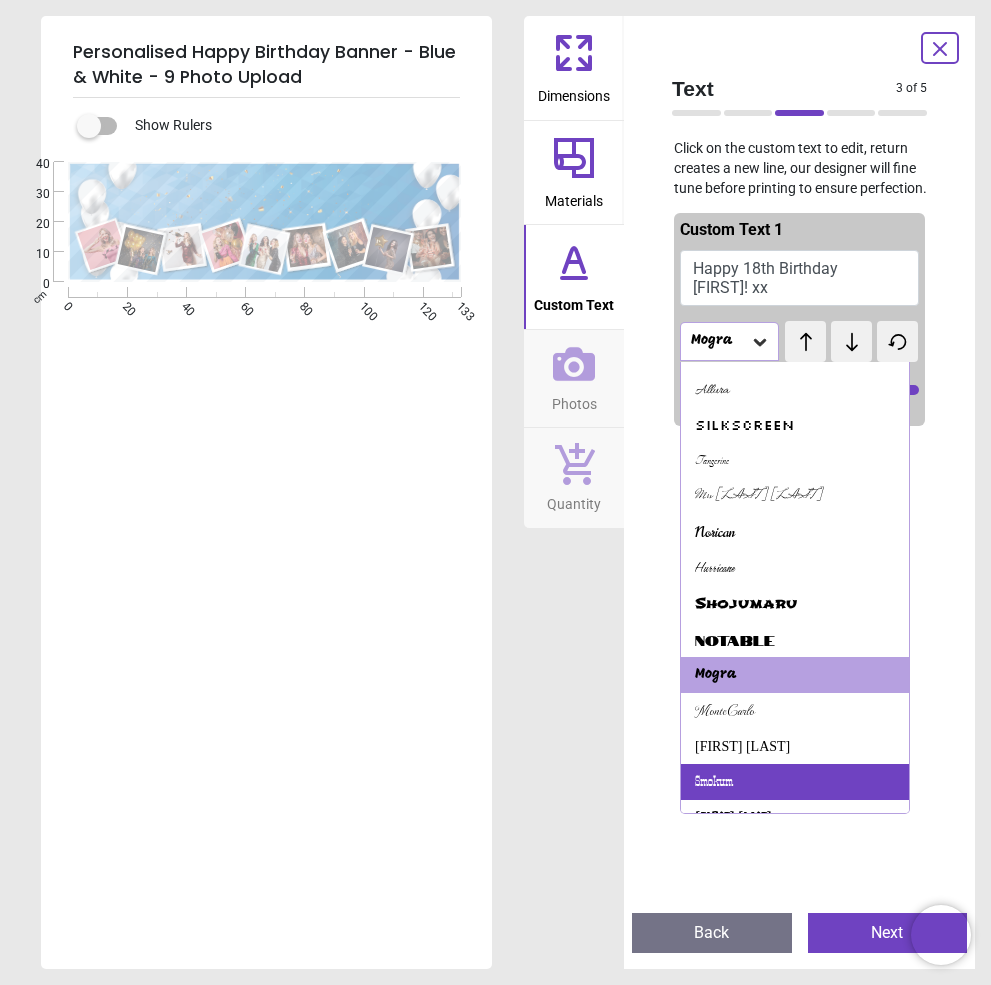 click on "Smokum" at bounding box center [714, 782] 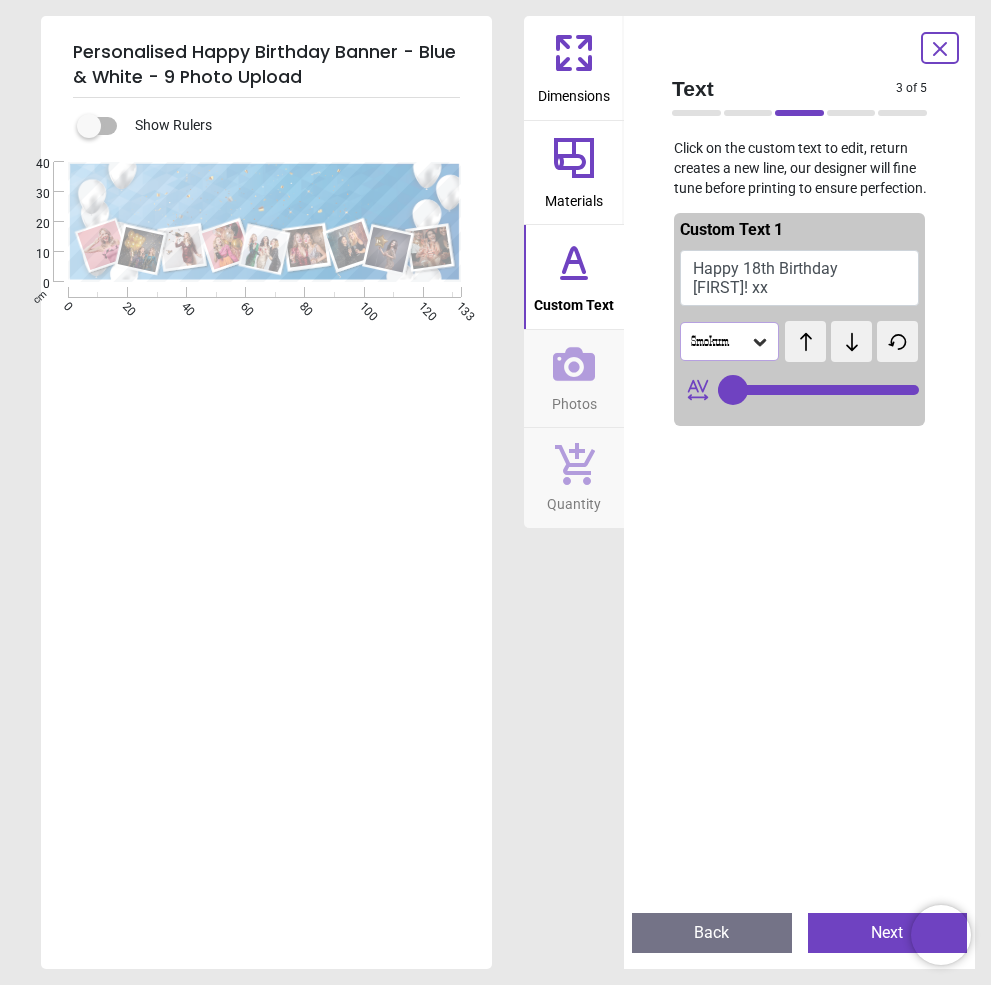 click 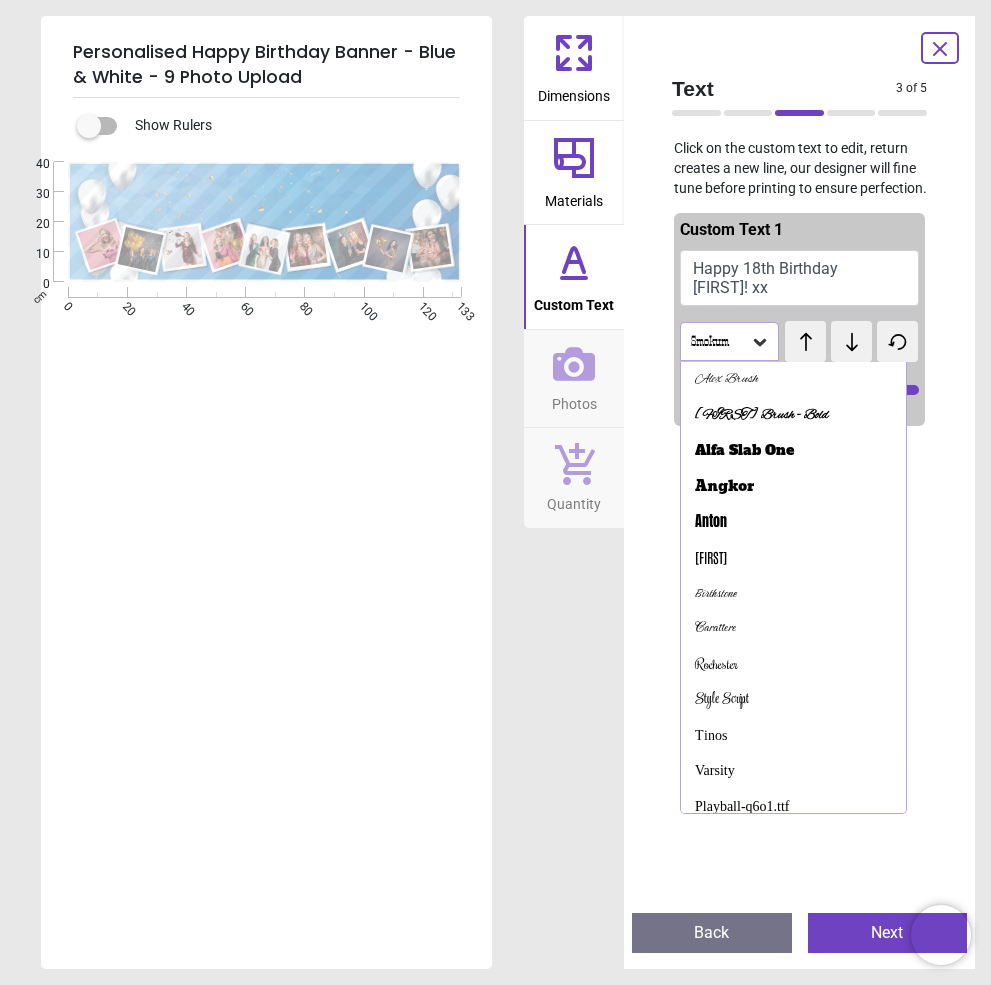 scroll, scrollTop: 636, scrollLeft: 0, axis: vertical 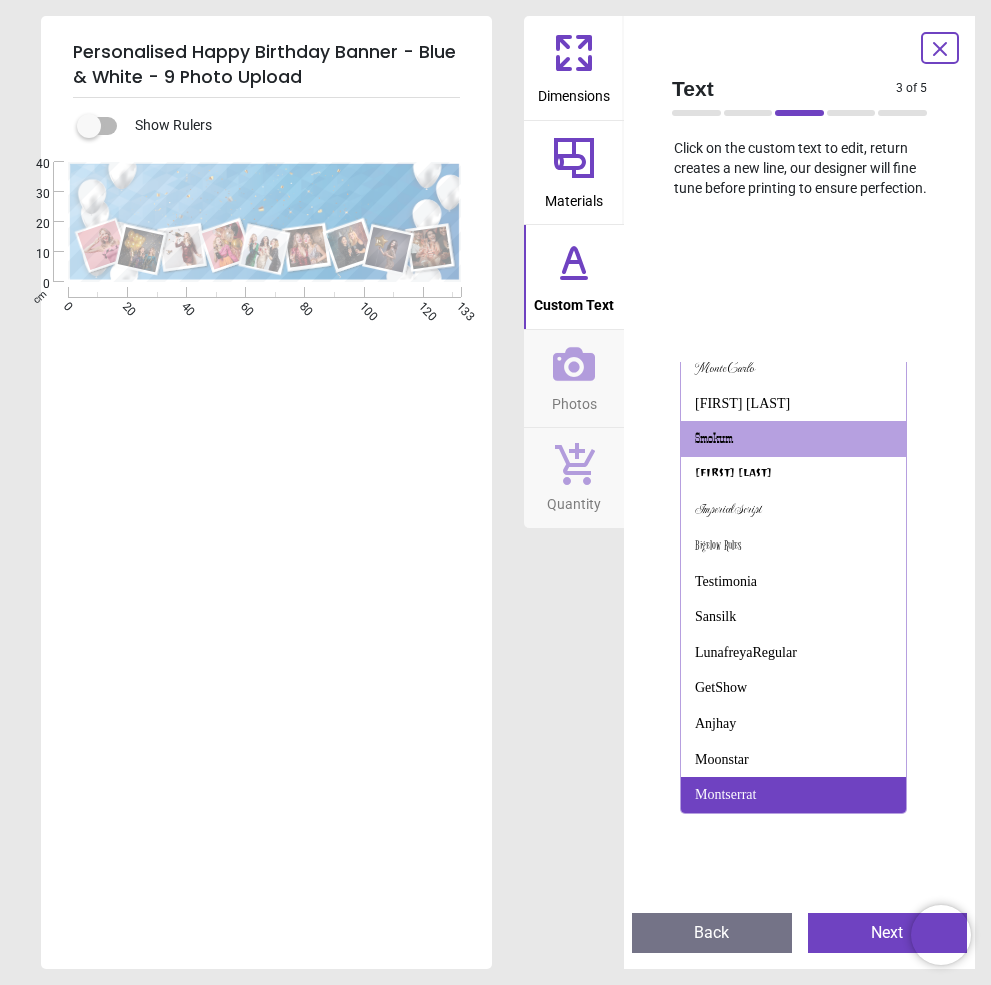 click on "Montserrat" at bounding box center (725, 795) 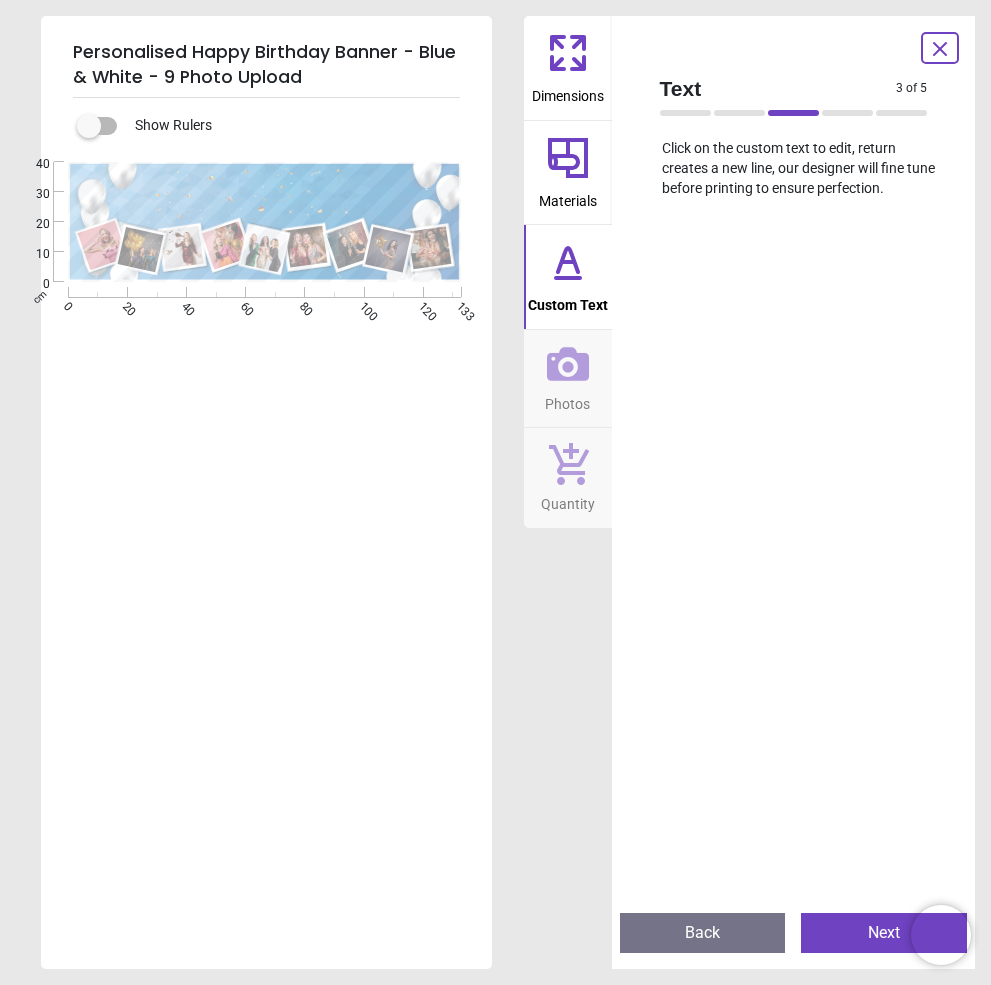 scroll, scrollTop: 0, scrollLeft: 0, axis: both 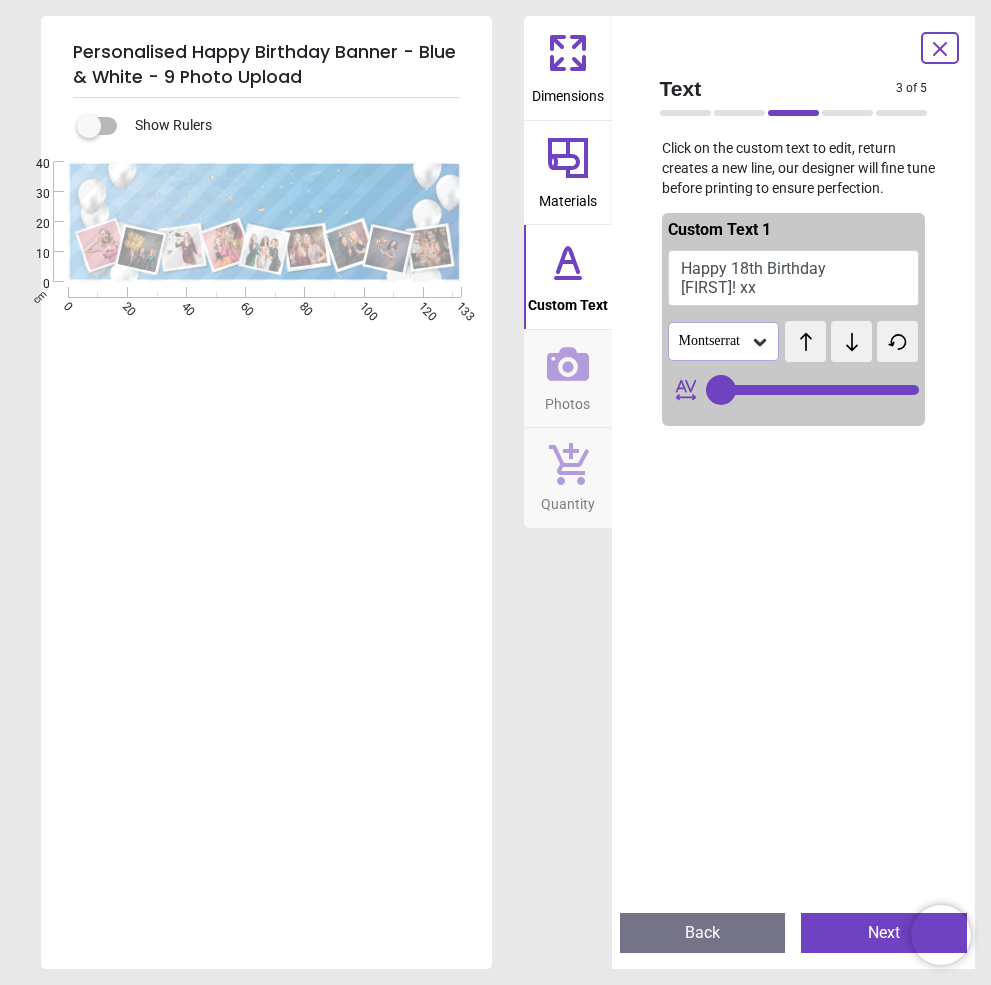 click 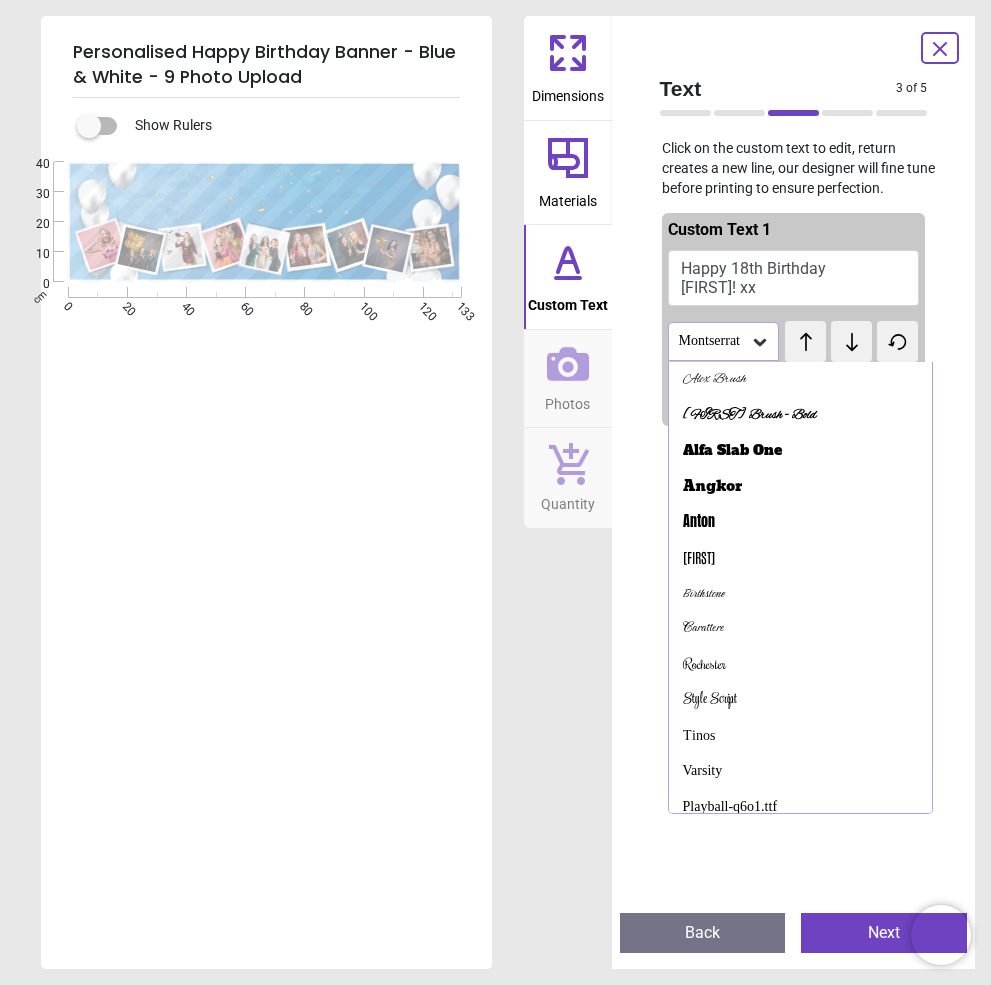 scroll, scrollTop: 973, scrollLeft: 0, axis: vertical 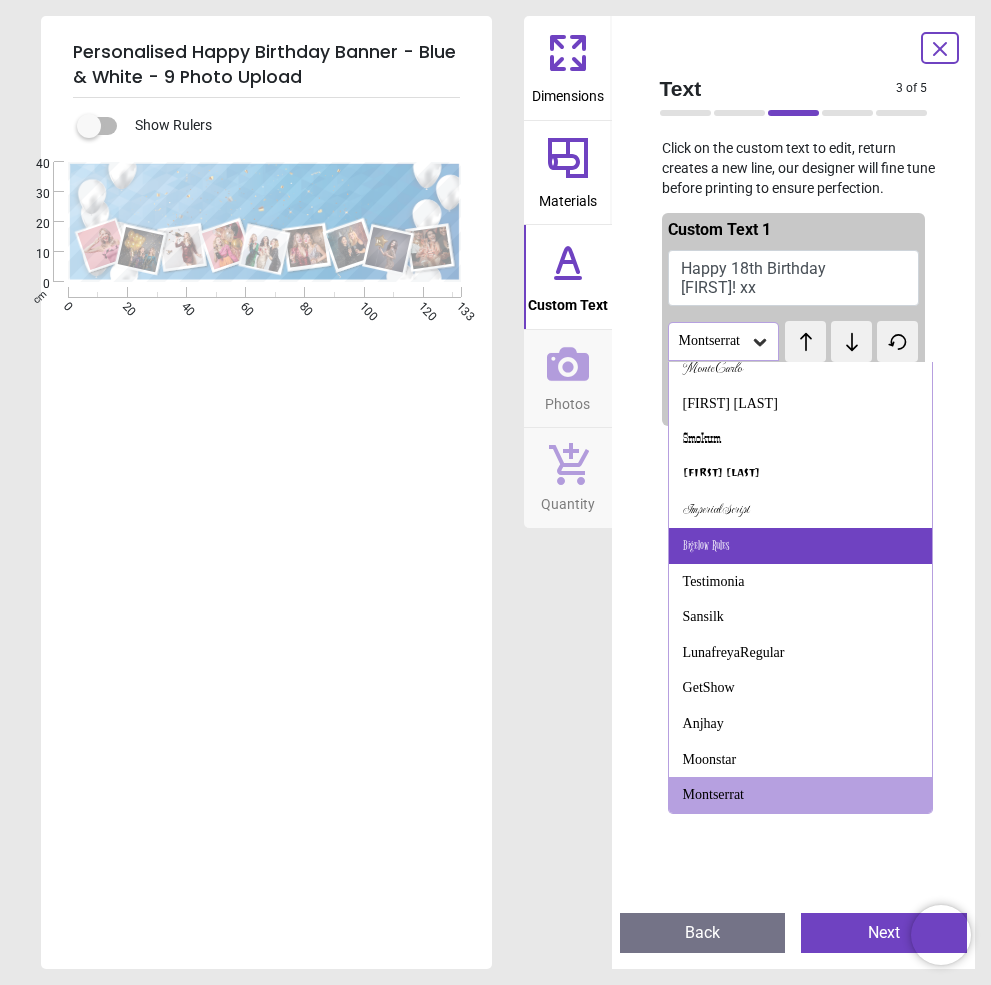 click on "Bigelow Rules" at bounding box center [706, 546] 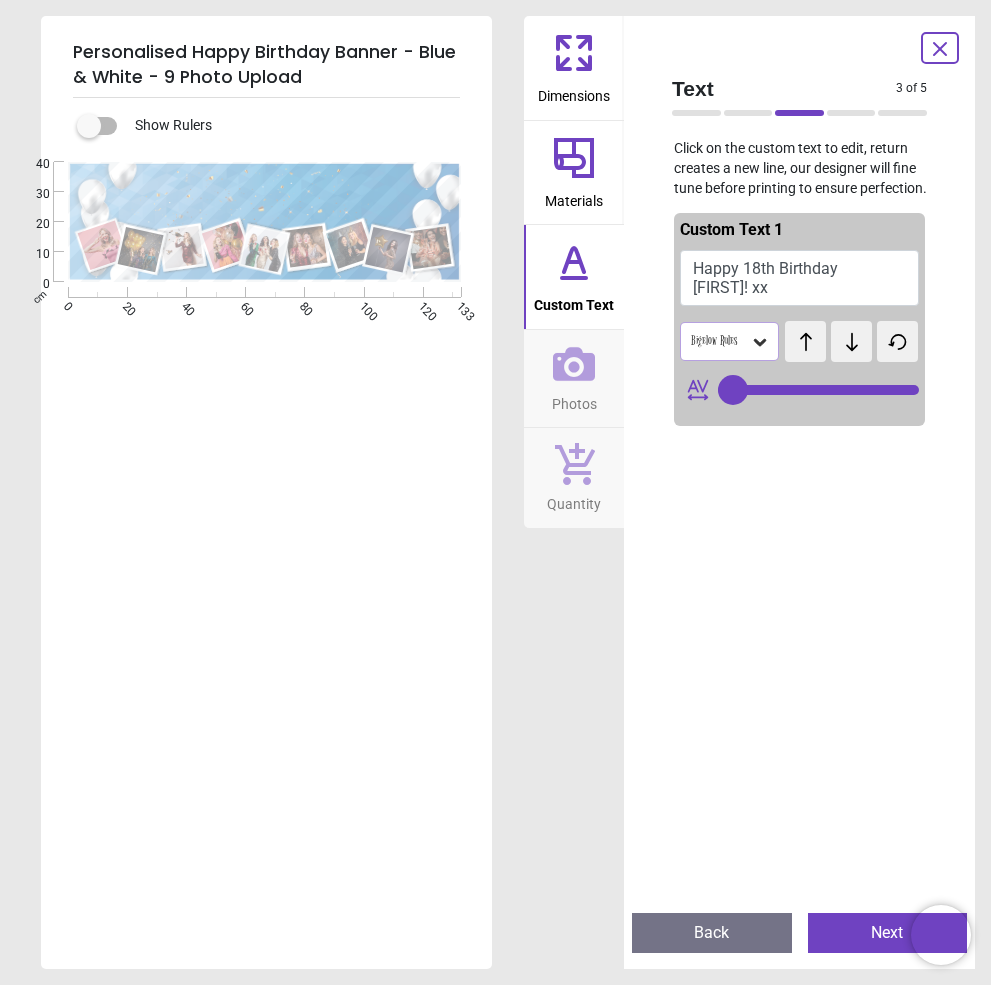 click 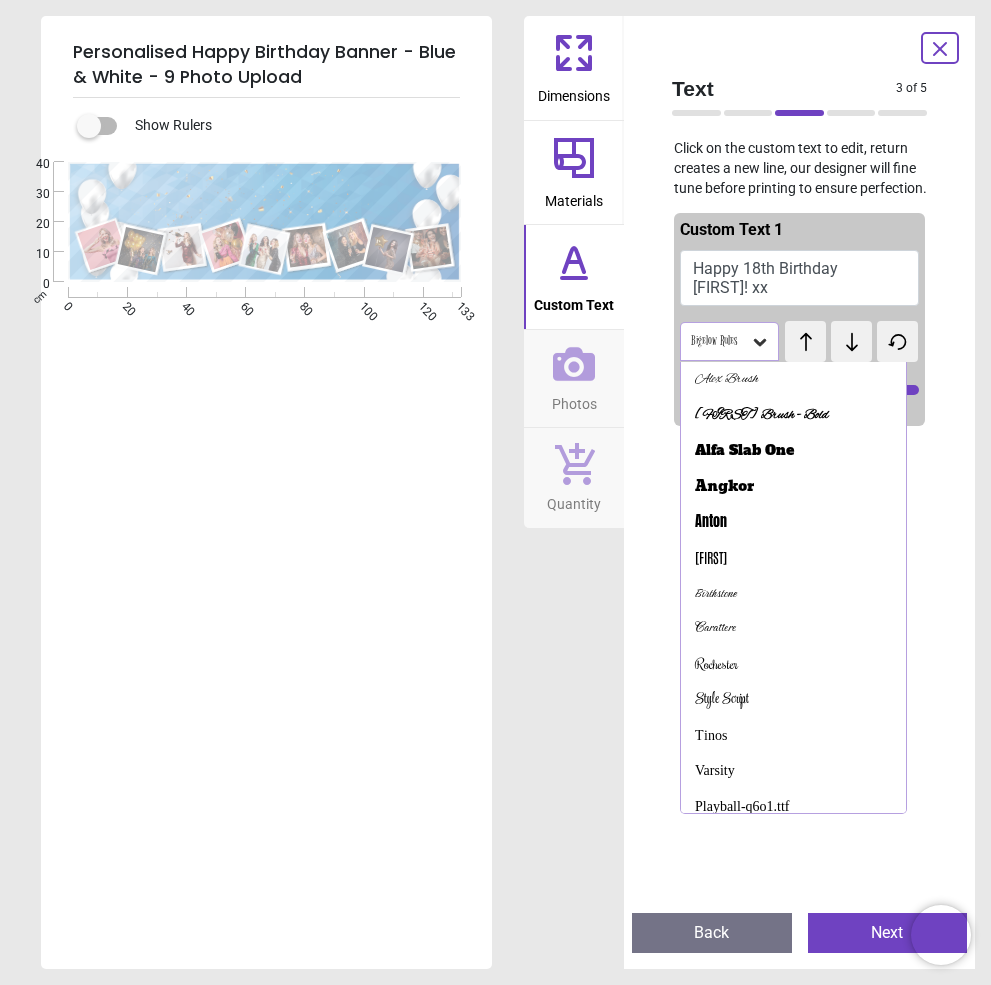 scroll, scrollTop: 743, scrollLeft: 0, axis: vertical 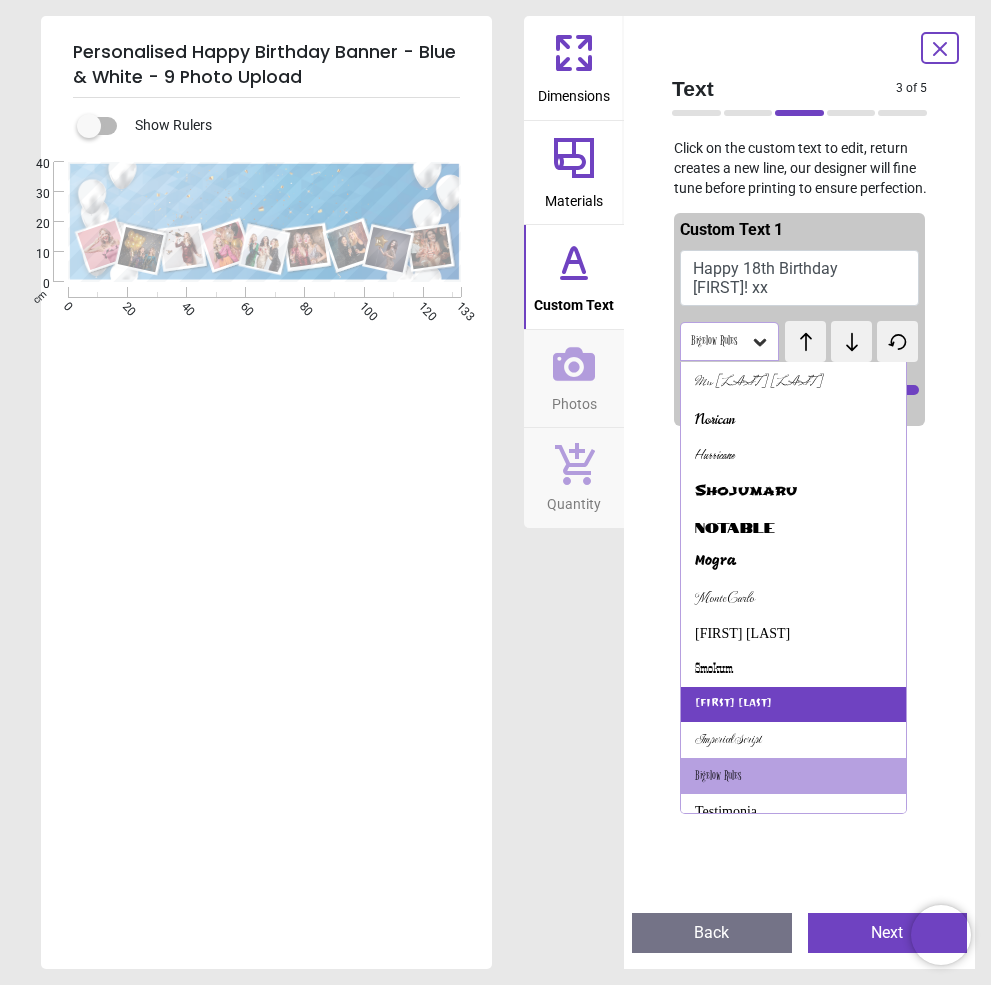click on "[FIRST] [LAST]" at bounding box center [733, 705] 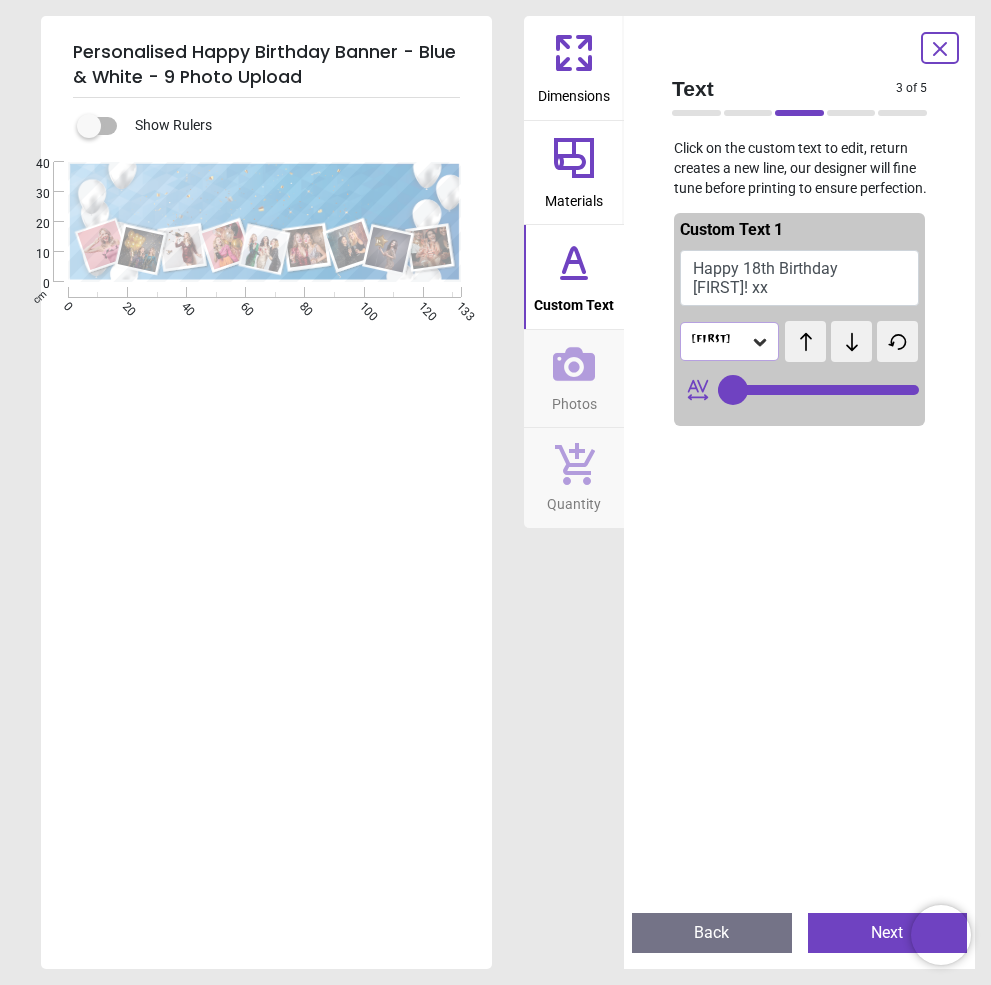 click 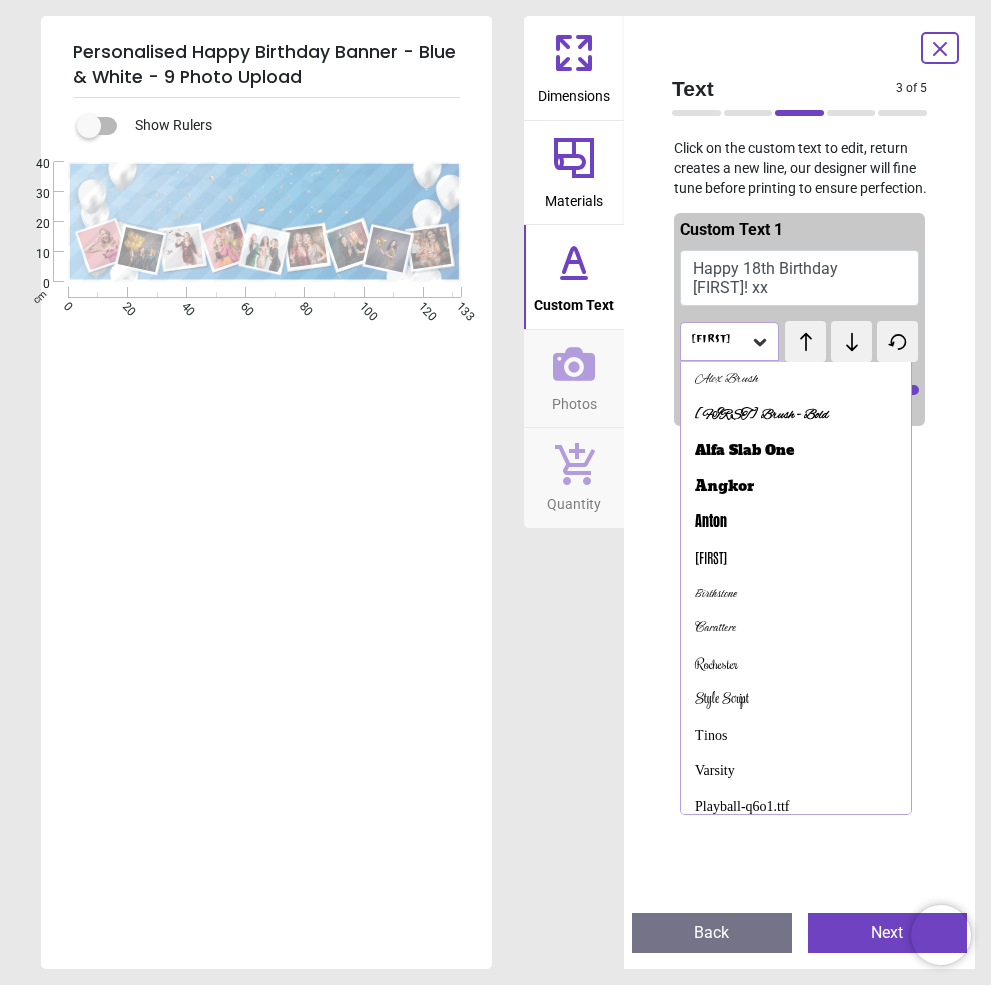 scroll, scrollTop: 651, scrollLeft: 0, axis: vertical 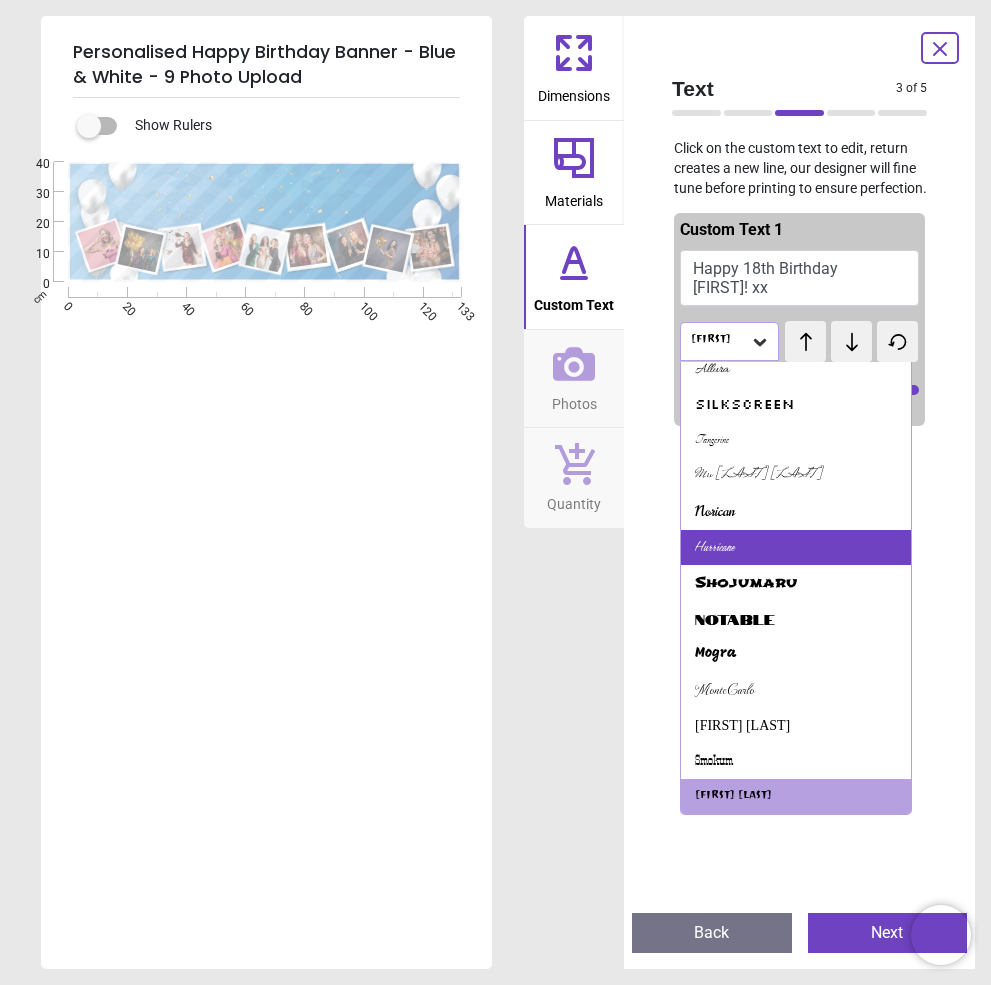 click on "Hurricane" at bounding box center (714, 548) 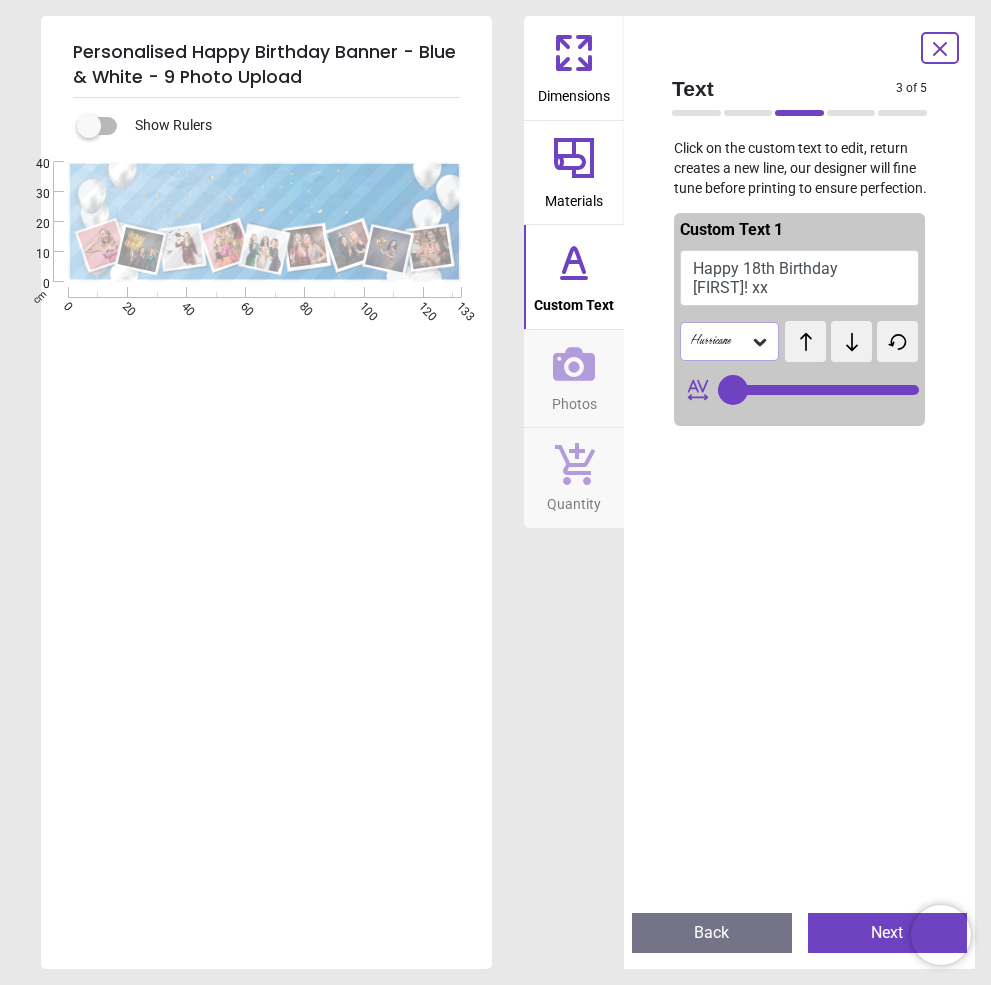 click 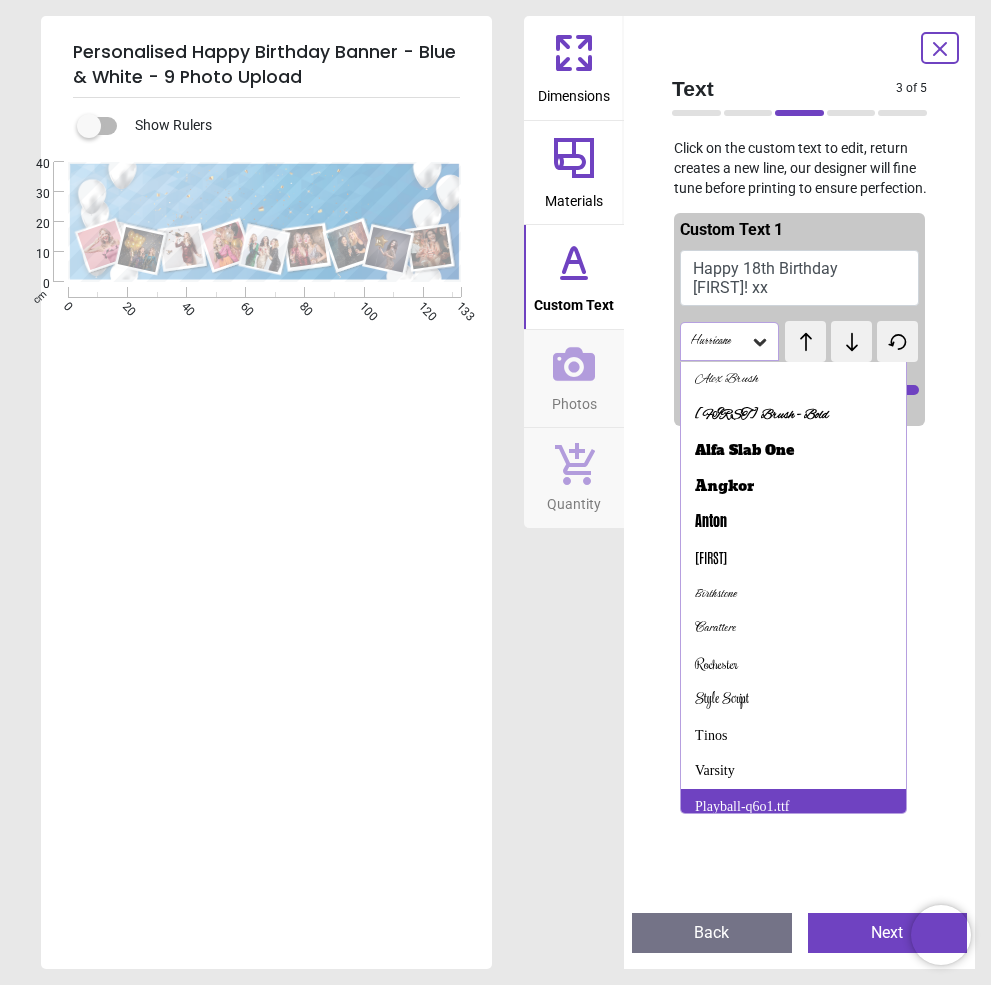 scroll, scrollTop: 423, scrollLeft: 0, axis: vertical 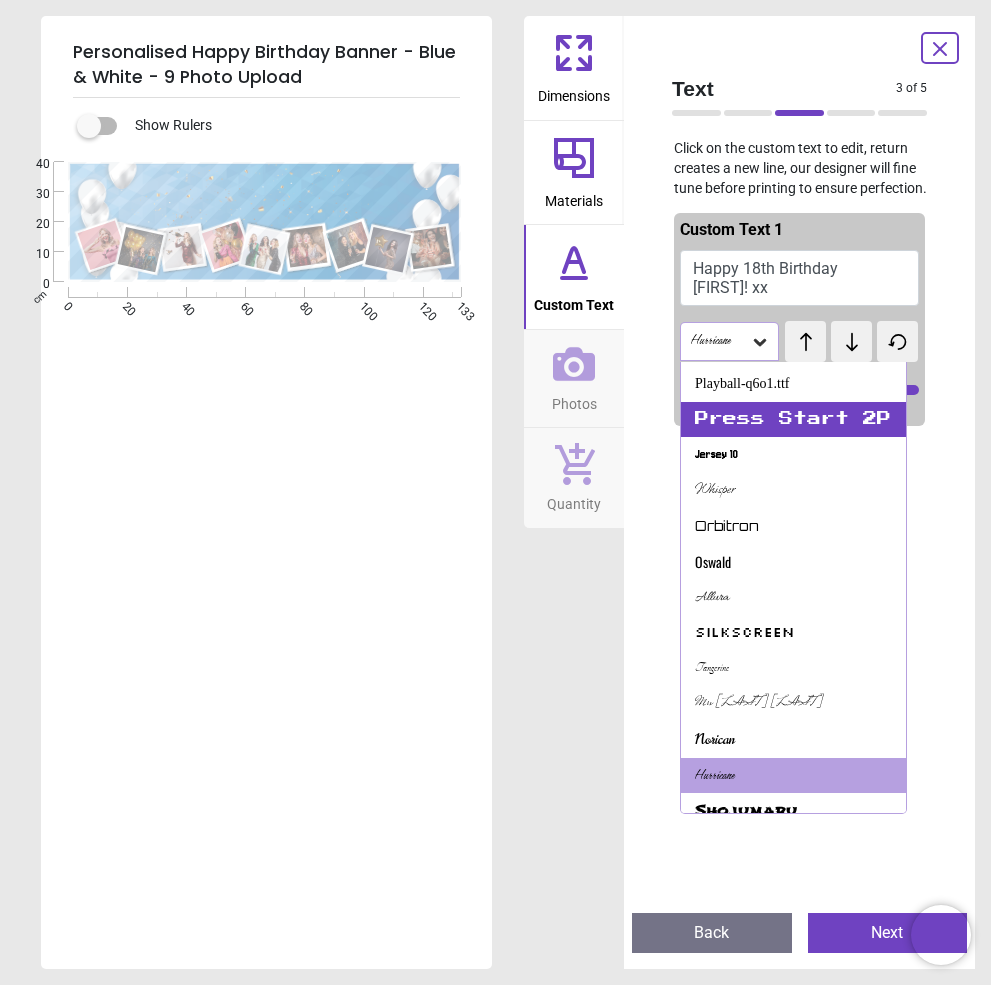 click on "Press Start 2P" at bounding box center (793, 420) 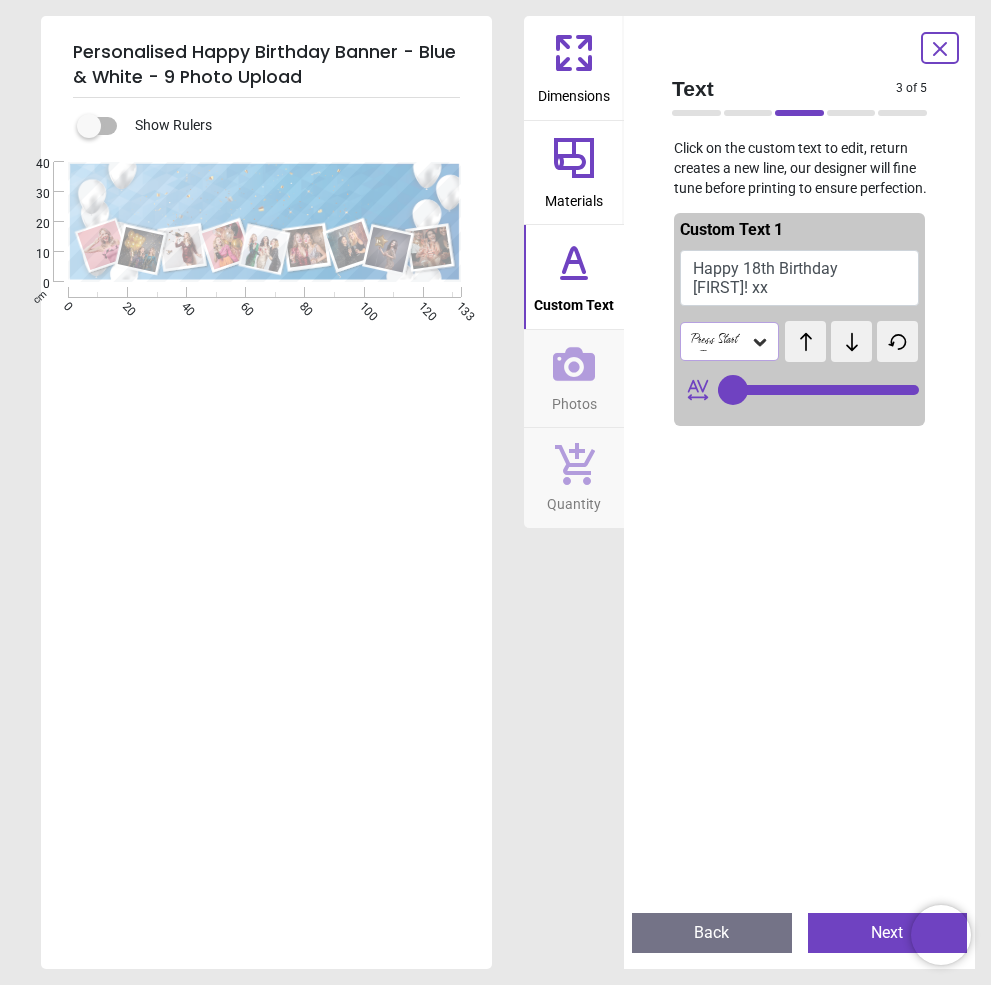 click 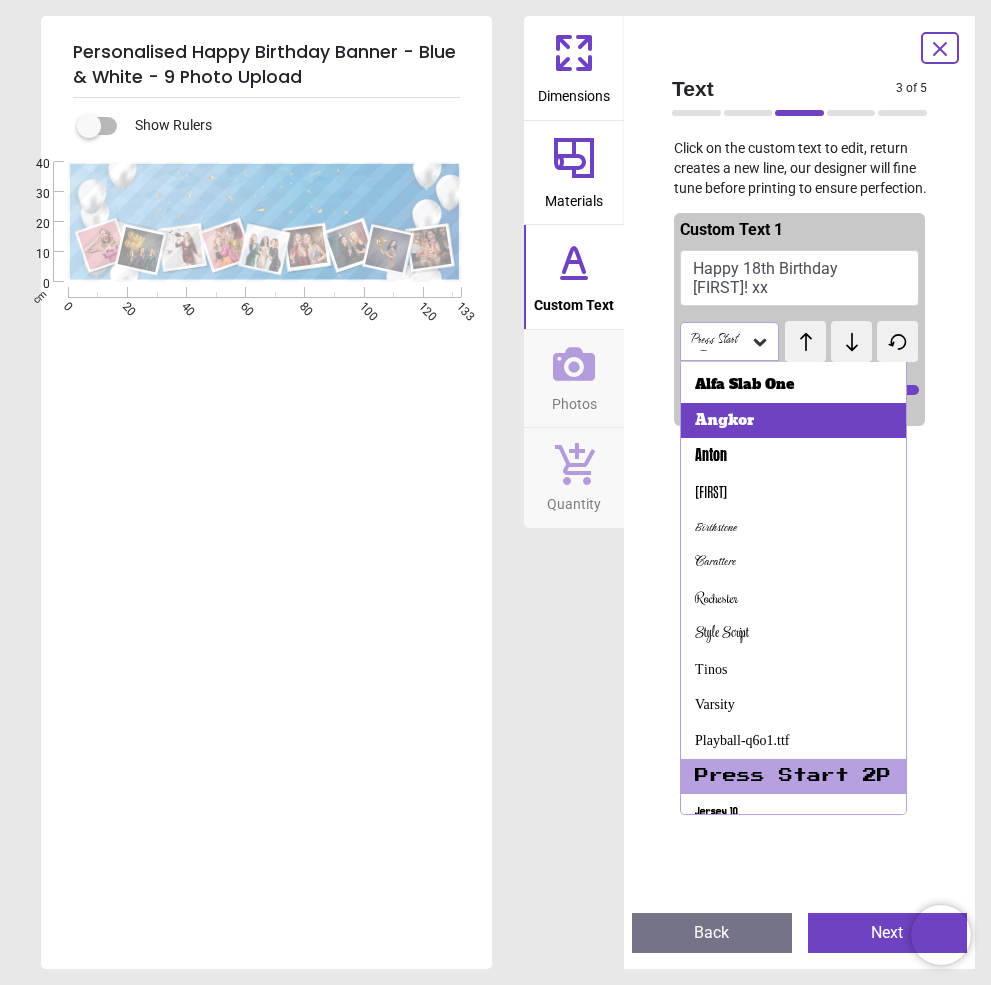 scroll, scrollTop: 0, scrollLeft: 0, axis: both 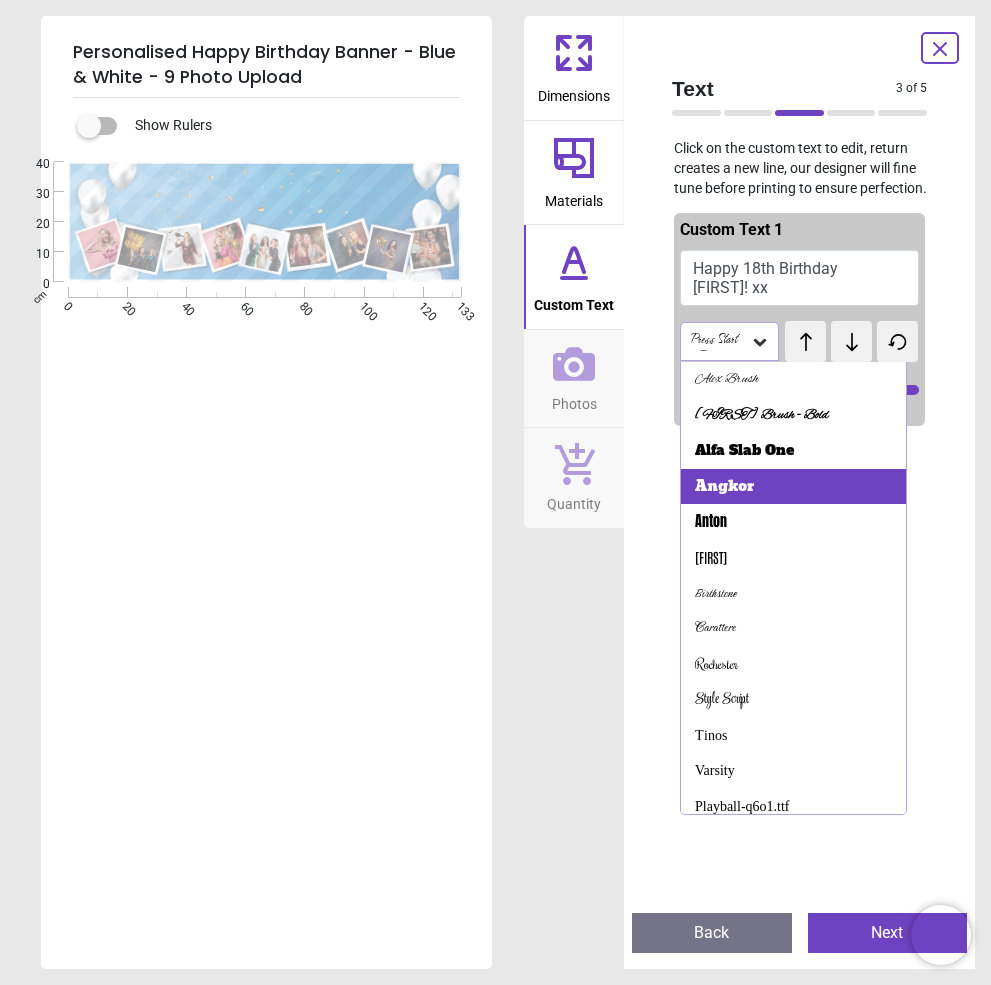 click on "Angkor" at bounding box center [724, 487] 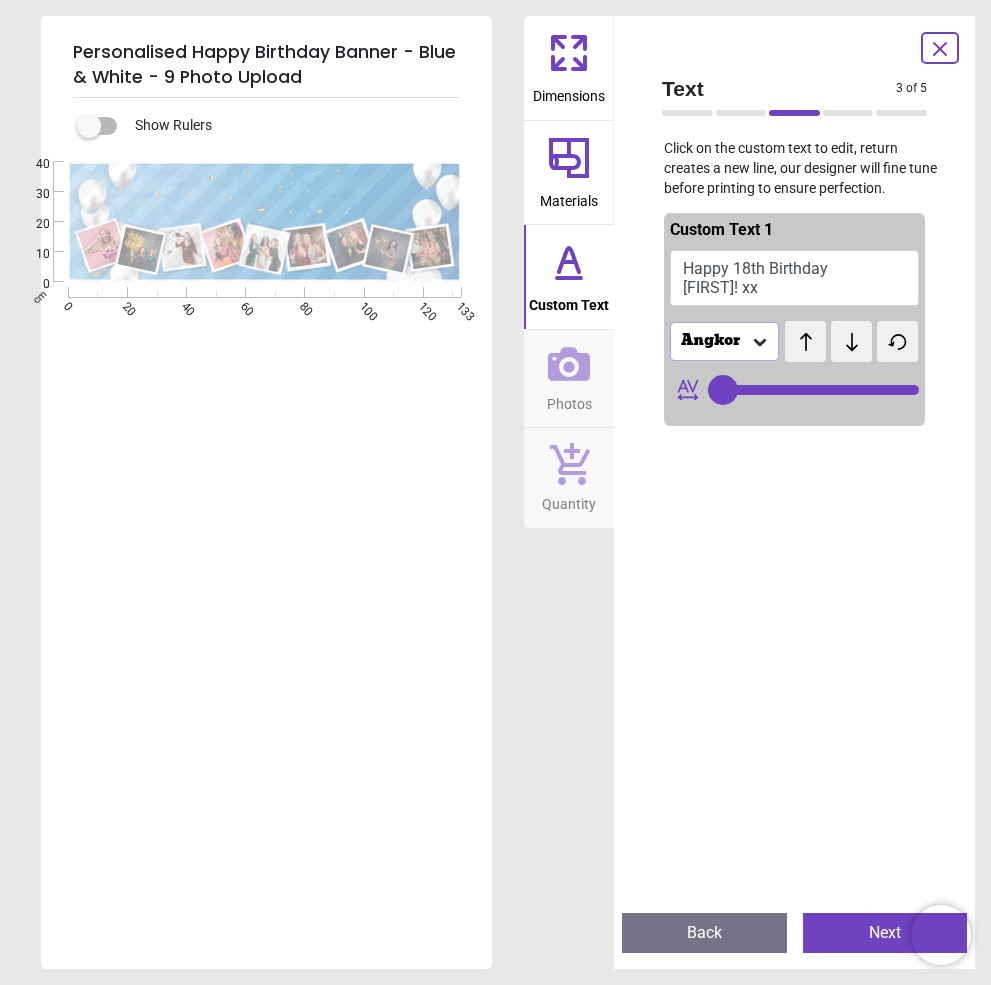 click 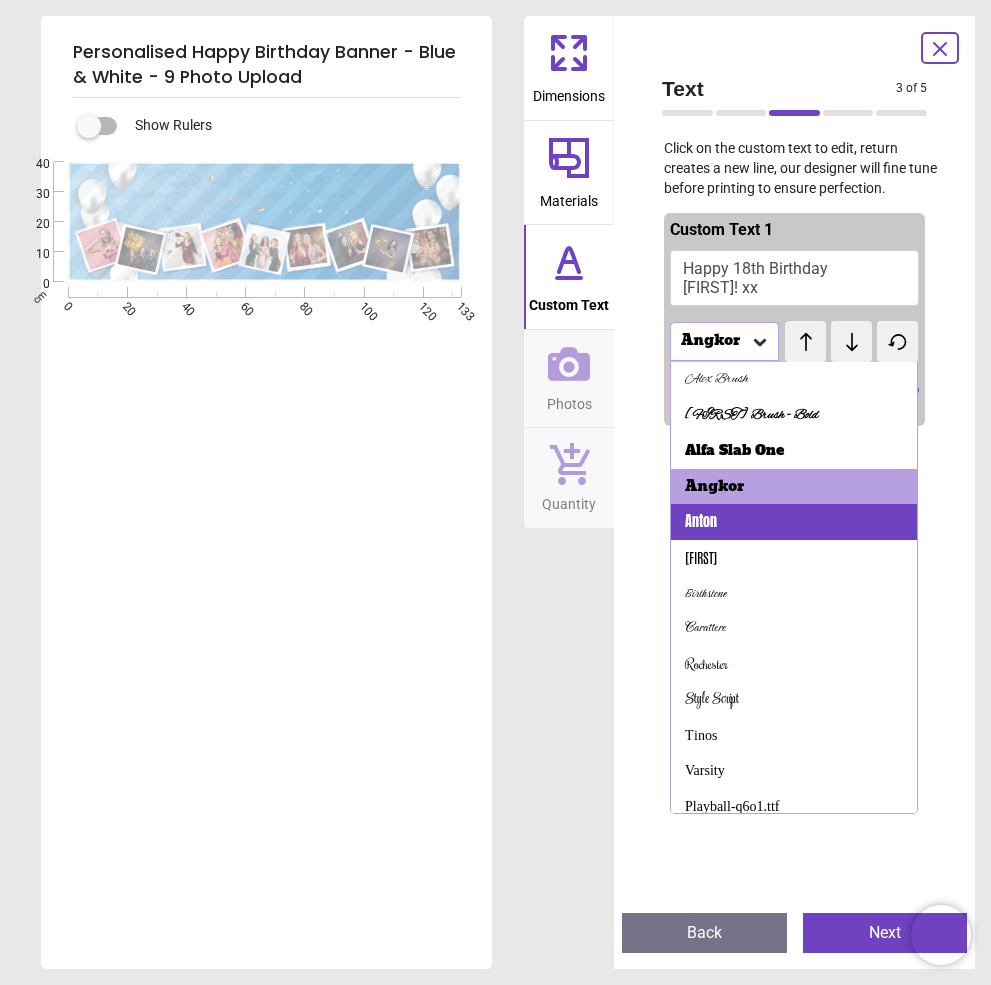 click on "Anton" at bounding box center [701, 522] 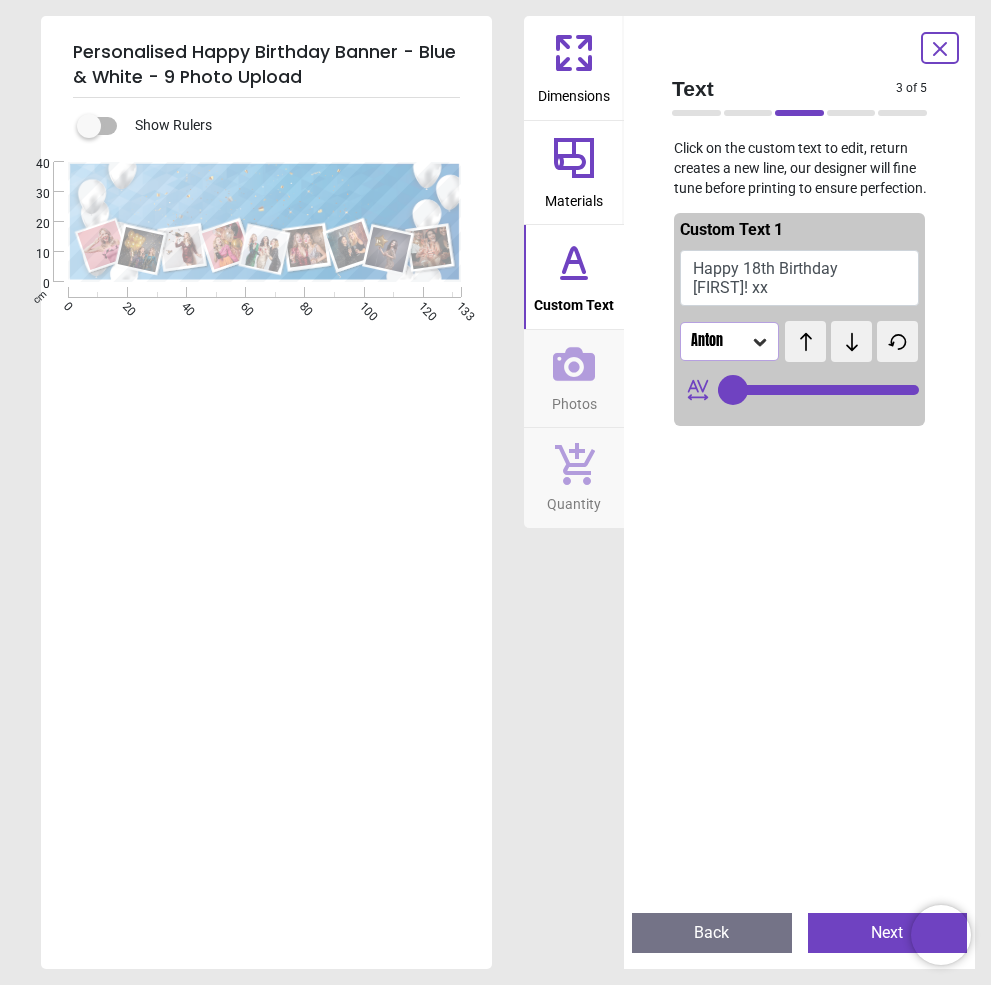click 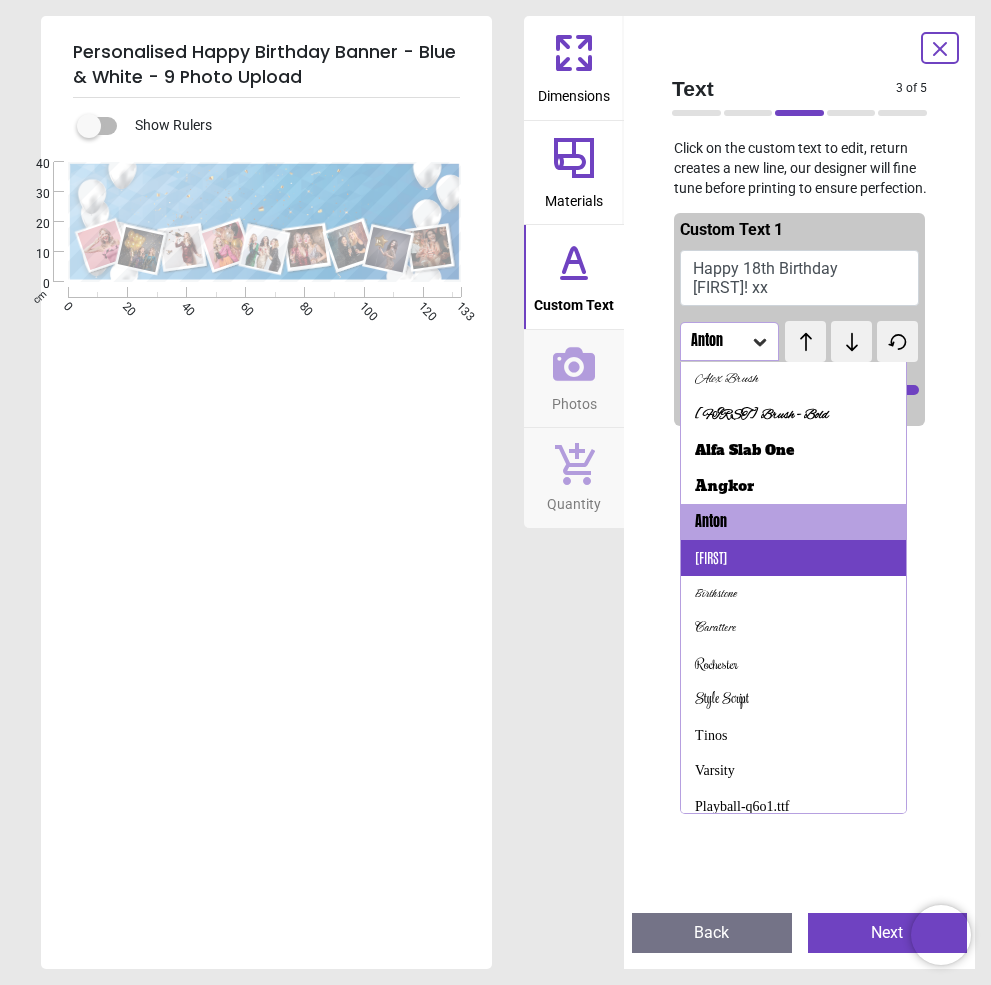 click on "[FIRST]" at bounding box center [711, 558] 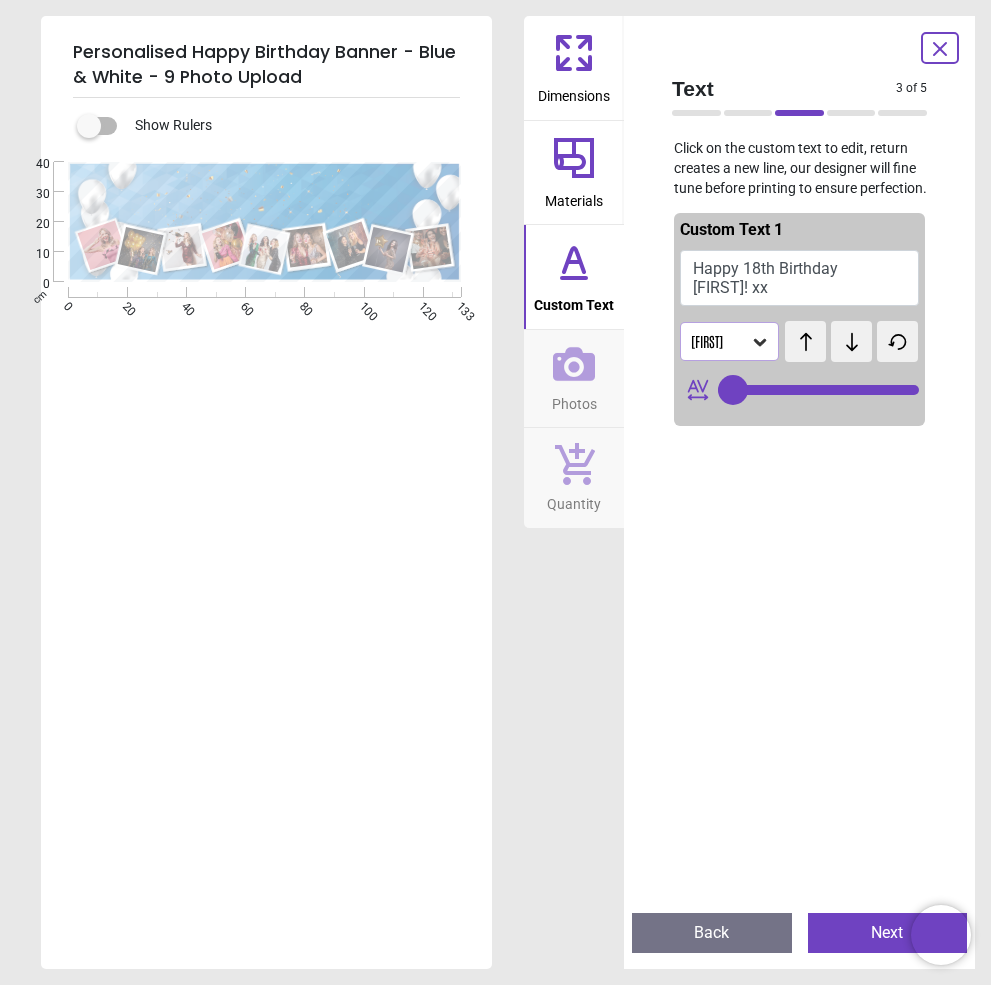 click 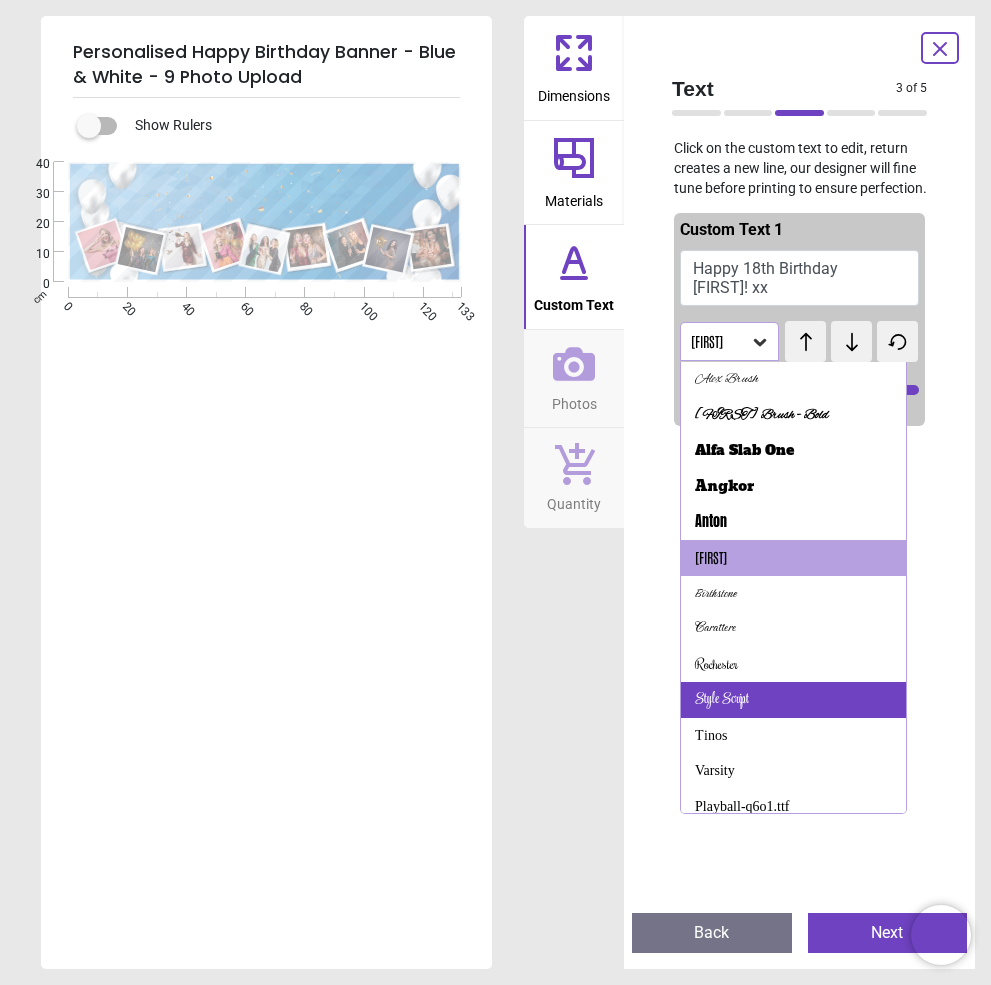 scroll, scrollTop: 100, scrollLeft: 0, axis: vertical 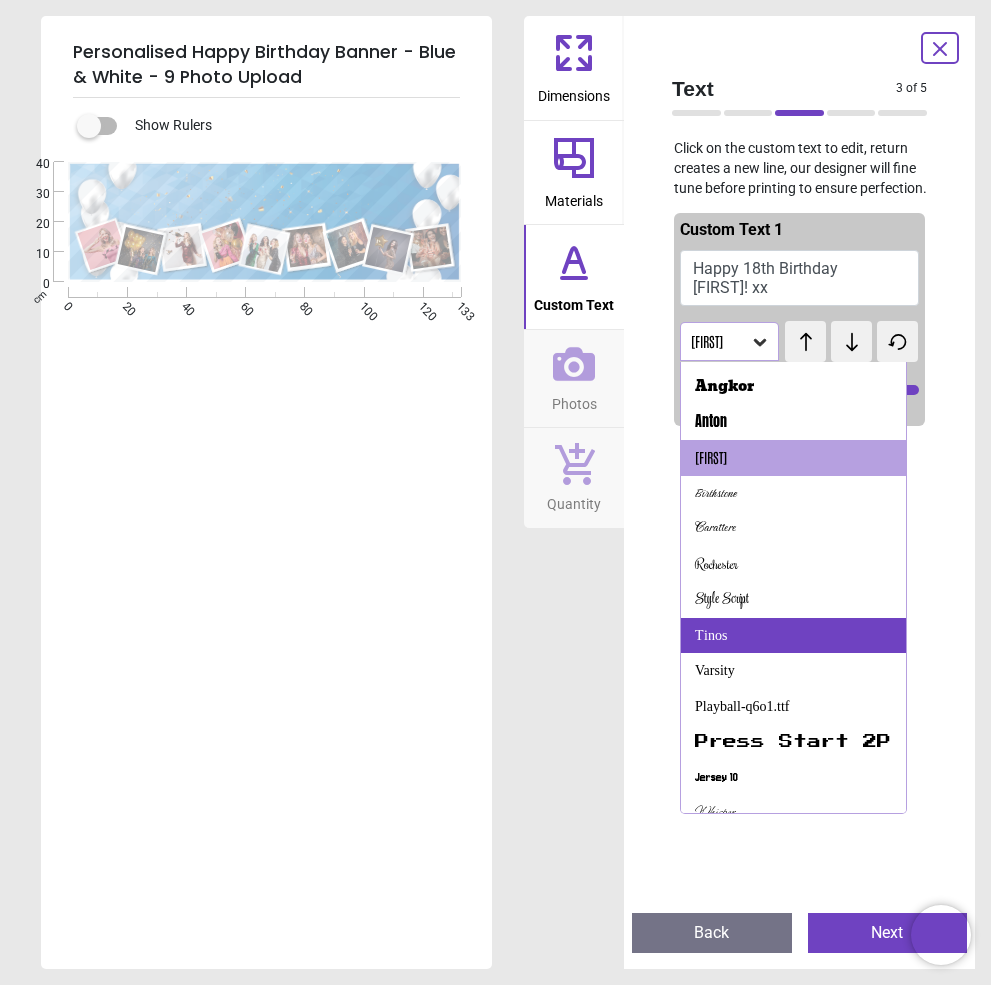 click on "Tinos" at bounding box center [793, 636] 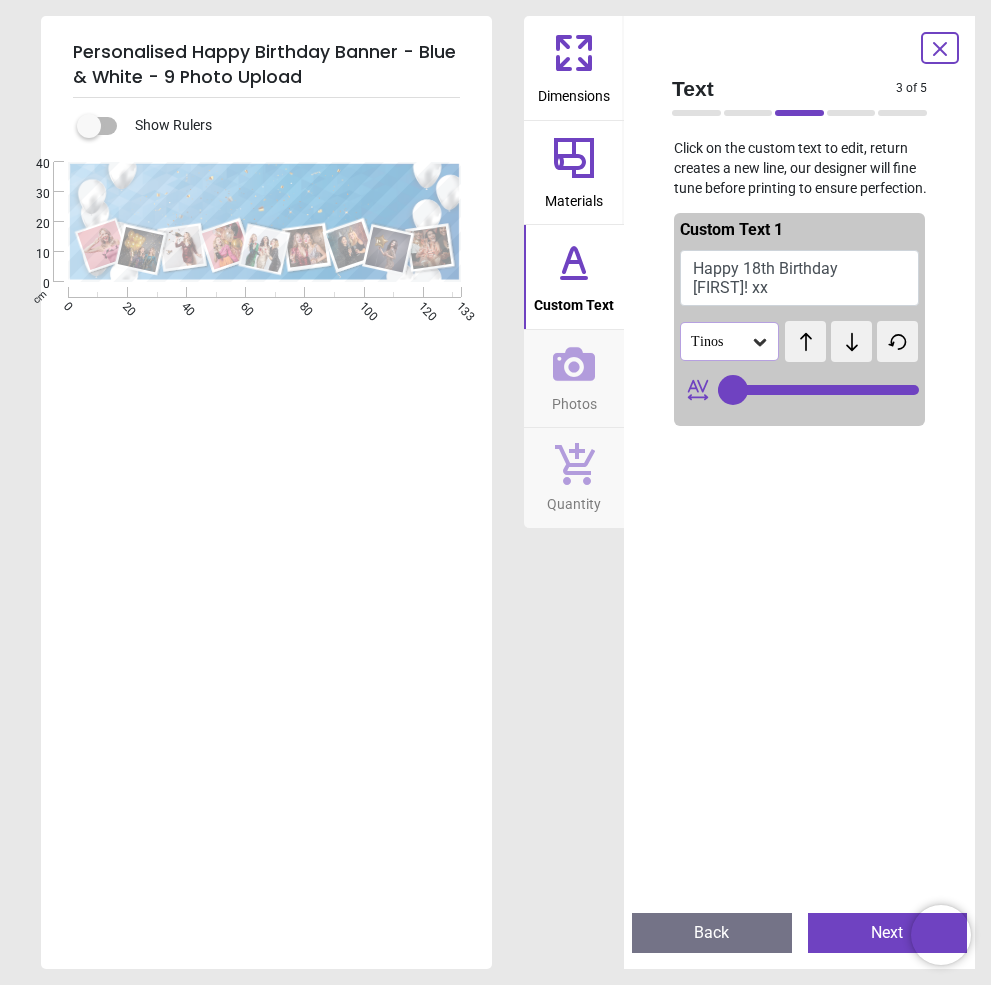 click 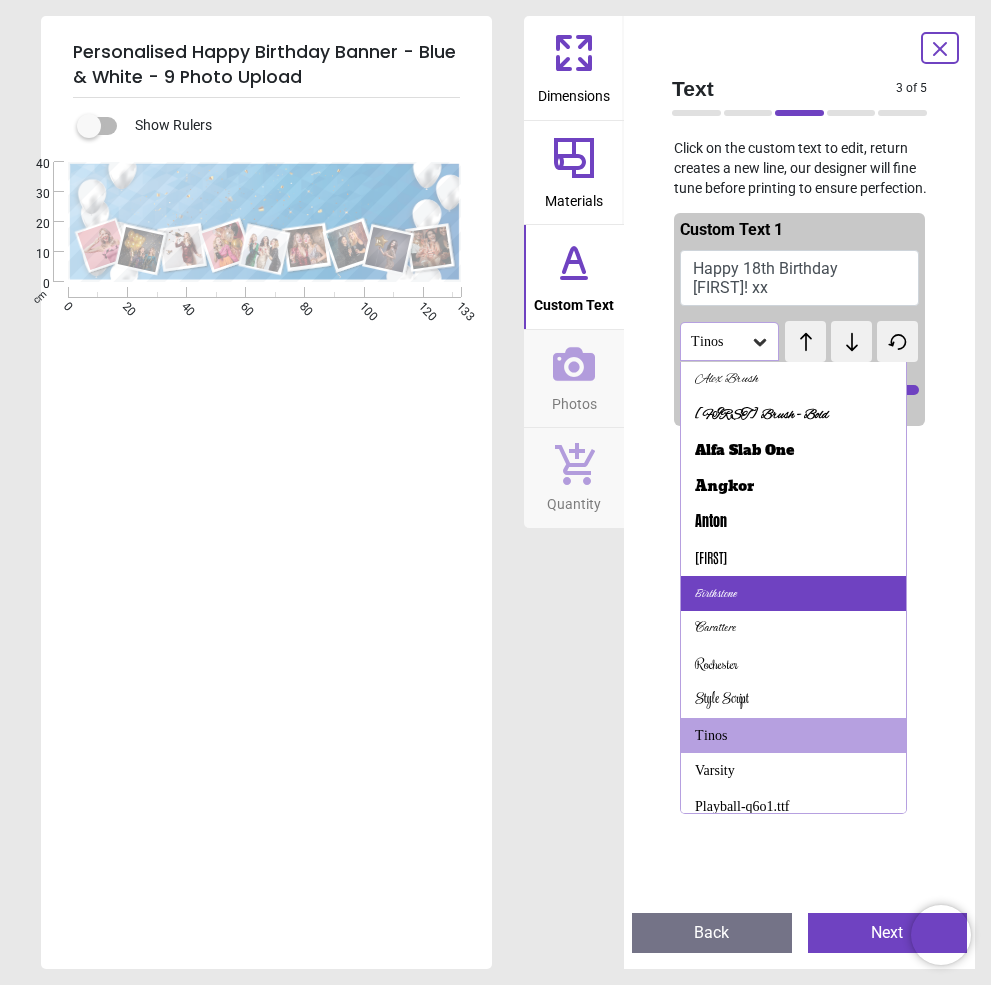 scroll, scrollTop: 200, scrollLeft: 0, axis: vertical 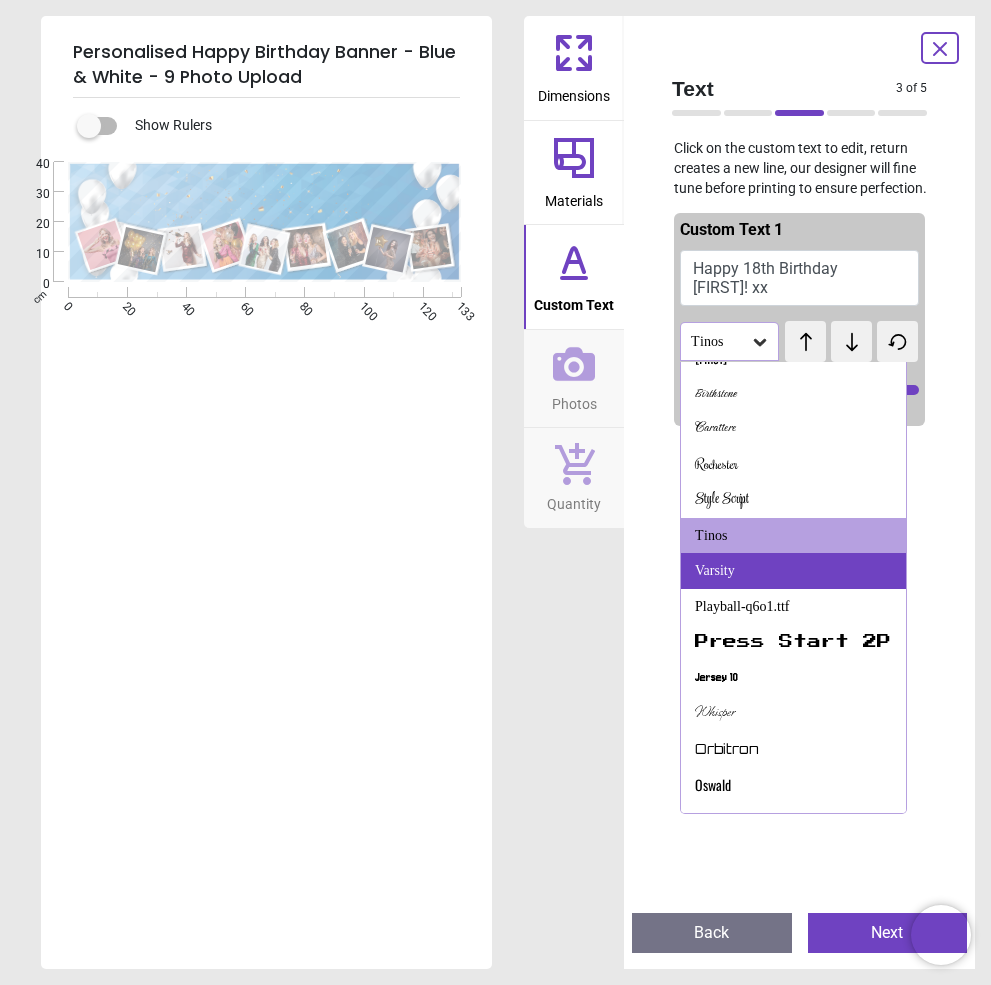 click on "Varsity" at bounding box center [793, 571] 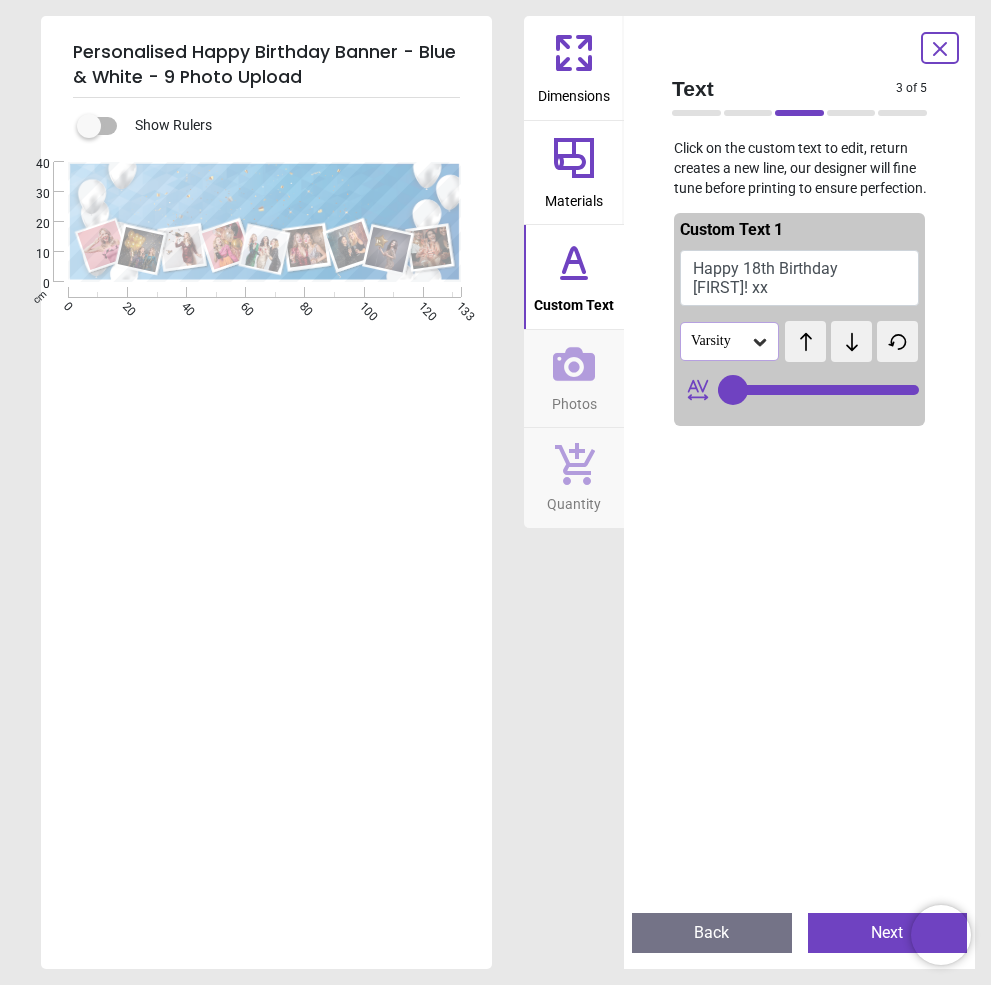 click 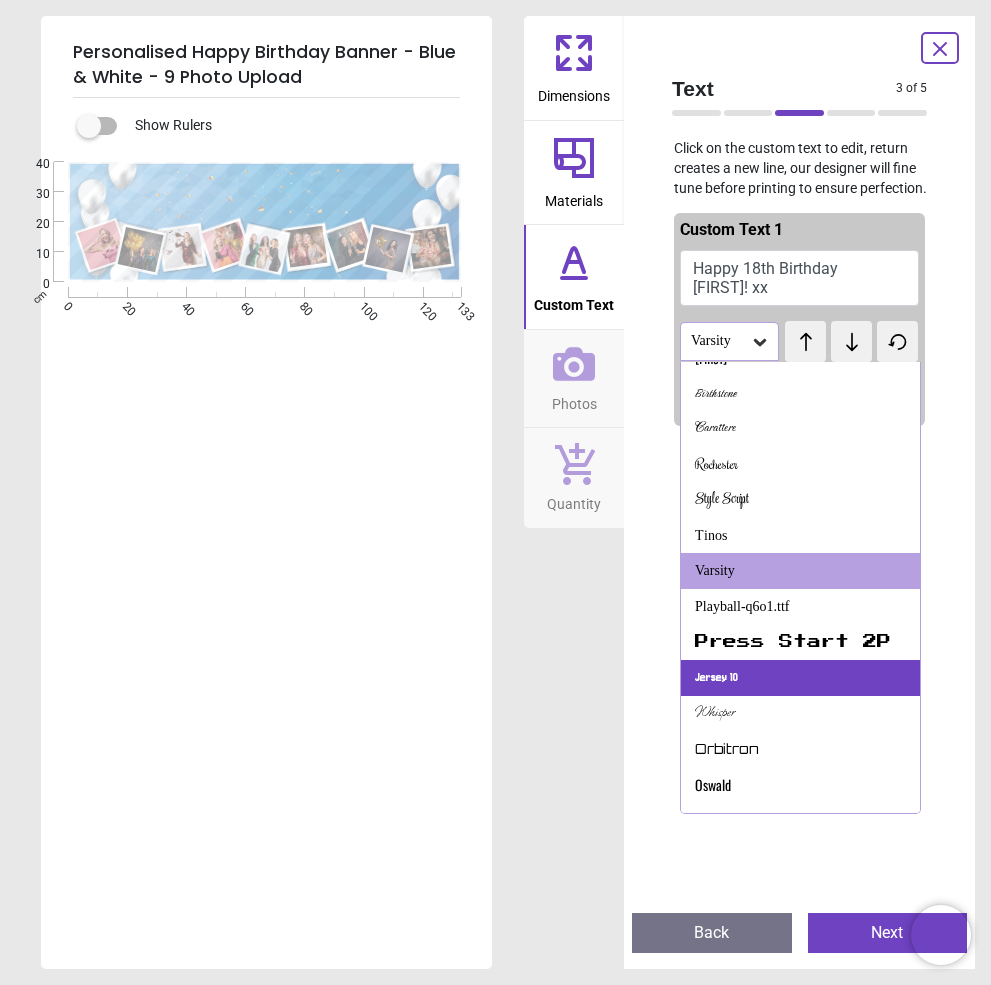 scroll, scrollTop: 300, scrollLeft: 0, axis: vertical 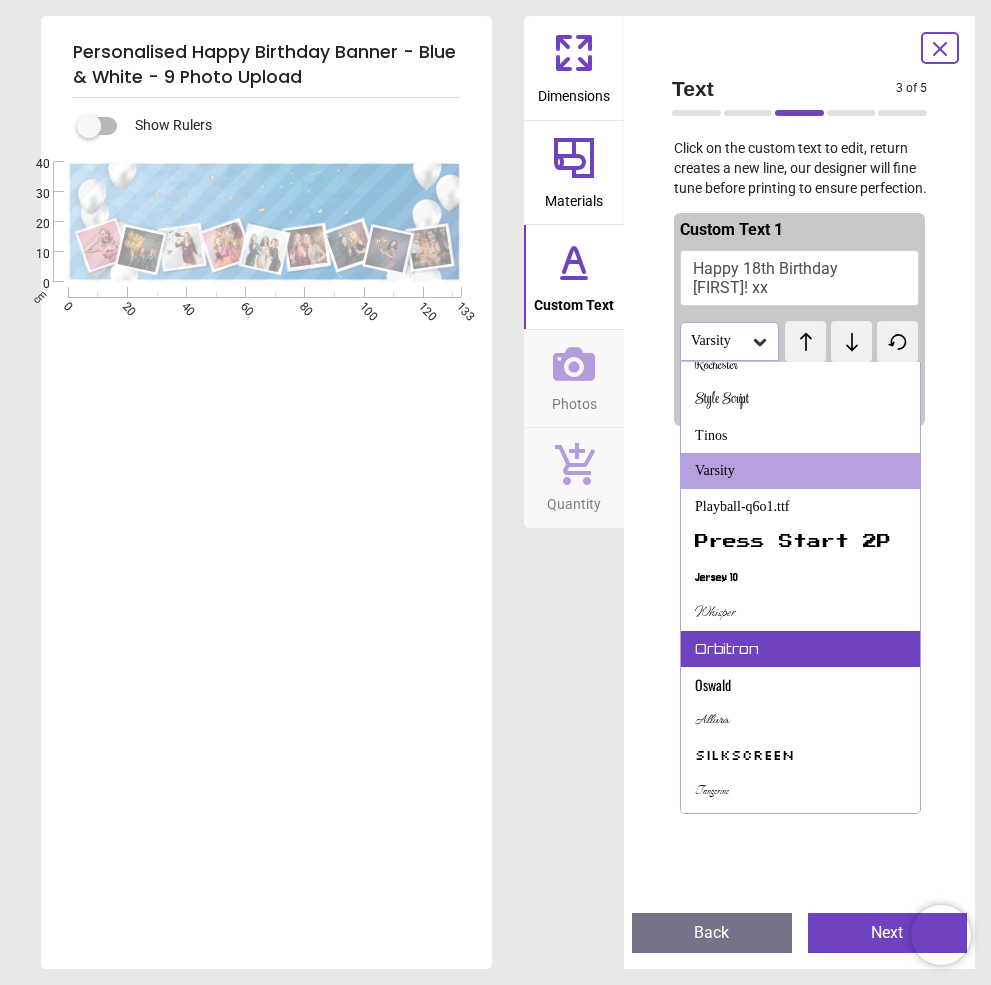 click on "Orbitron" at bounding box center (727, 649) 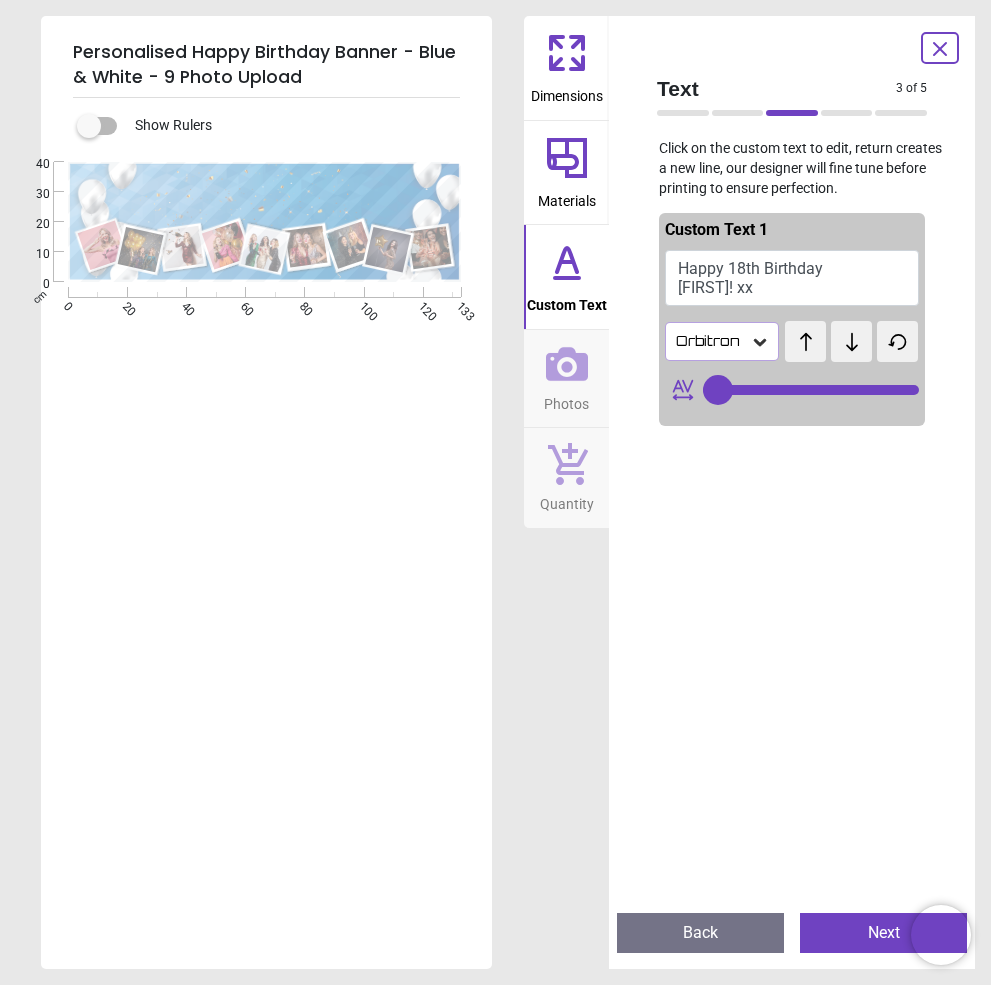click 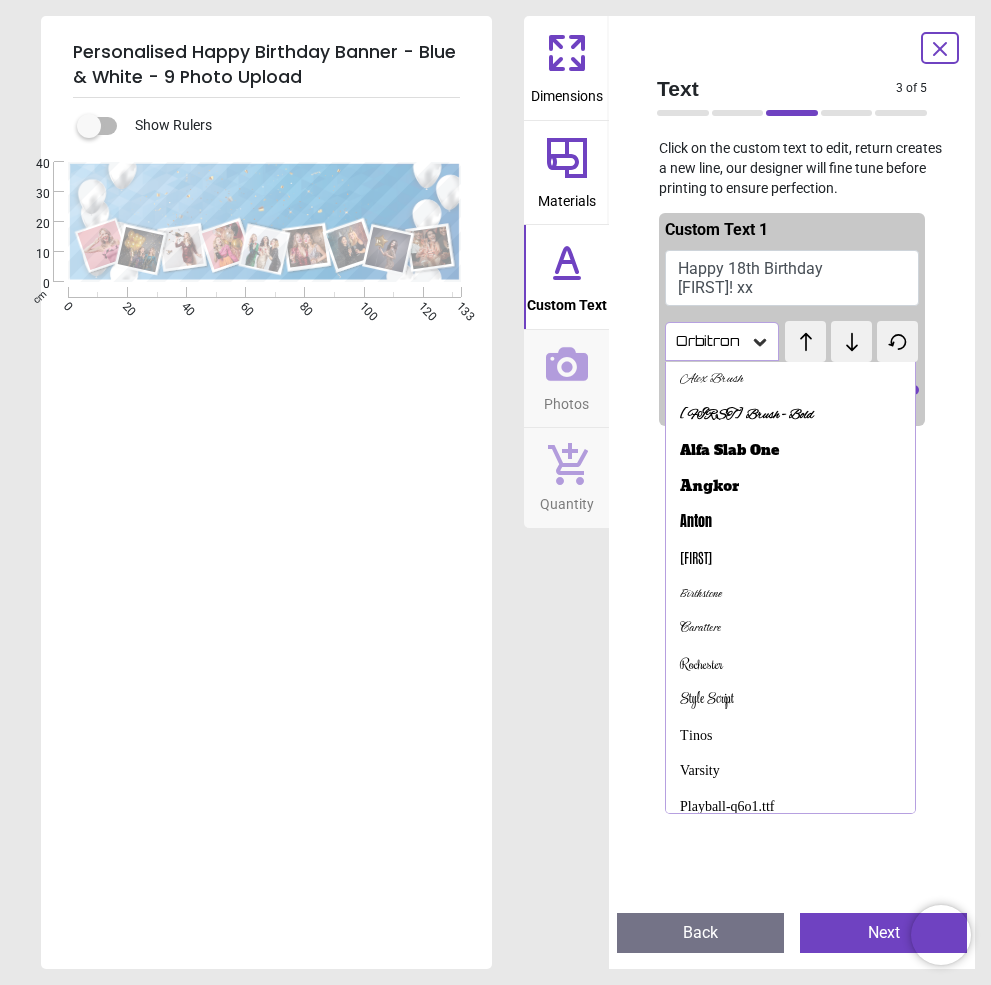 scroll, scrollTop: 154, scrollLeft: 0, axis: vertical 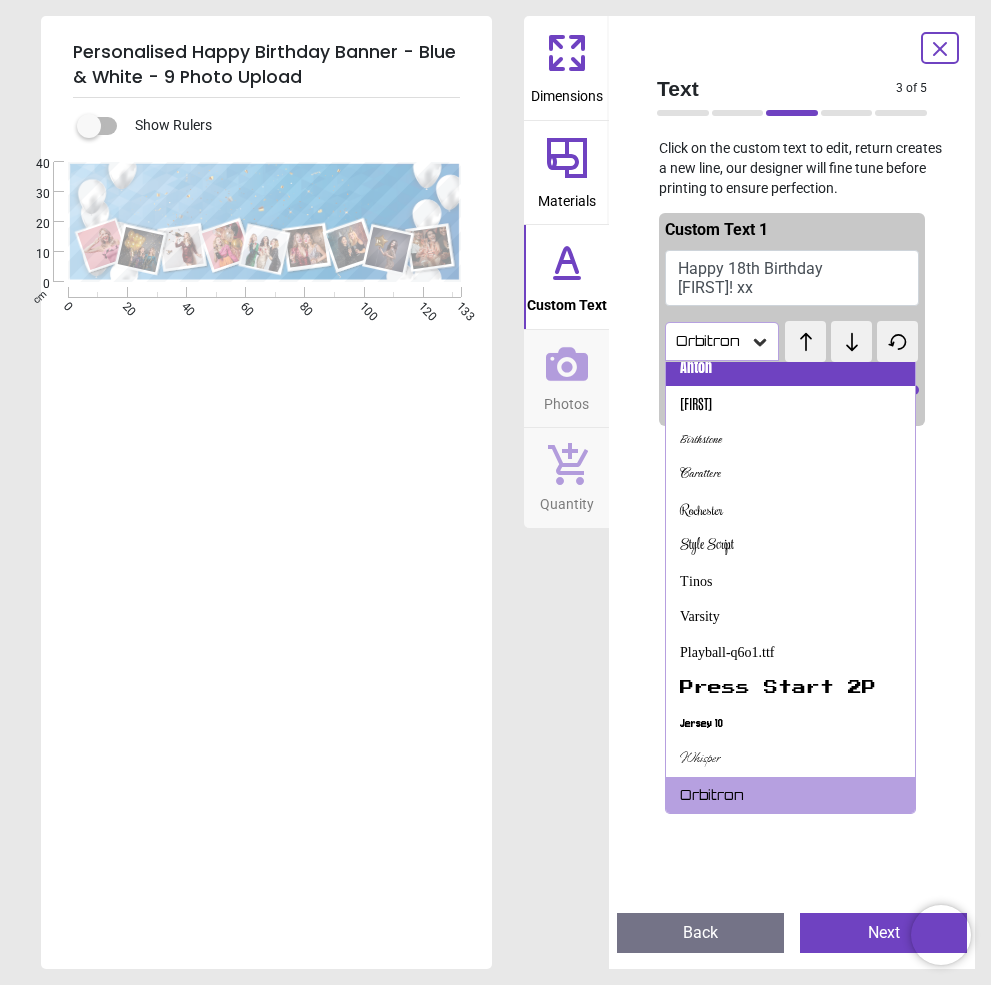 click on "Anton" at bounding box center [790, 368] 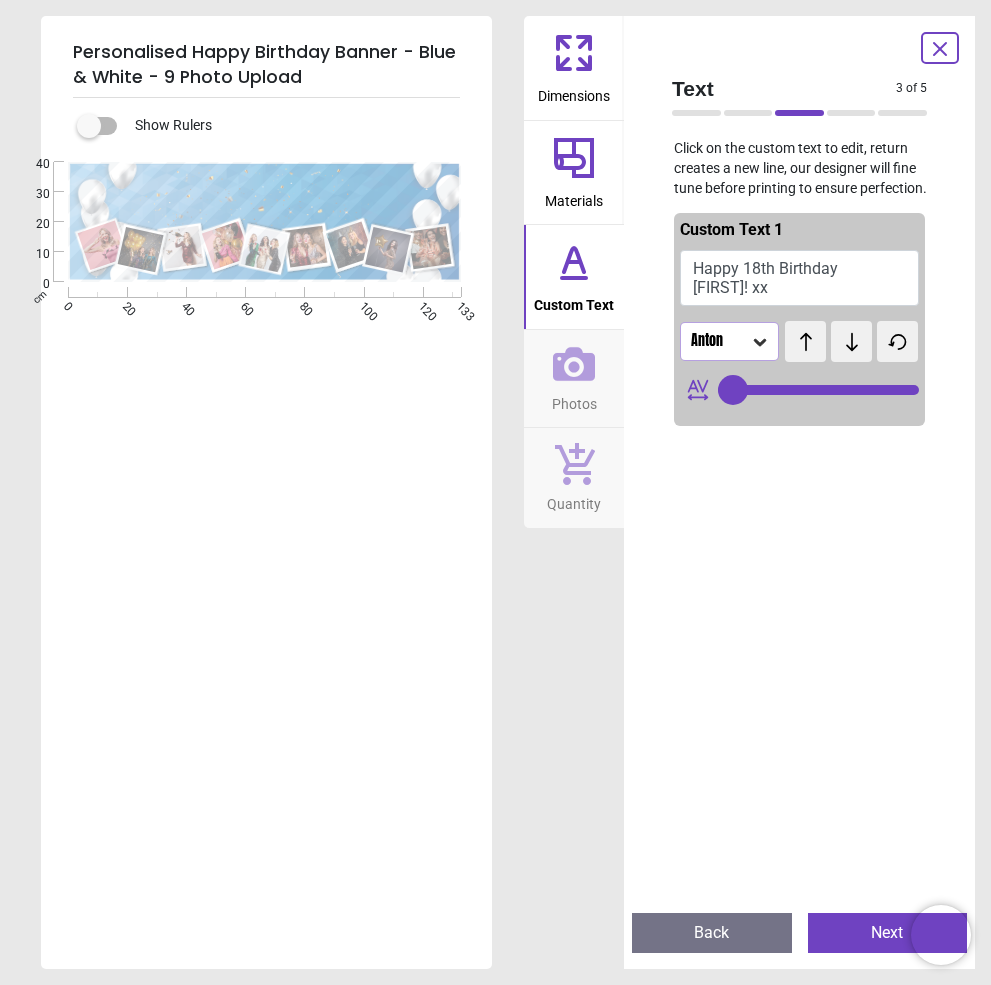 click 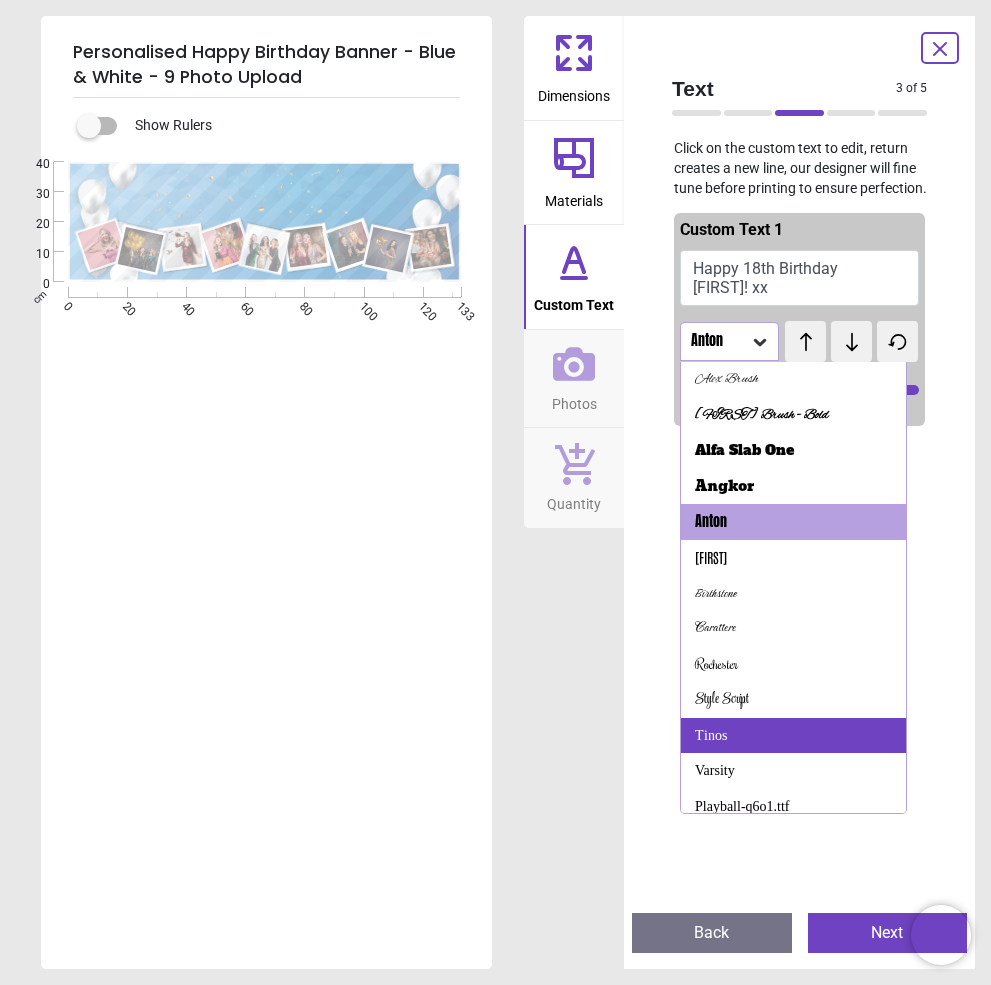 click on "Tinos" at bounding box center [711, 736] 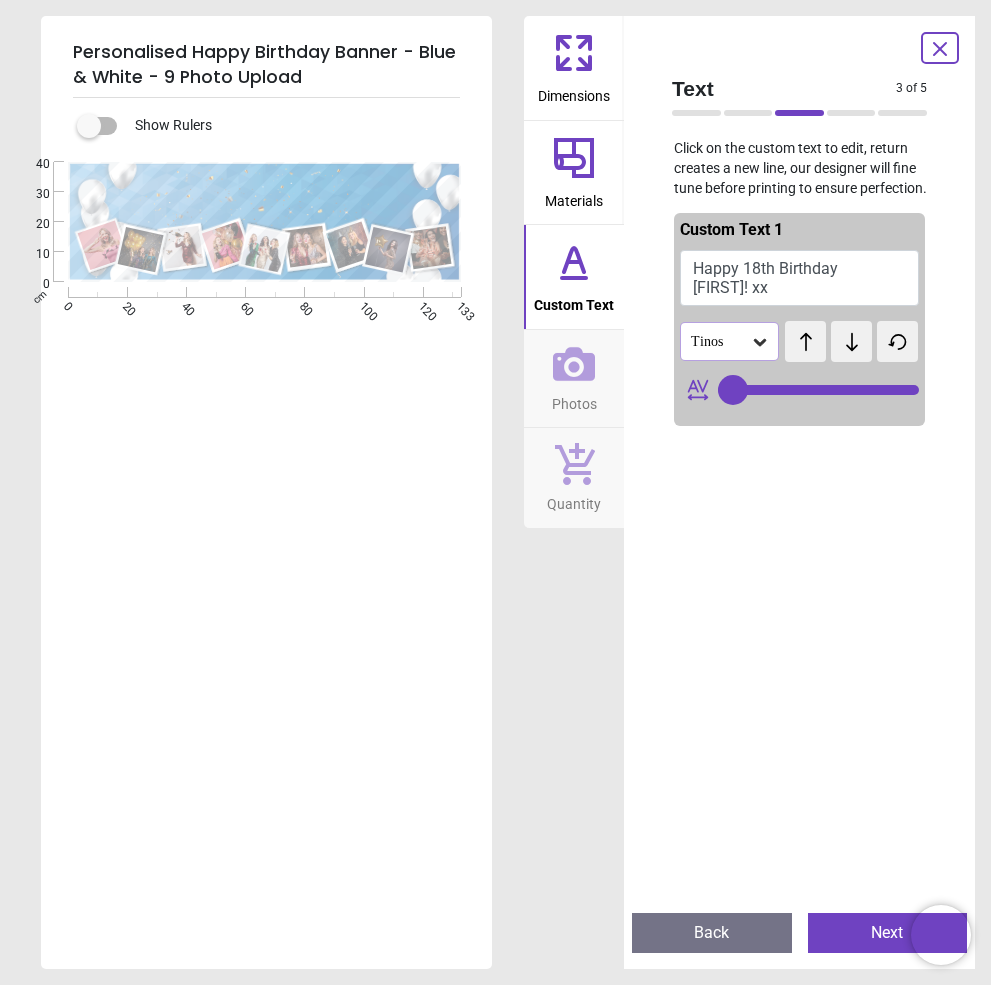 click 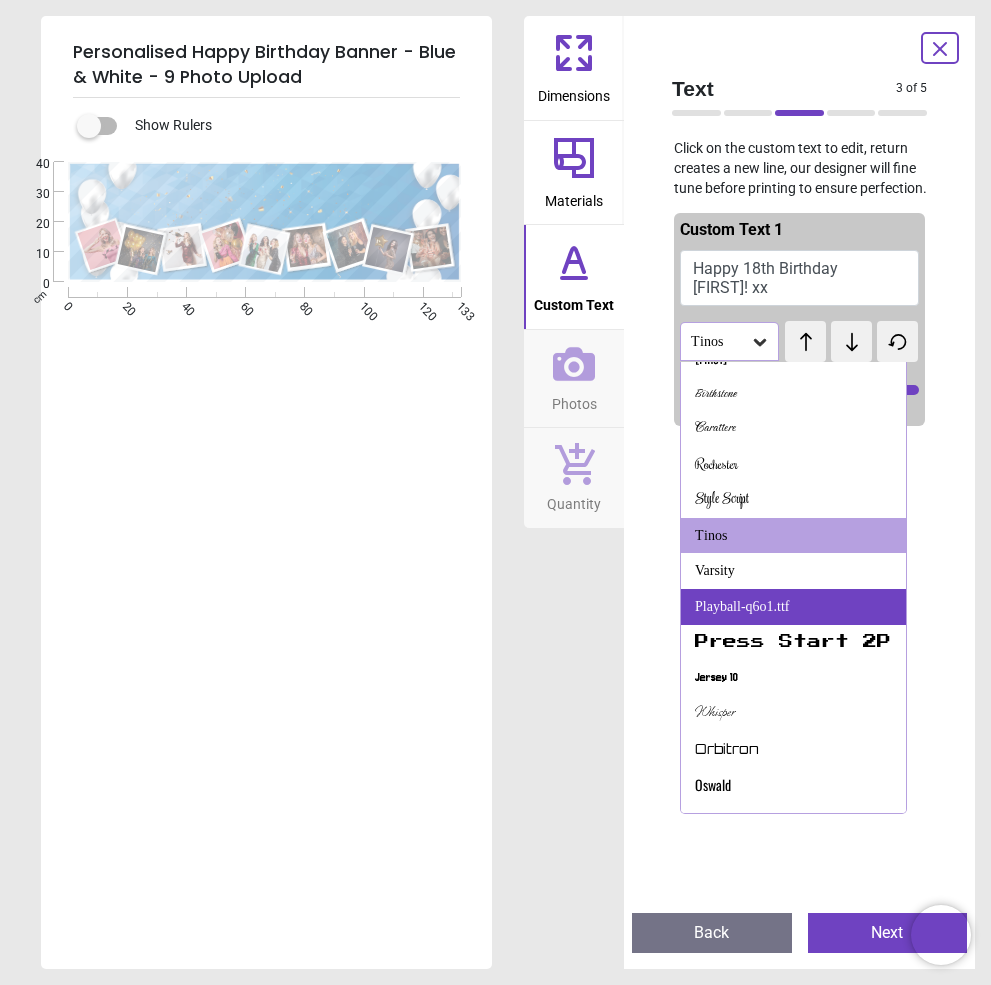 scroll, scrollTop: 300, scrollLeft: 0, axis: vertical 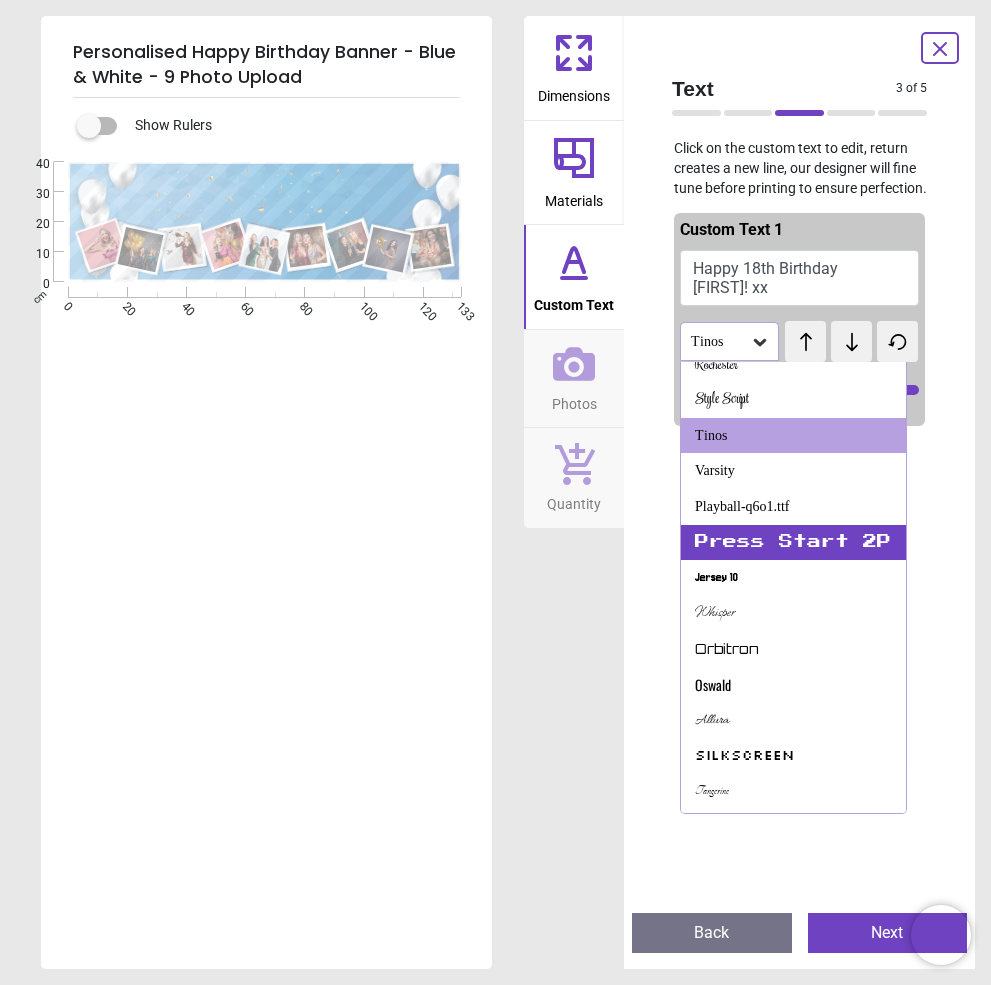 click on "Press Start 2P" at bounding box center (793, 543) 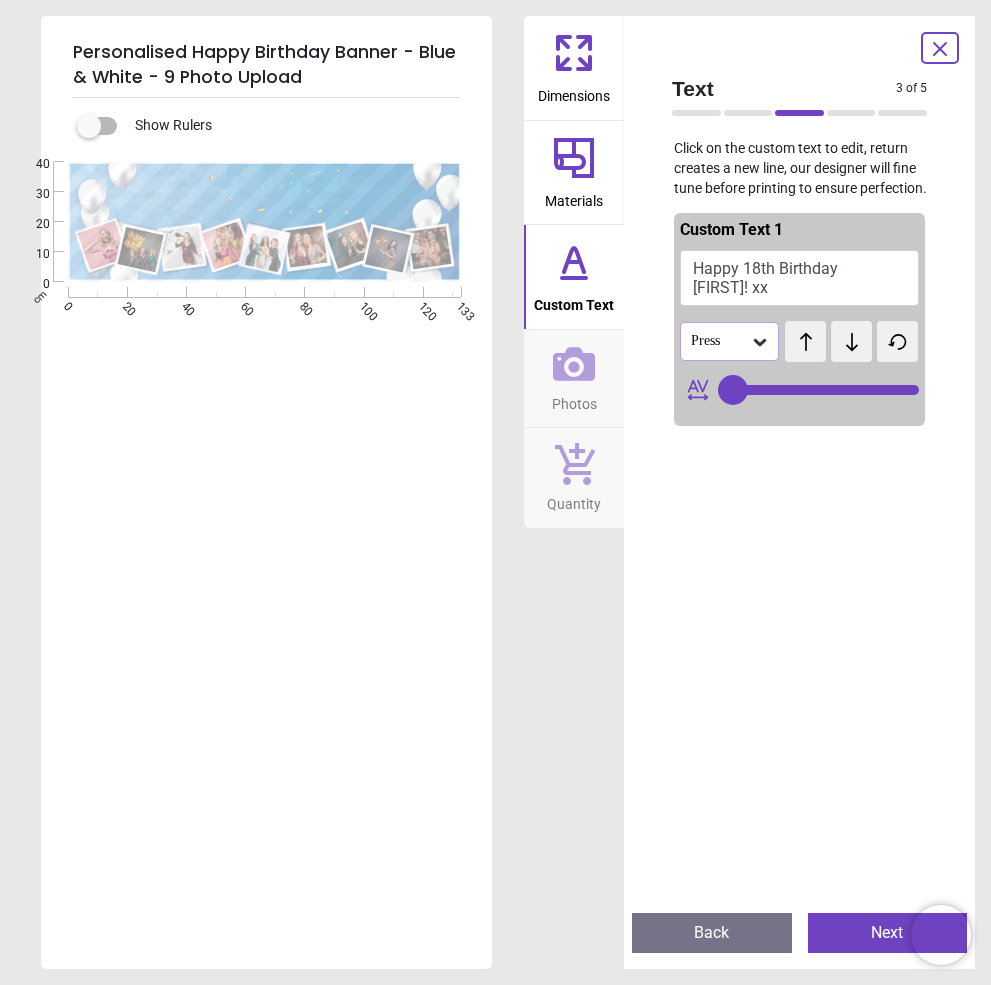 click 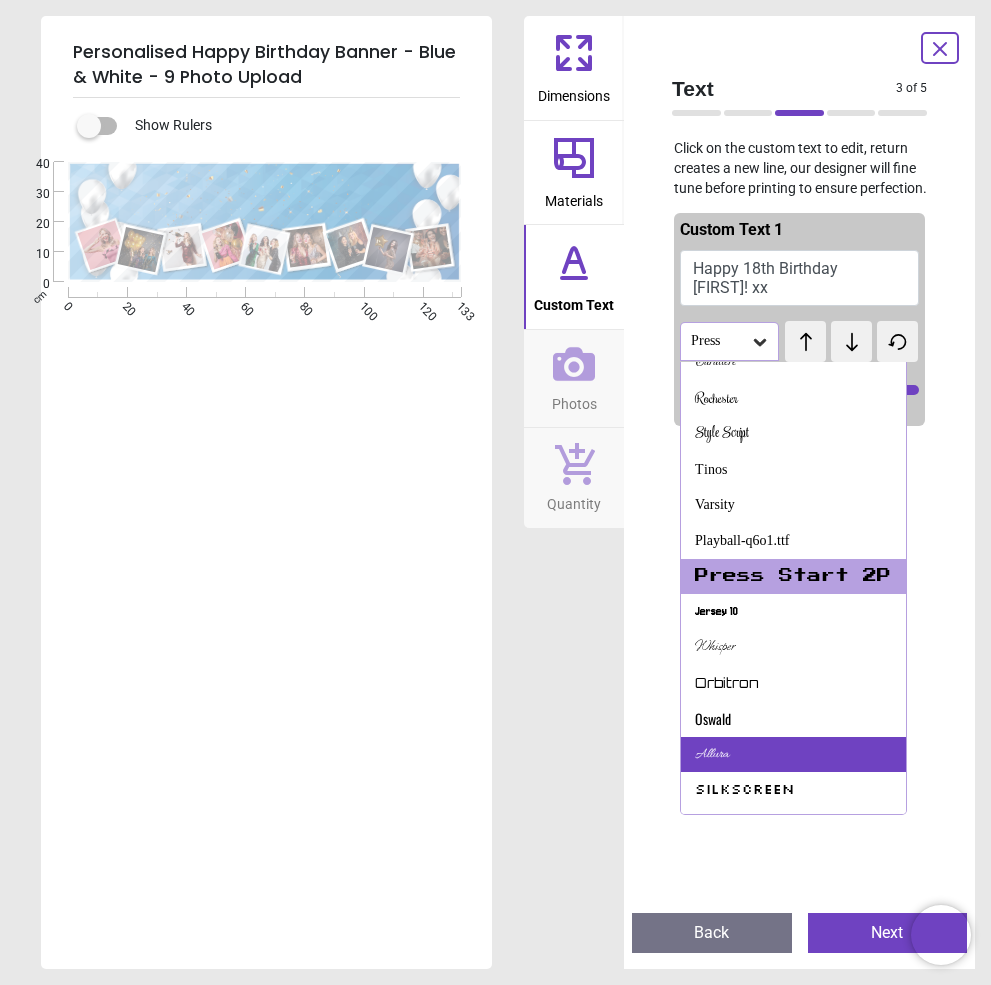scroll, scrollTop: 366, scrollLeft: 0, axis: vertical 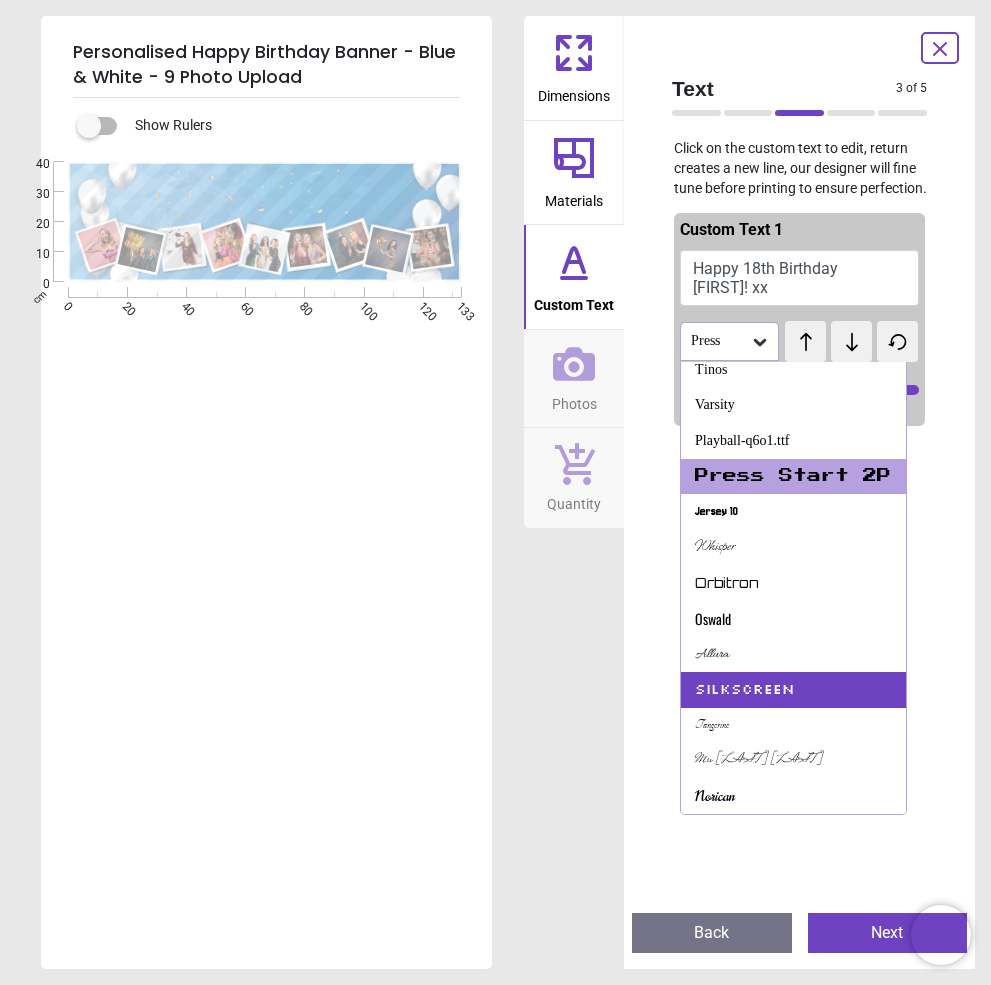 click on "Silkscreen" at bounding box center (744, 690) 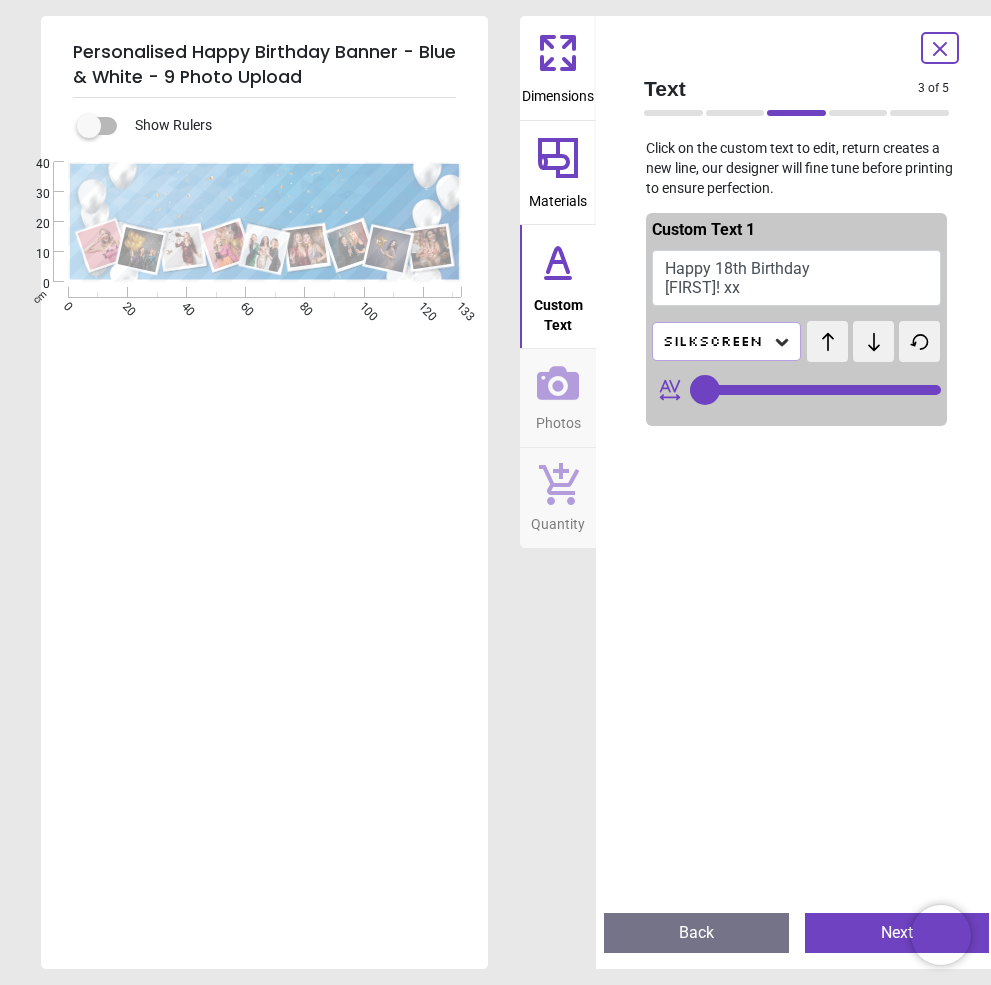 click 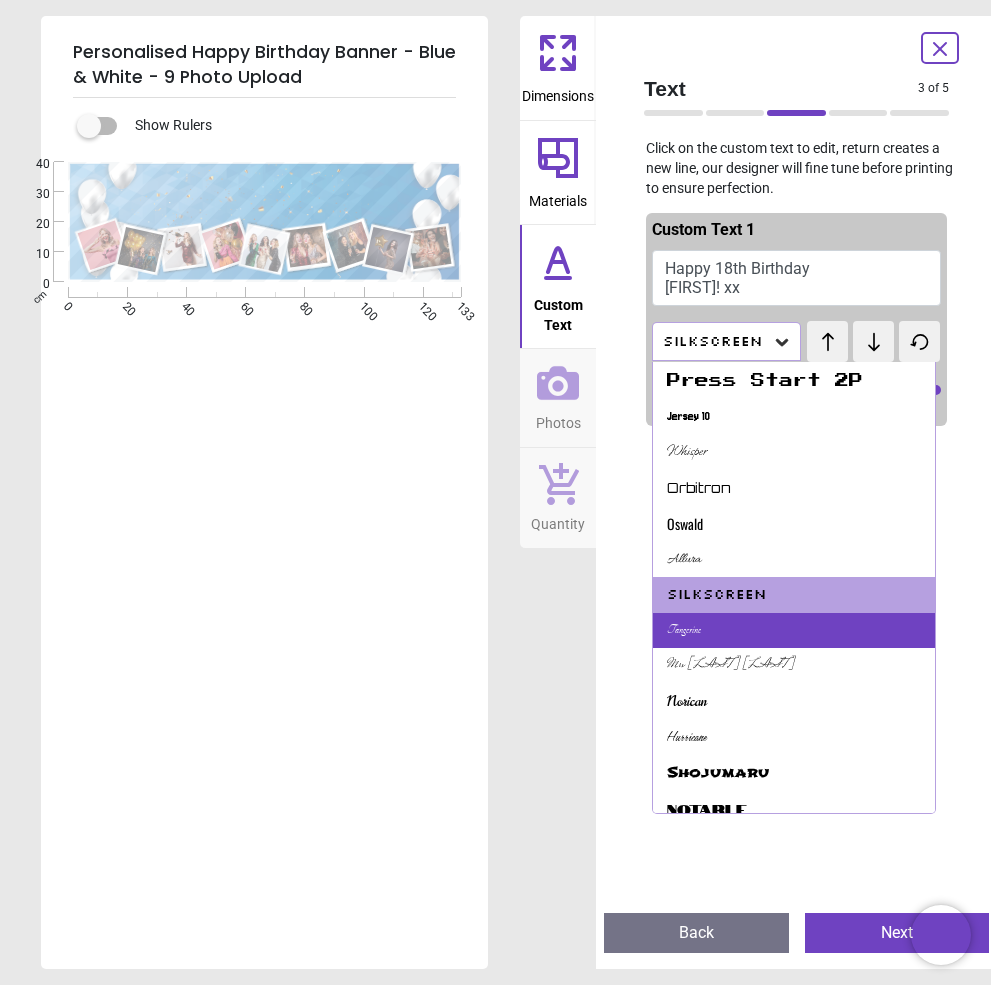 scroll, scrollTop: 561, scrollLeft: 0, axis: vertical 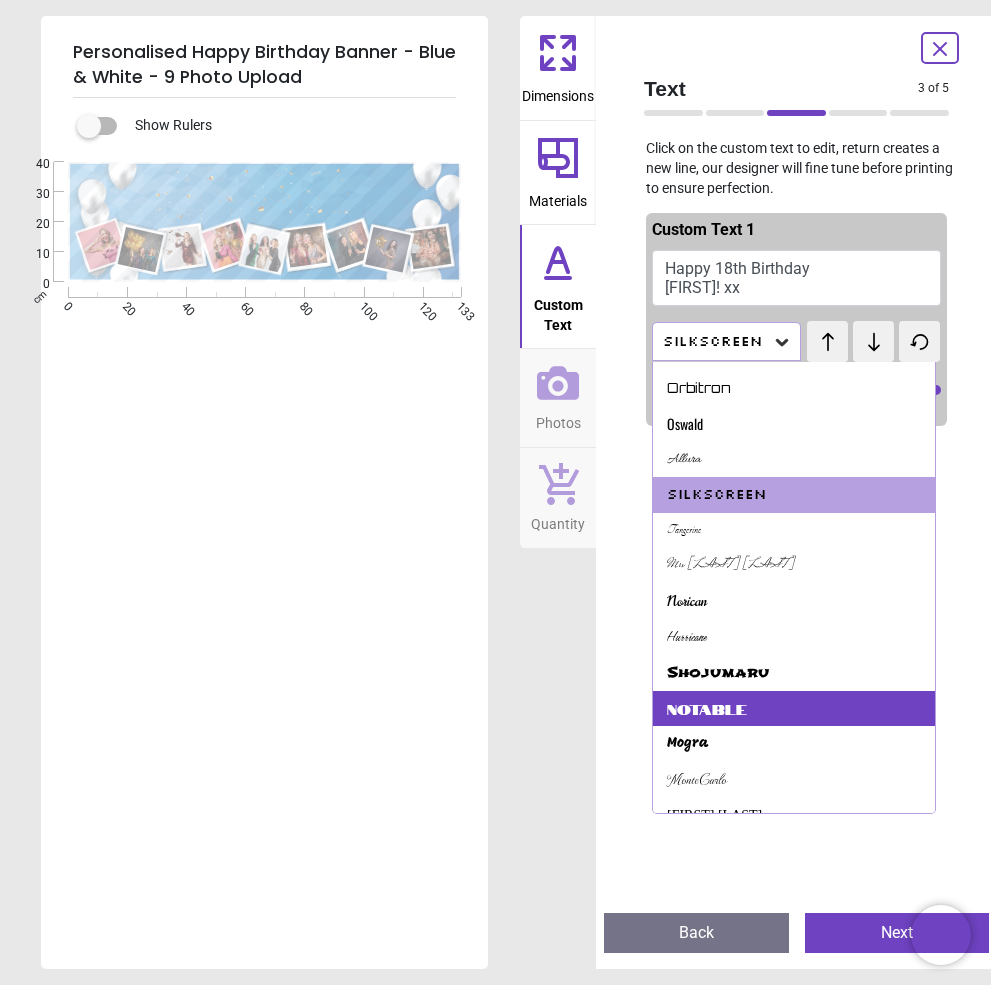 click on "Notable" at bounding box center [707, 709] 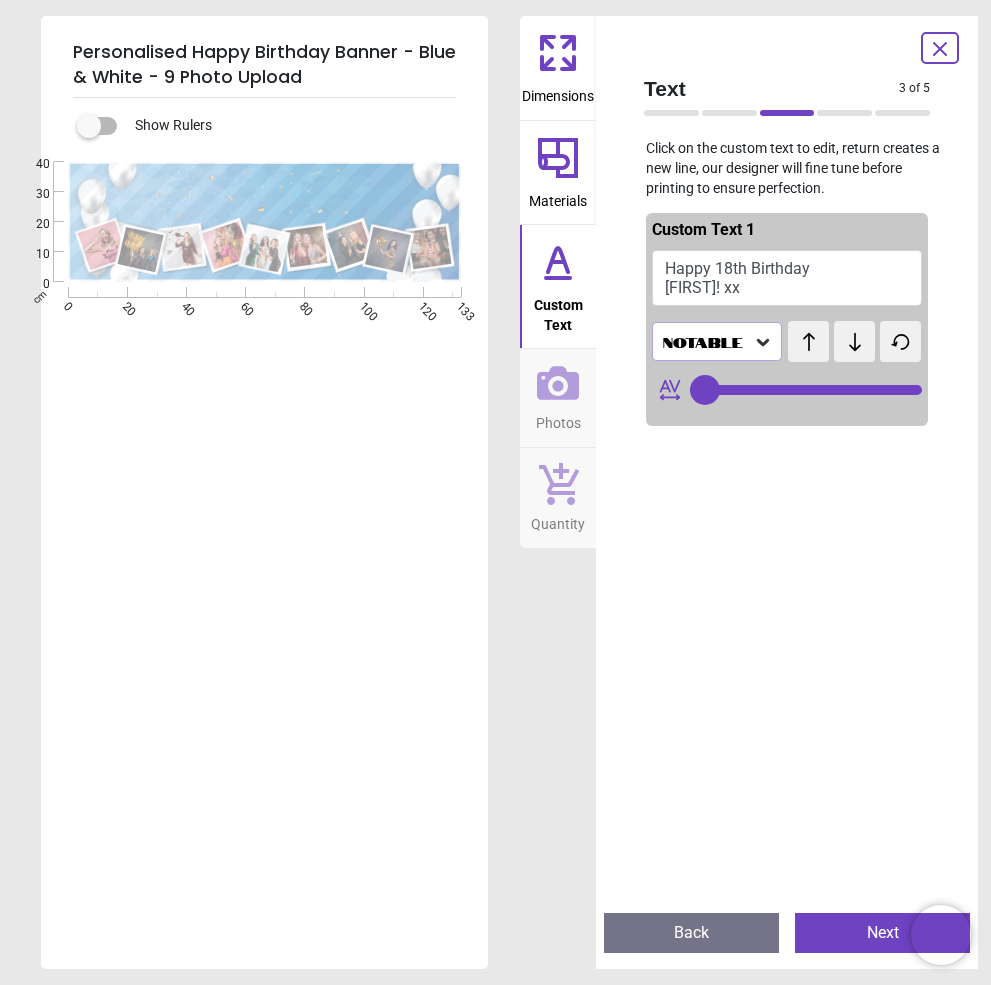 click 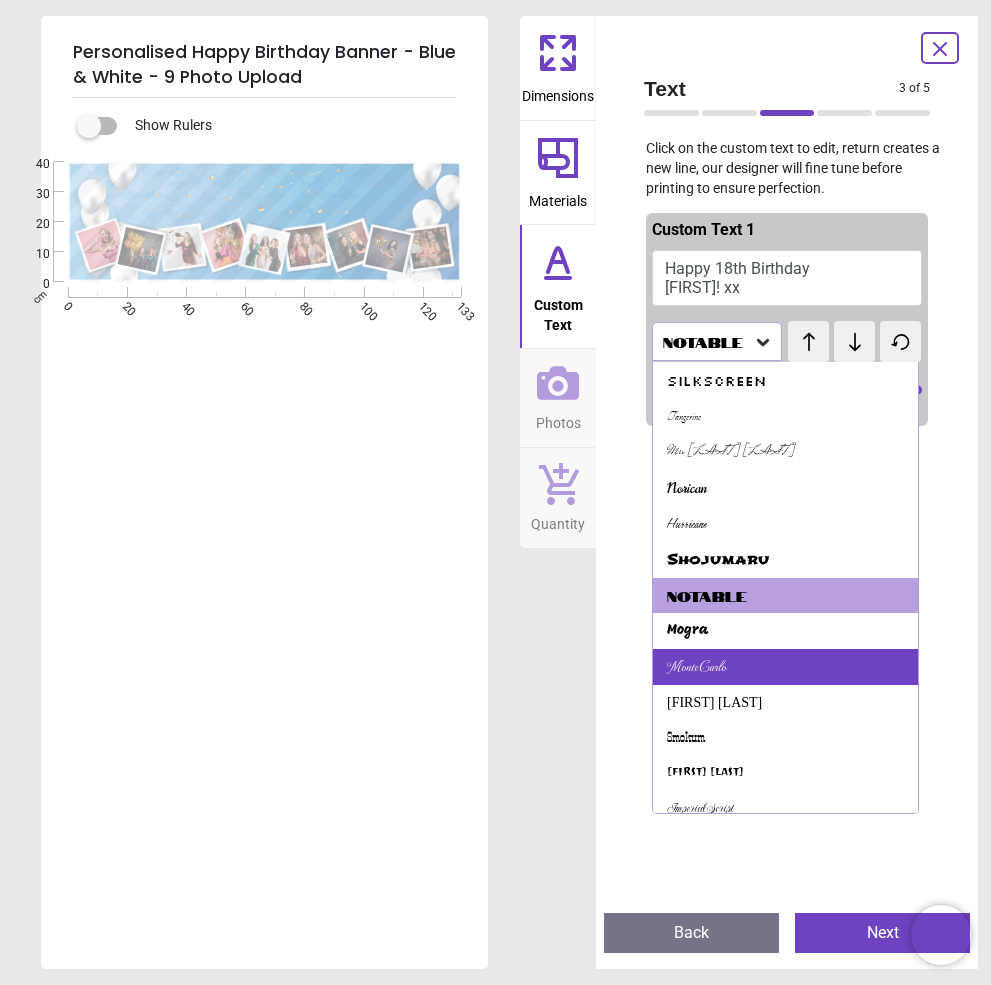 scroll, scrollTop: 874, scrollLeft: 0, axis: vertical 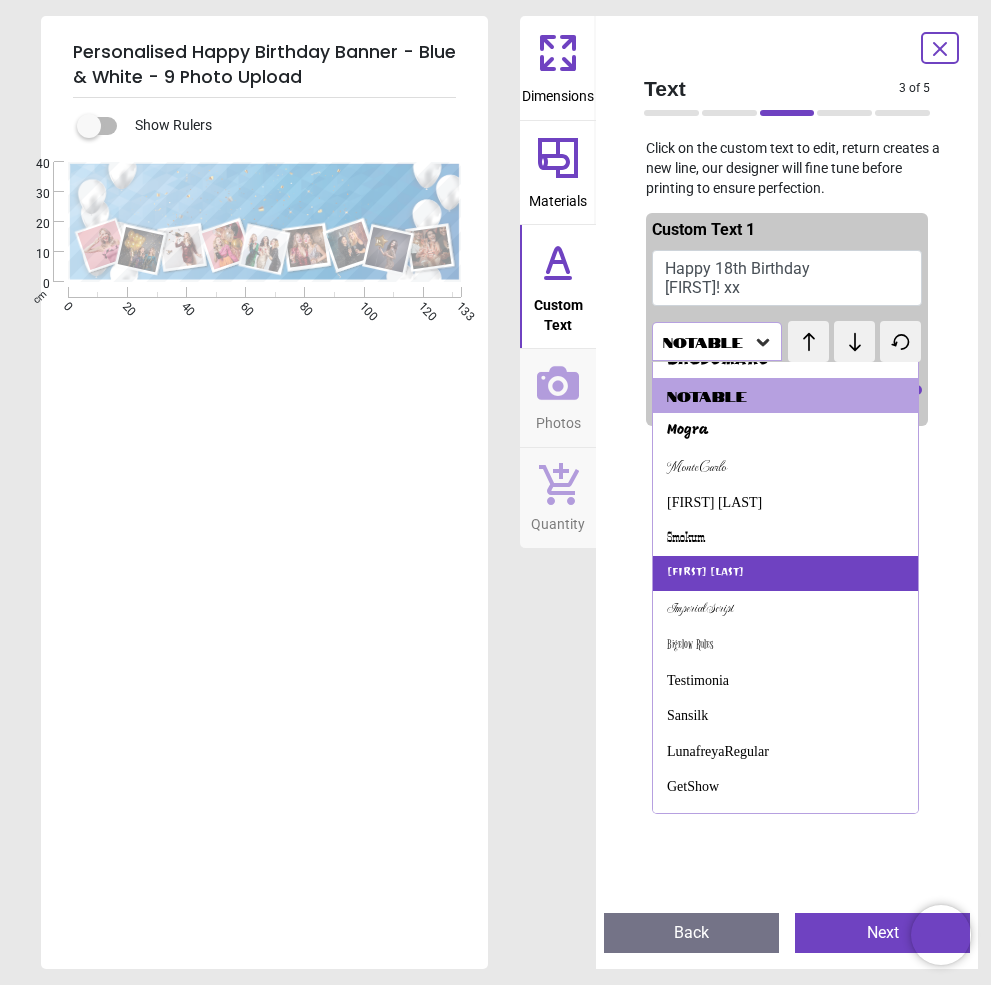 click on "[FIRST] [LAST]" at bounding box center (705, 574) 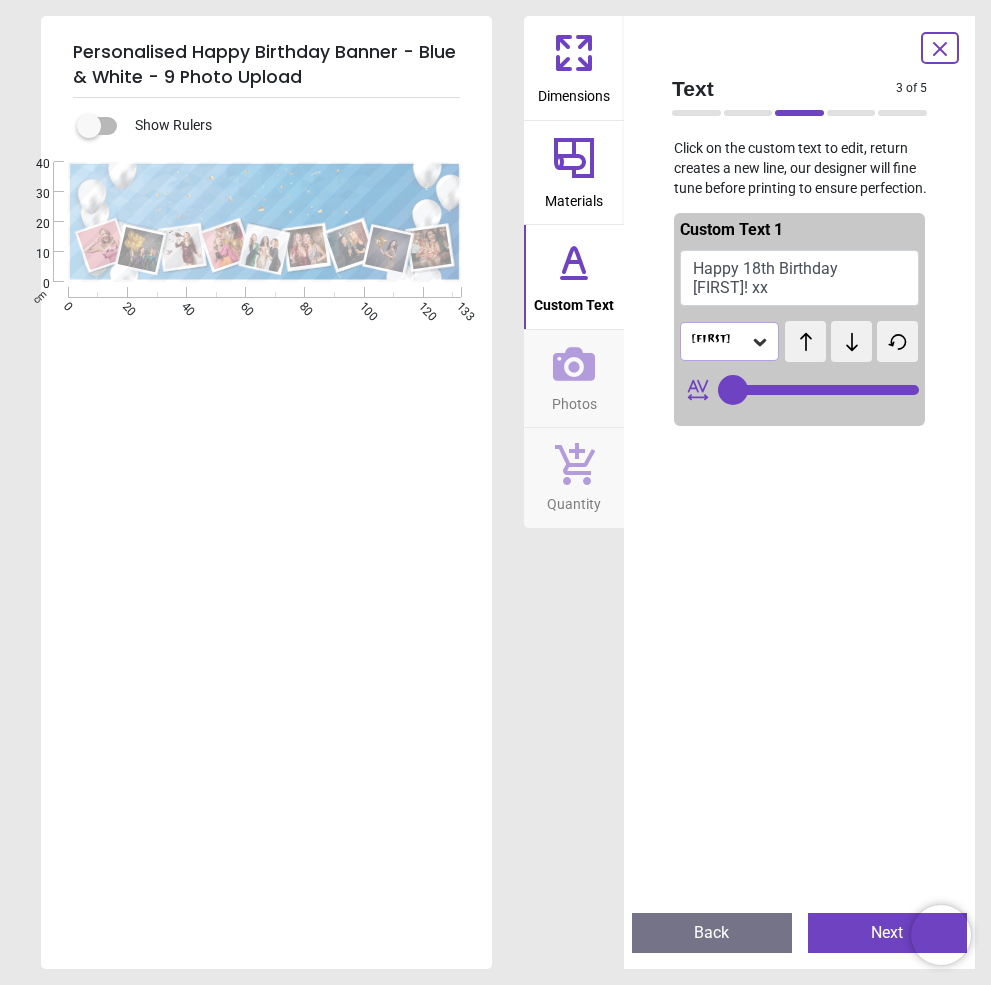 click 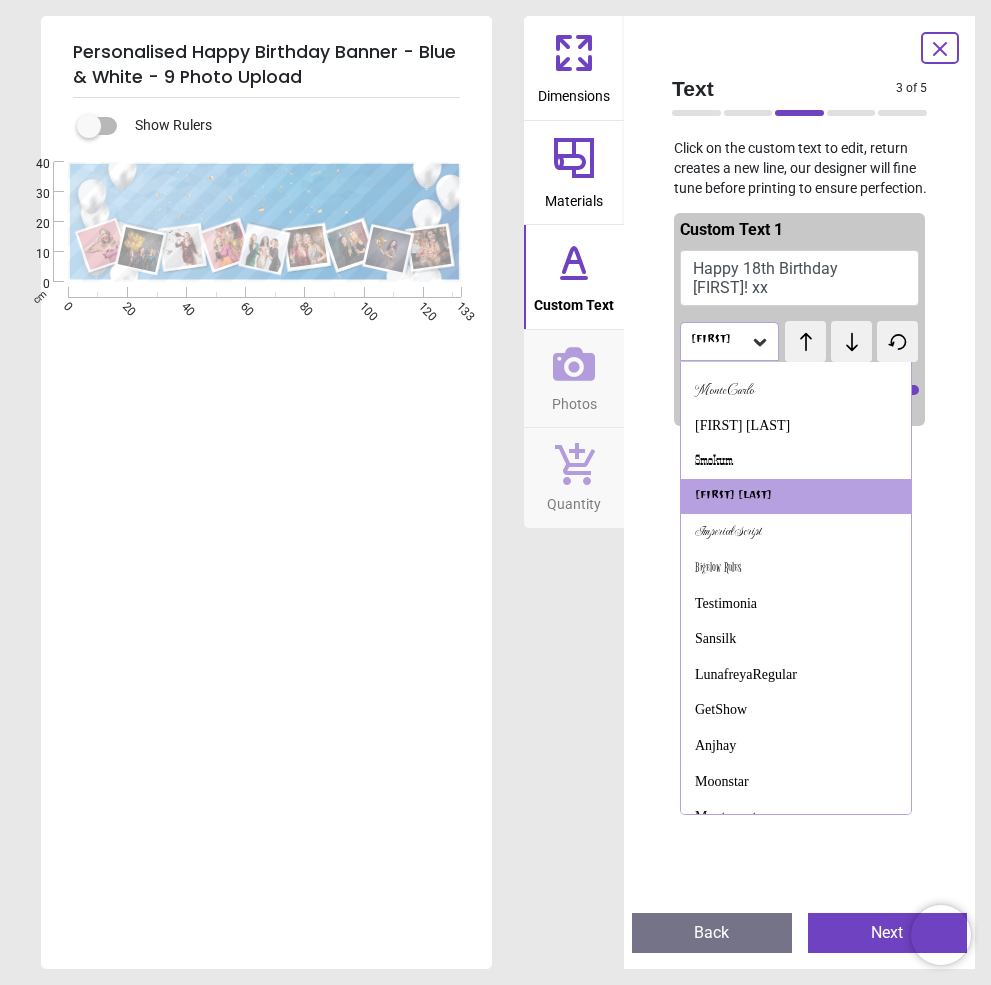 scroll, scrollTop: 972, scrollLeft: 0, axis: vertical 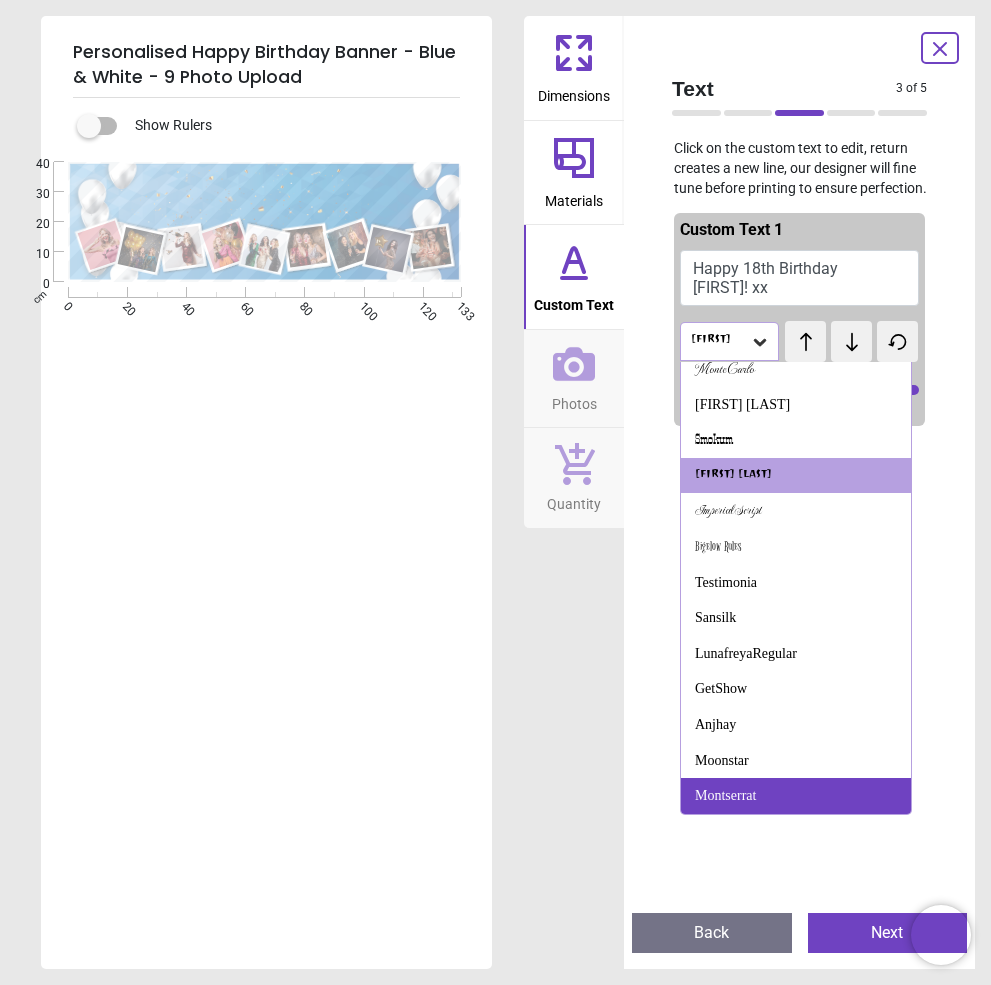 click on "Montserrat" at bounding box center [725, 796] 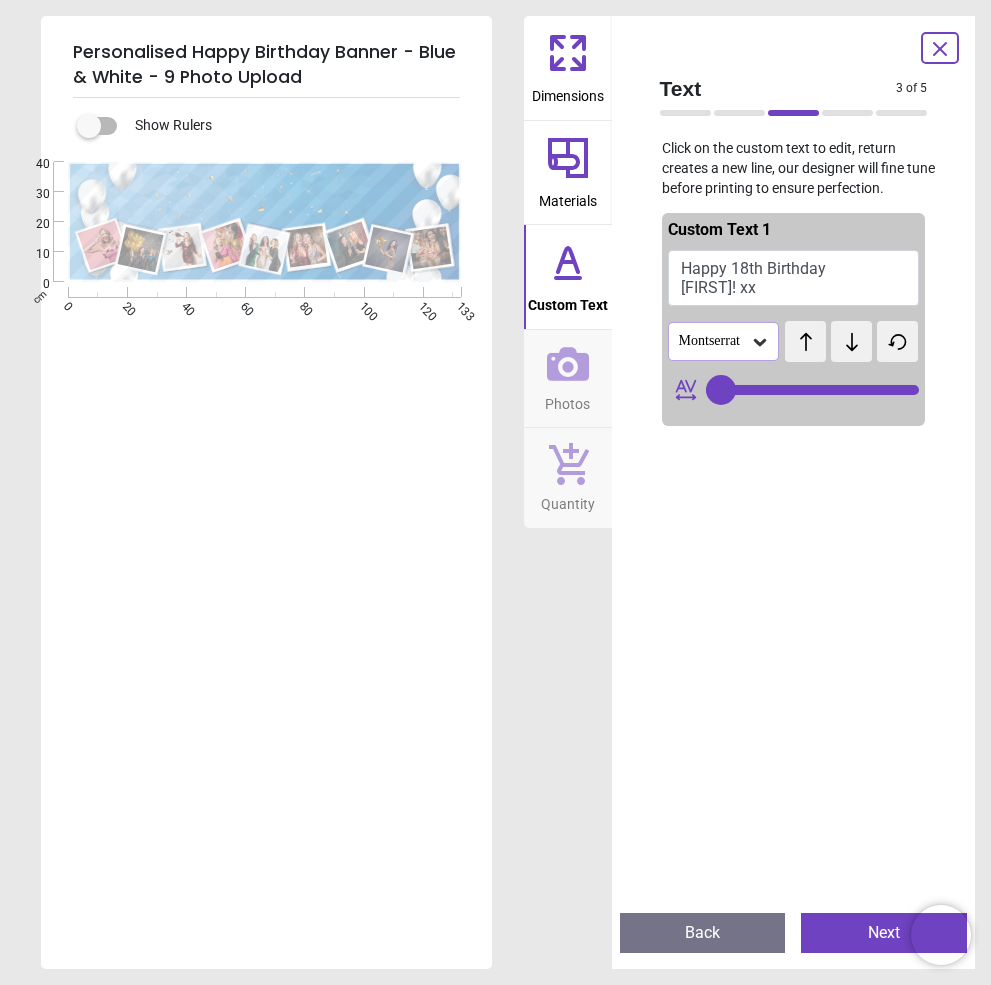 click 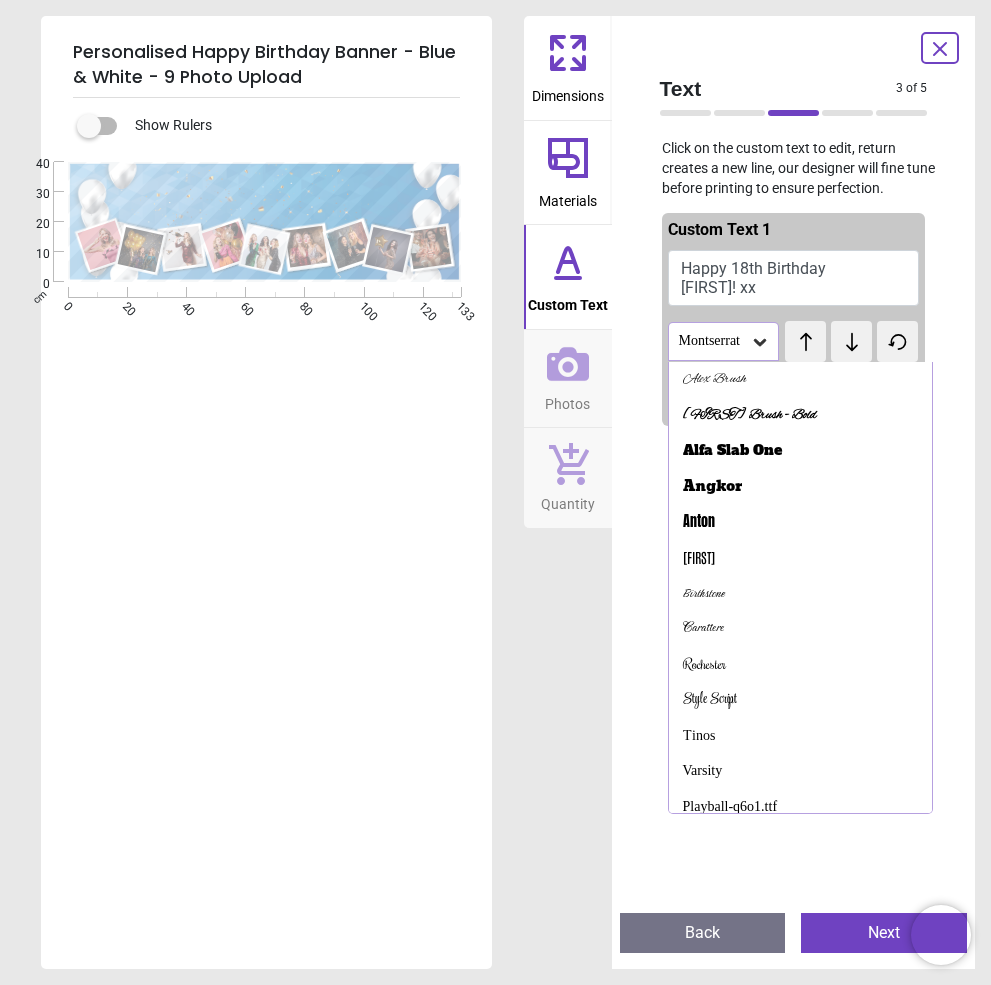 scroll, scrollTop: 973, scrollLeft: 0, axis: vertical 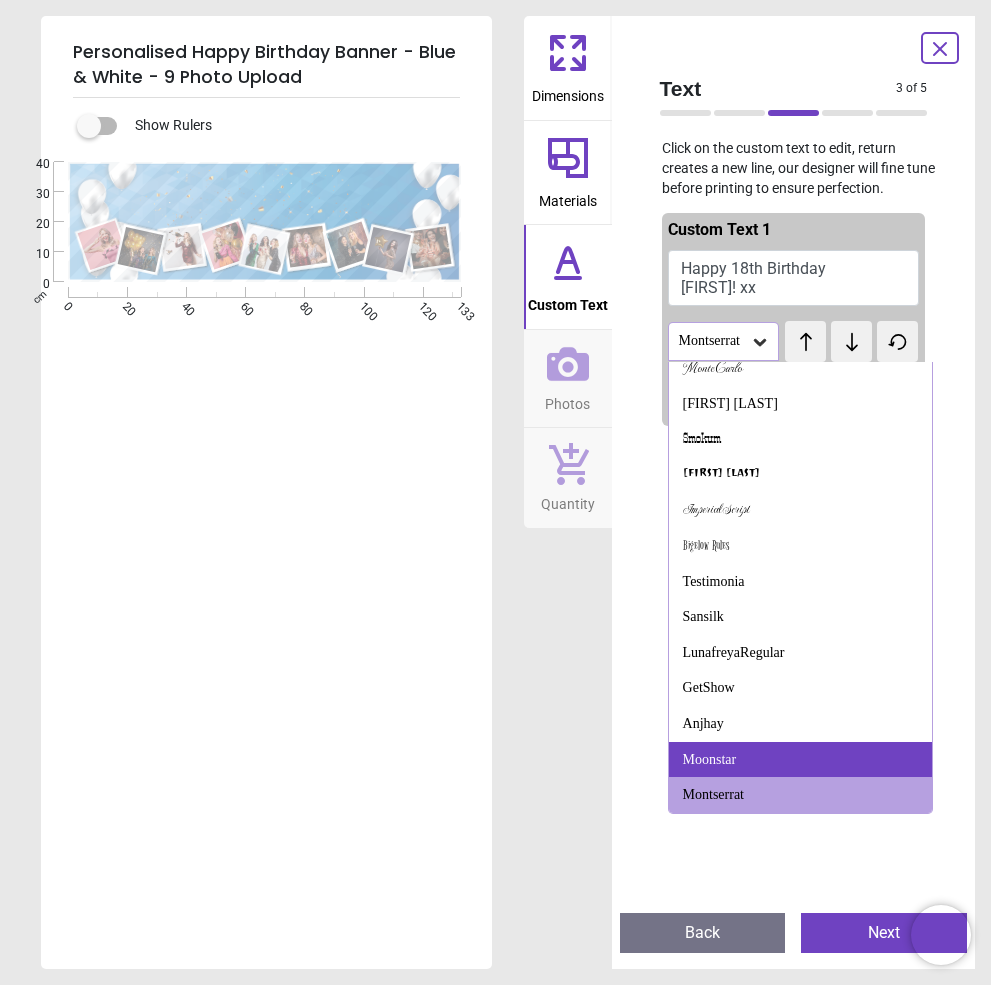 click on "Moonstar" at bounding box center [710, 760] 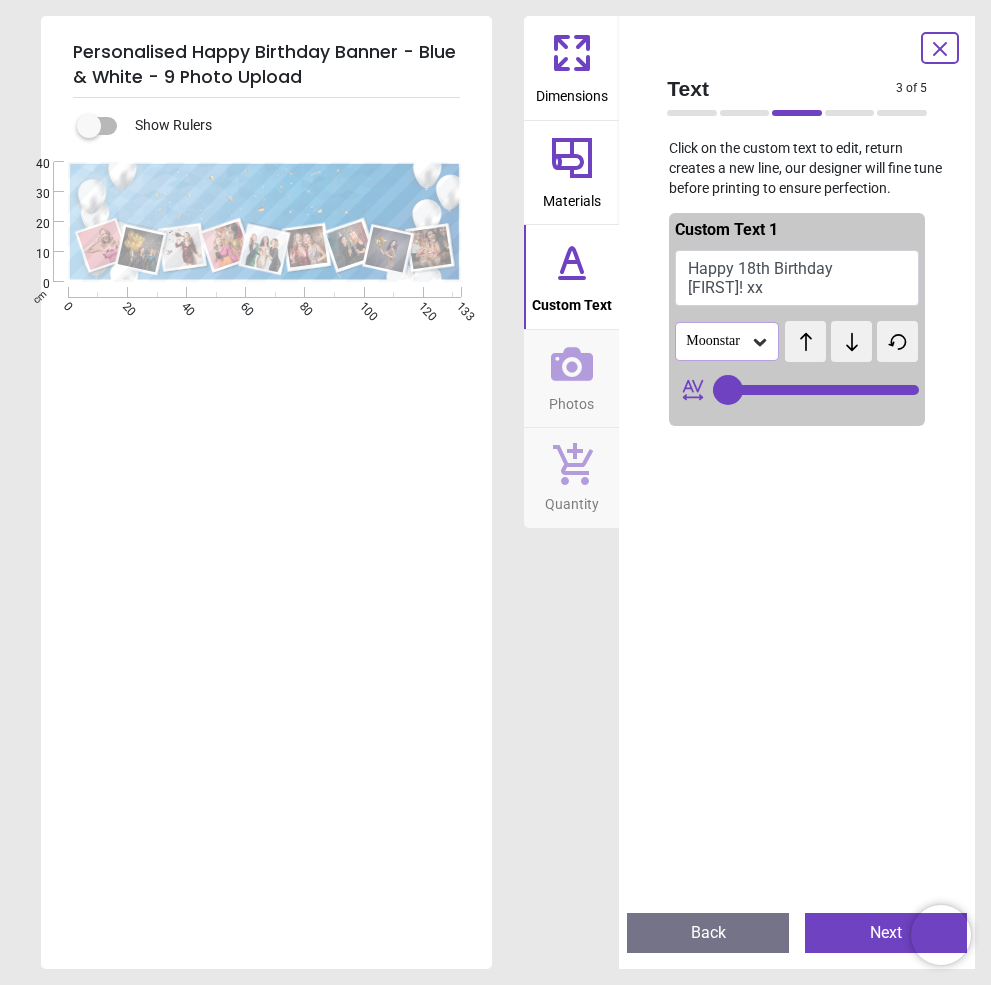 click 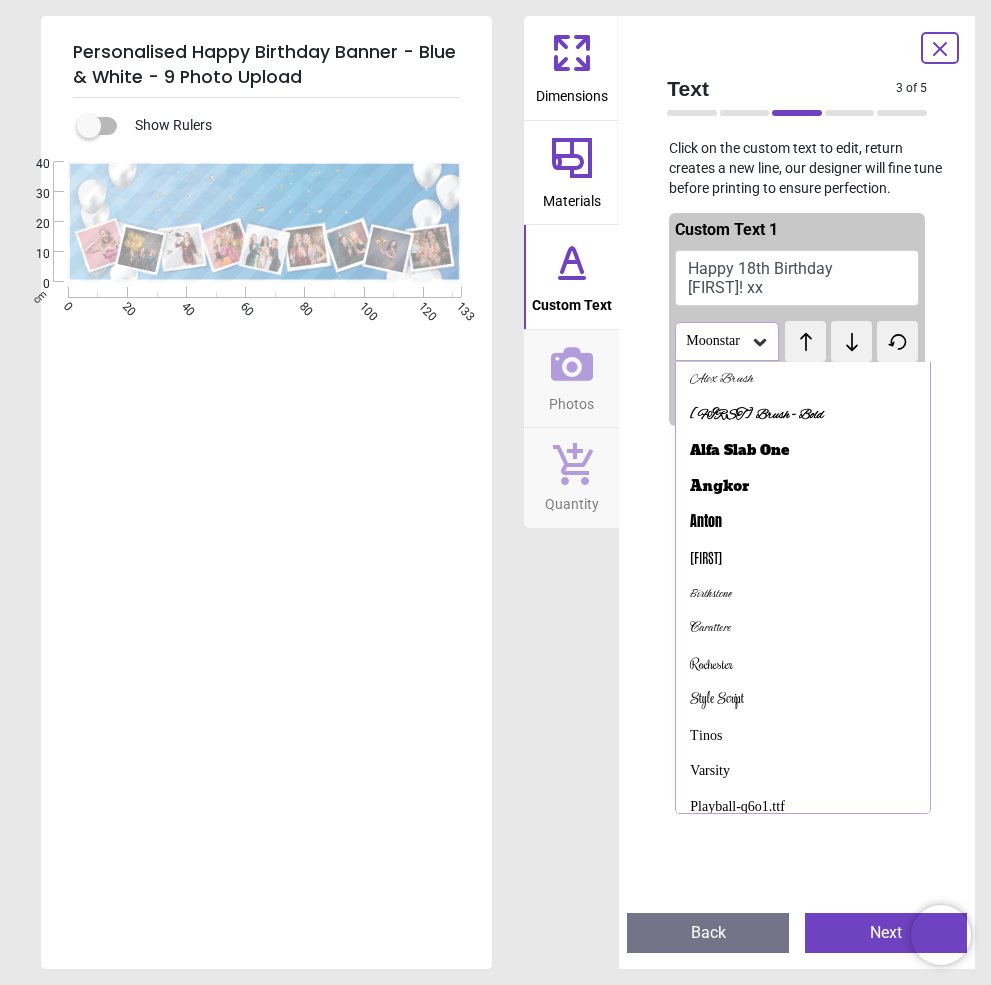 scroll, scrollTop: 937, scrollLeft: 0, axis: vertical 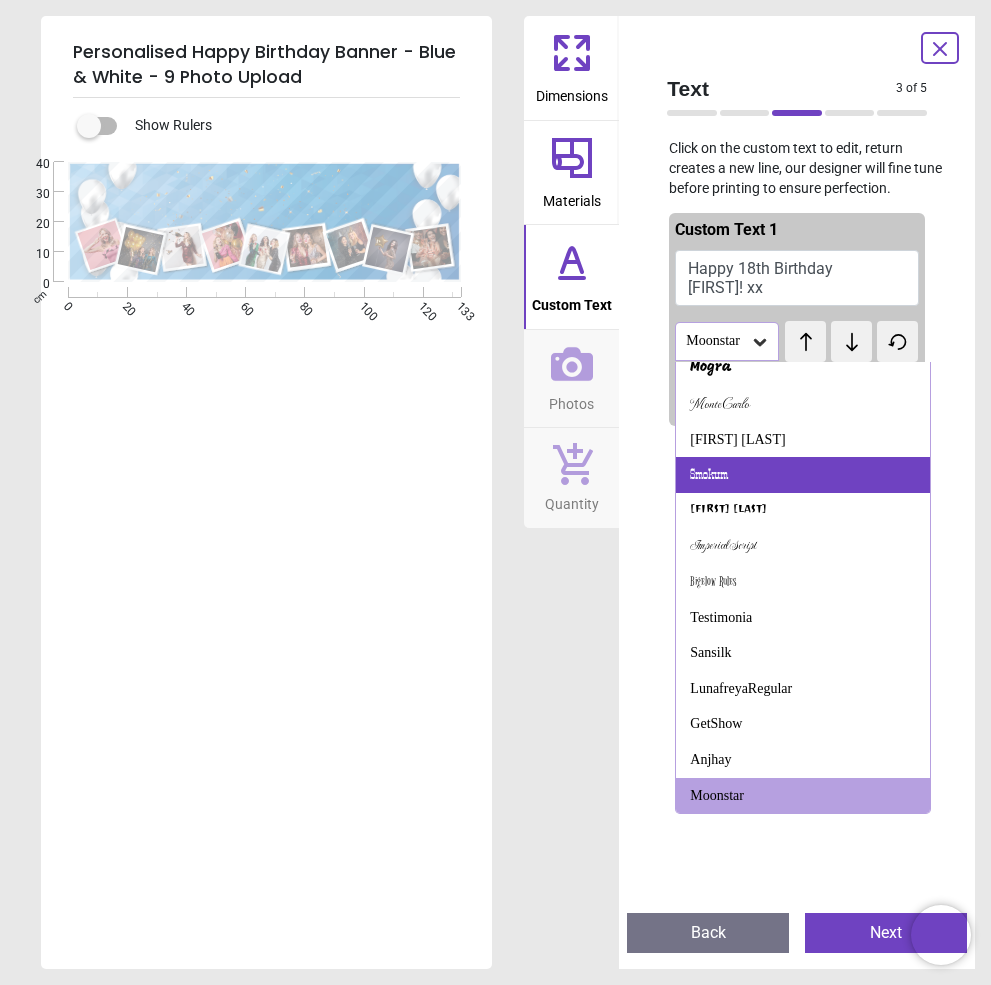 click on "Smokum" at bounding box center (709, 475) 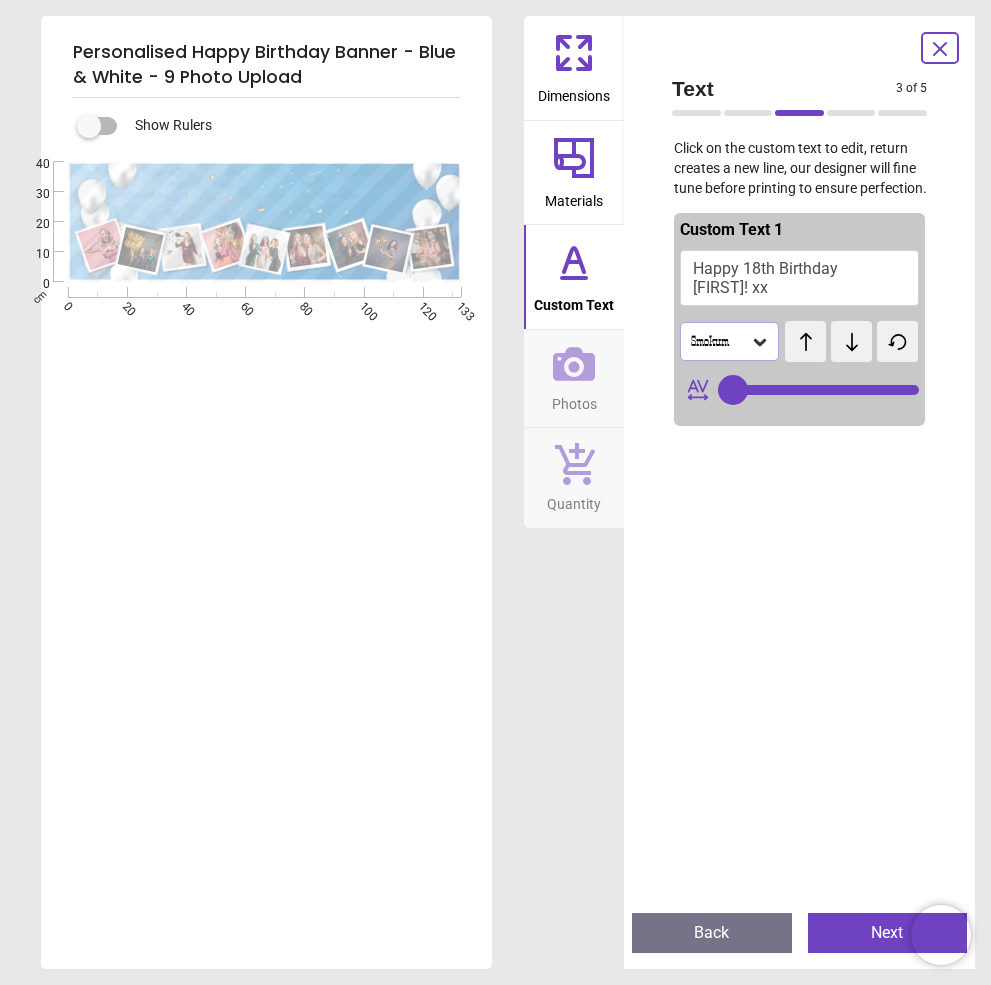 click 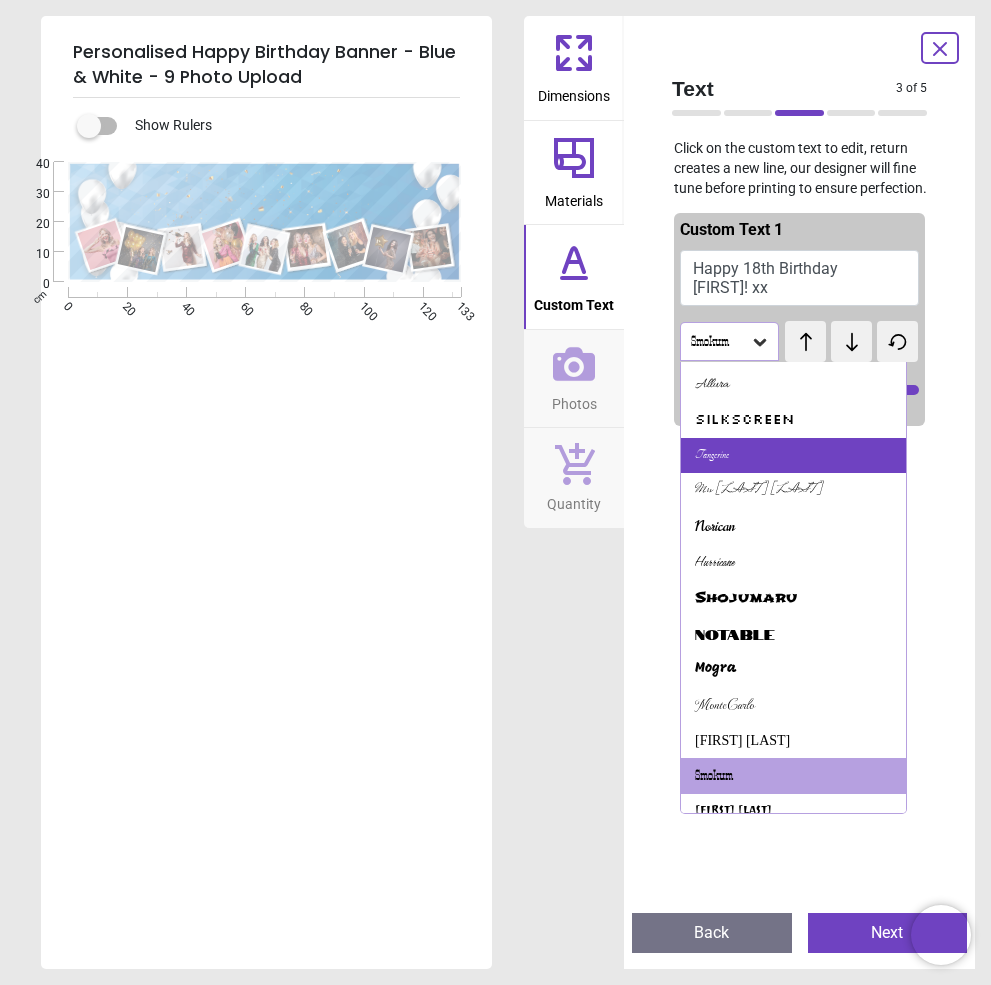 scroll, scrollTop: 536, scrollLeft: 0, axis: vertical 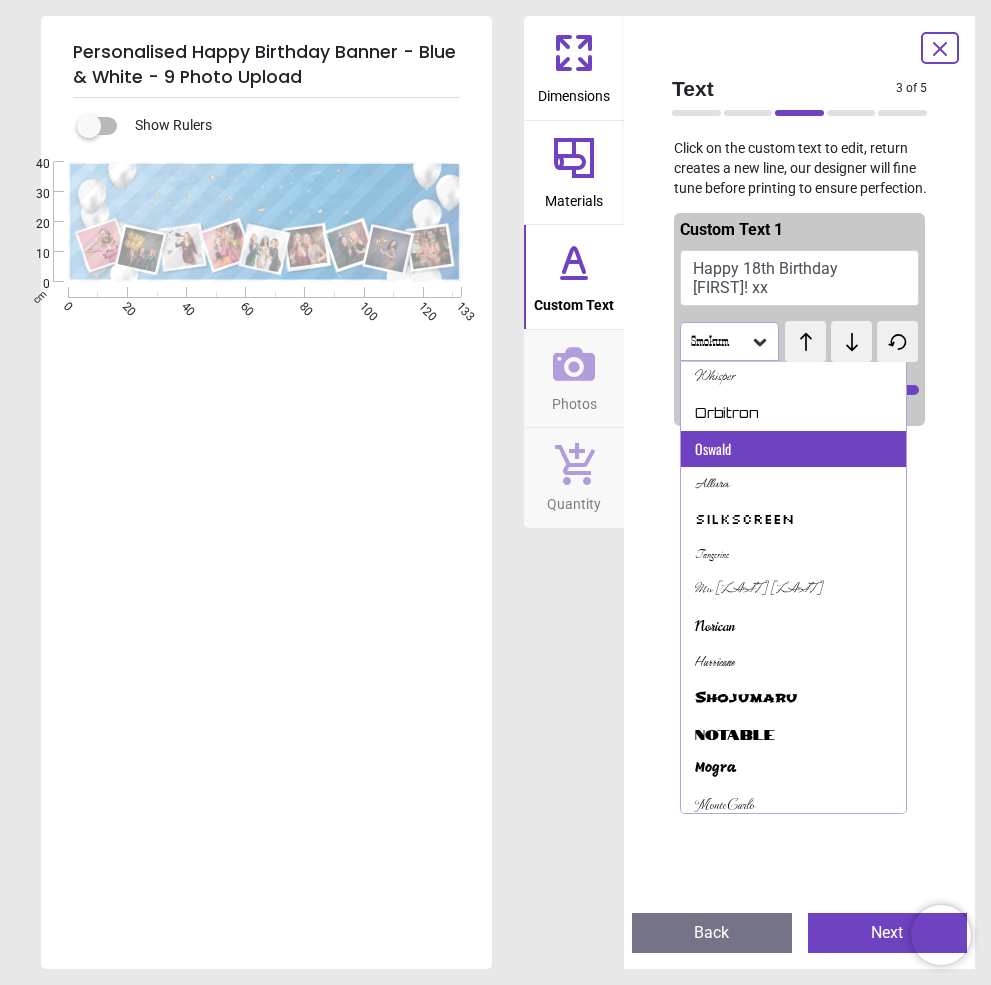 click on "Oswald" at bounding box center (713, 449) 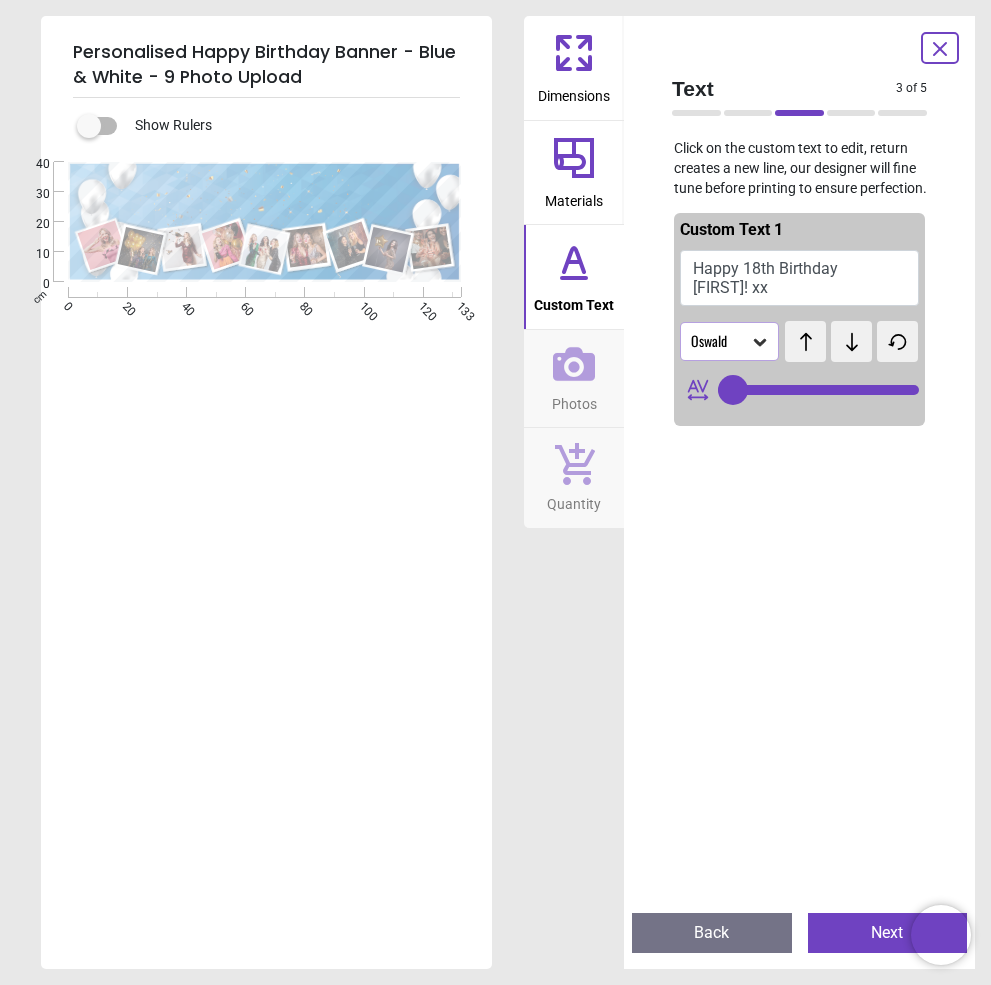 click 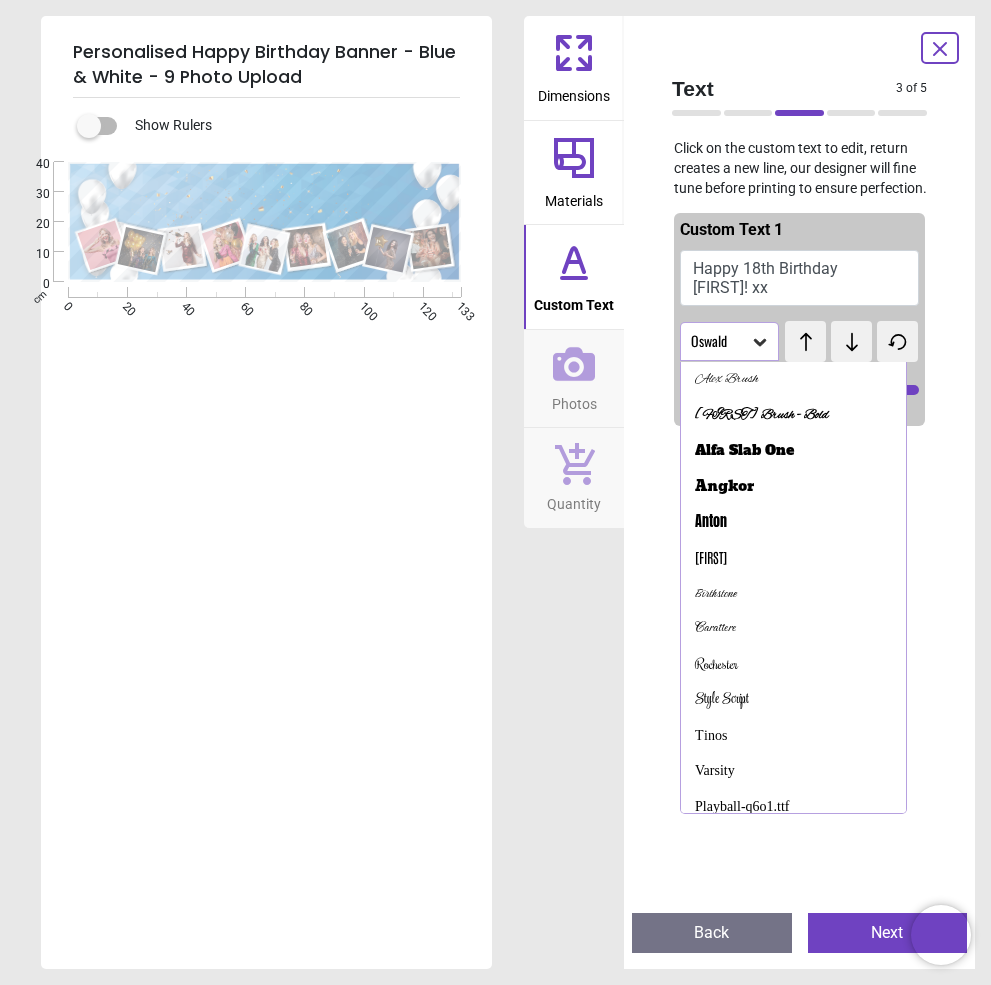 scroll, scrollTop: 209, scrollLeft: 0, axis: vertical 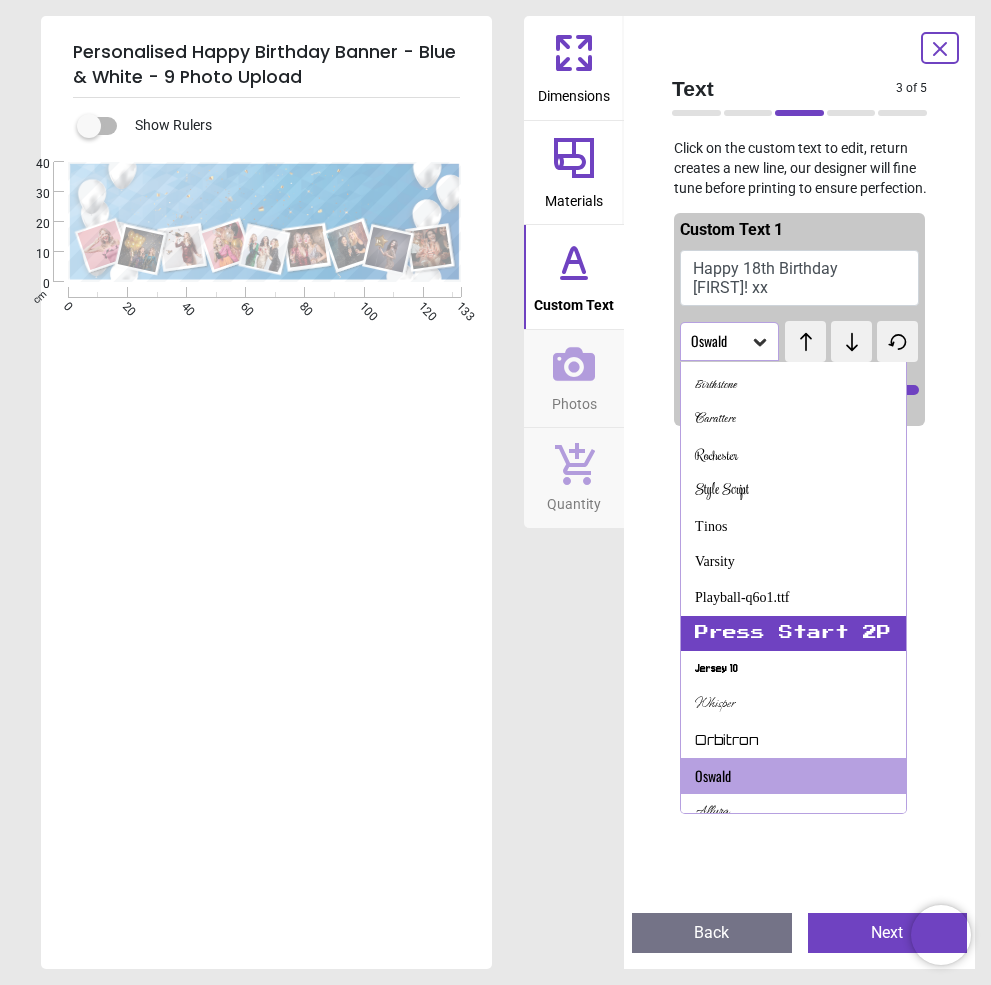 click on "Press Start 2P" at bounding box center (793, 634) 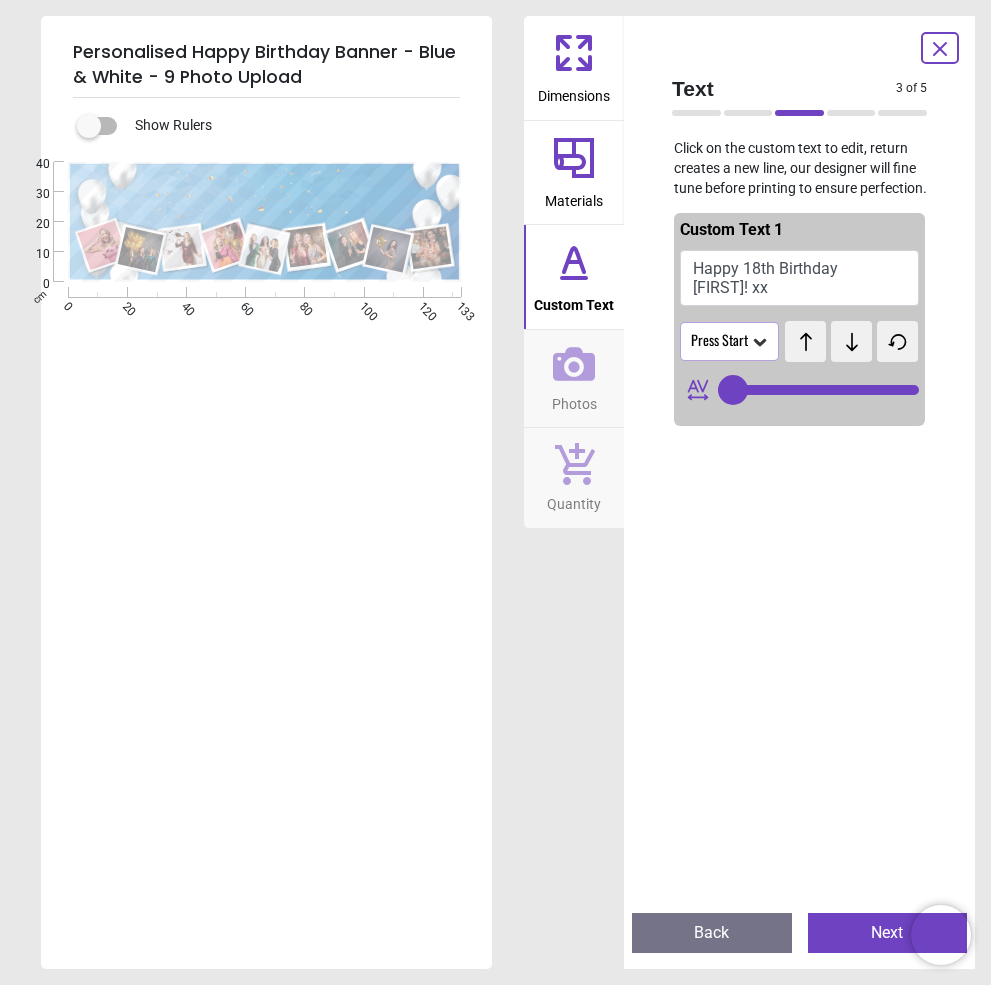 click 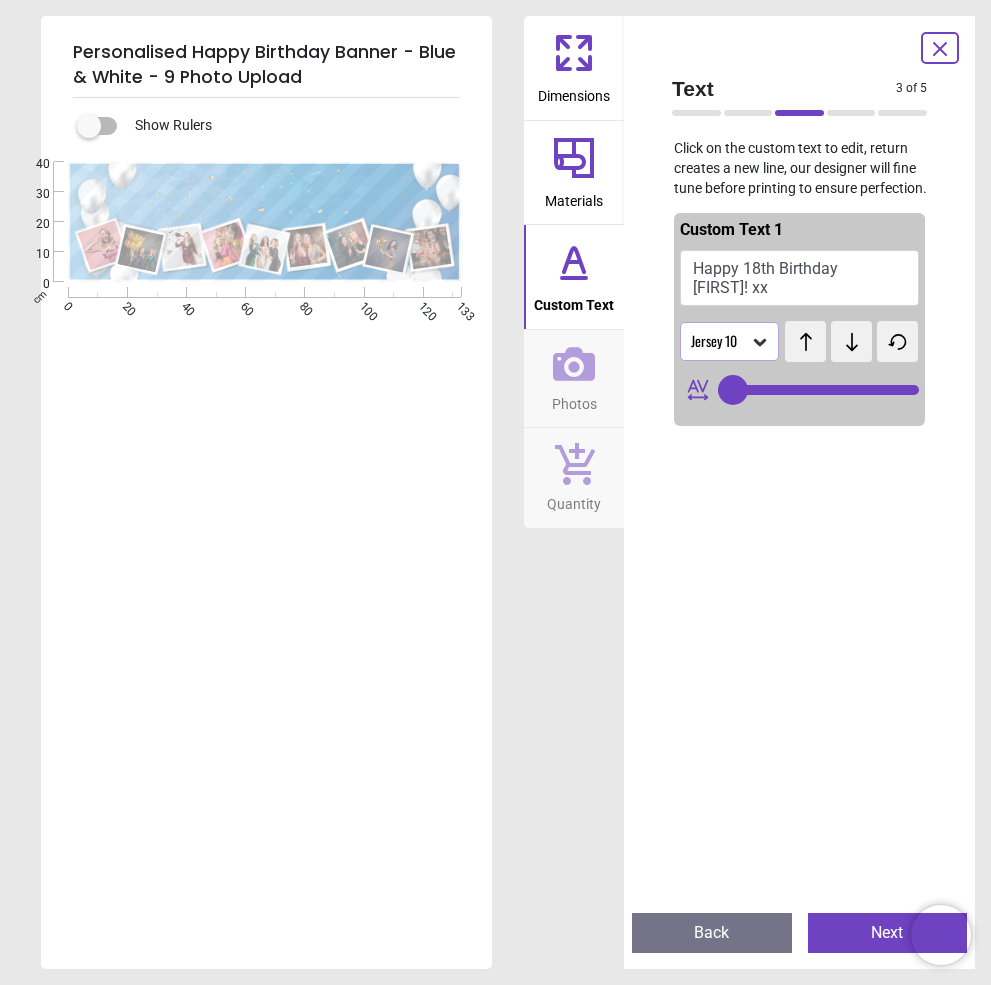 click 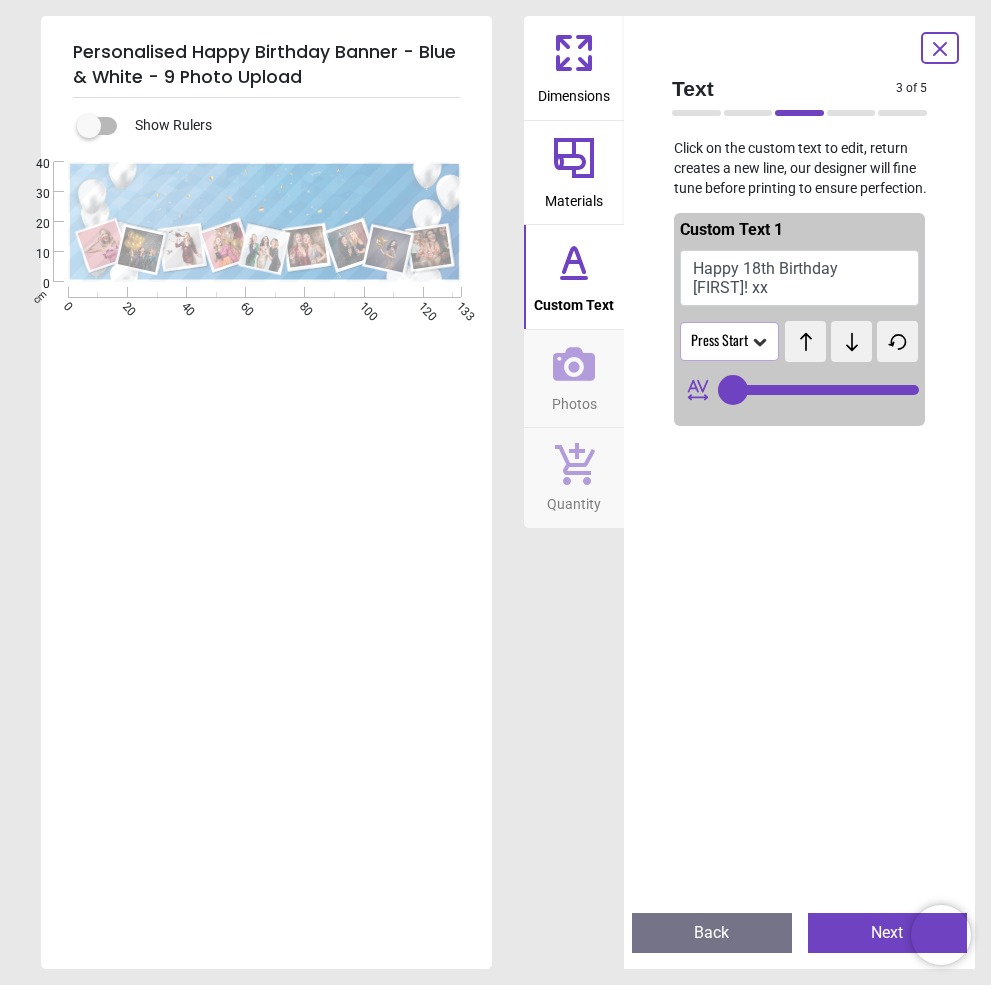 click 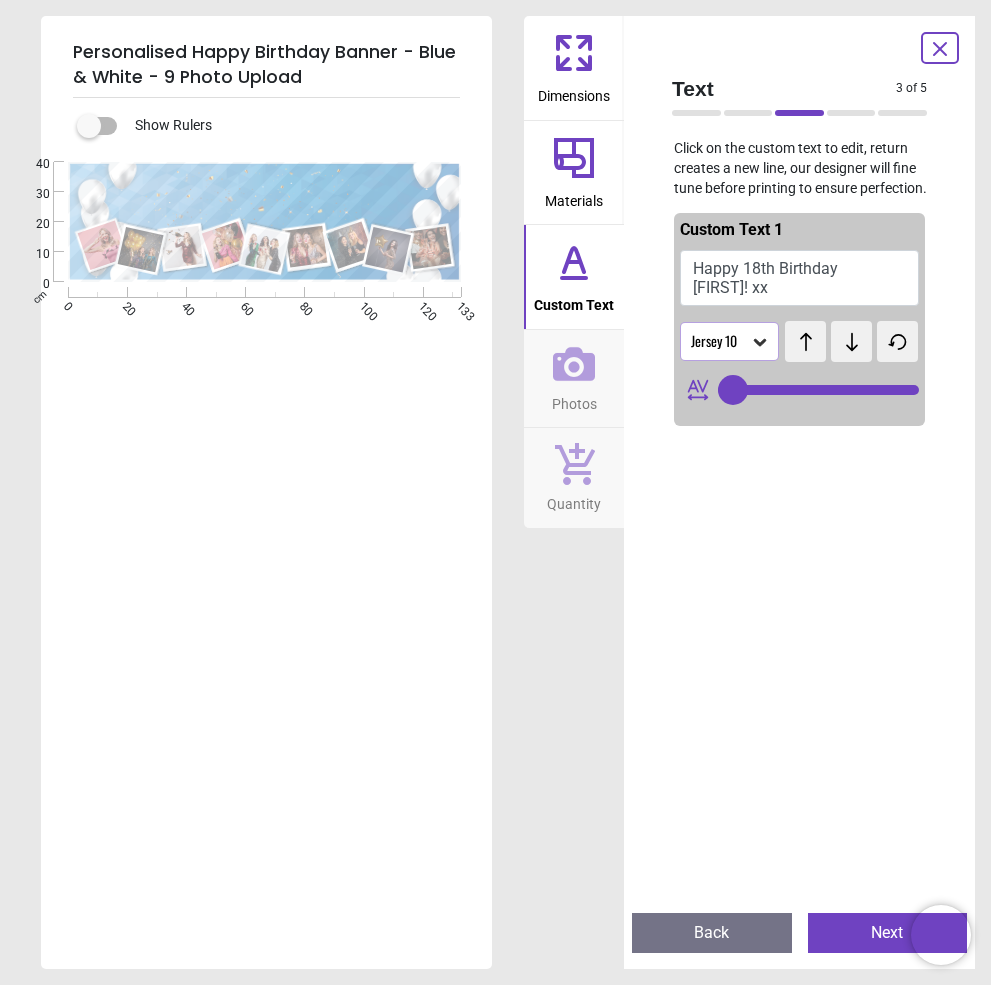 click on "test test" at bounding box center [801, 332] 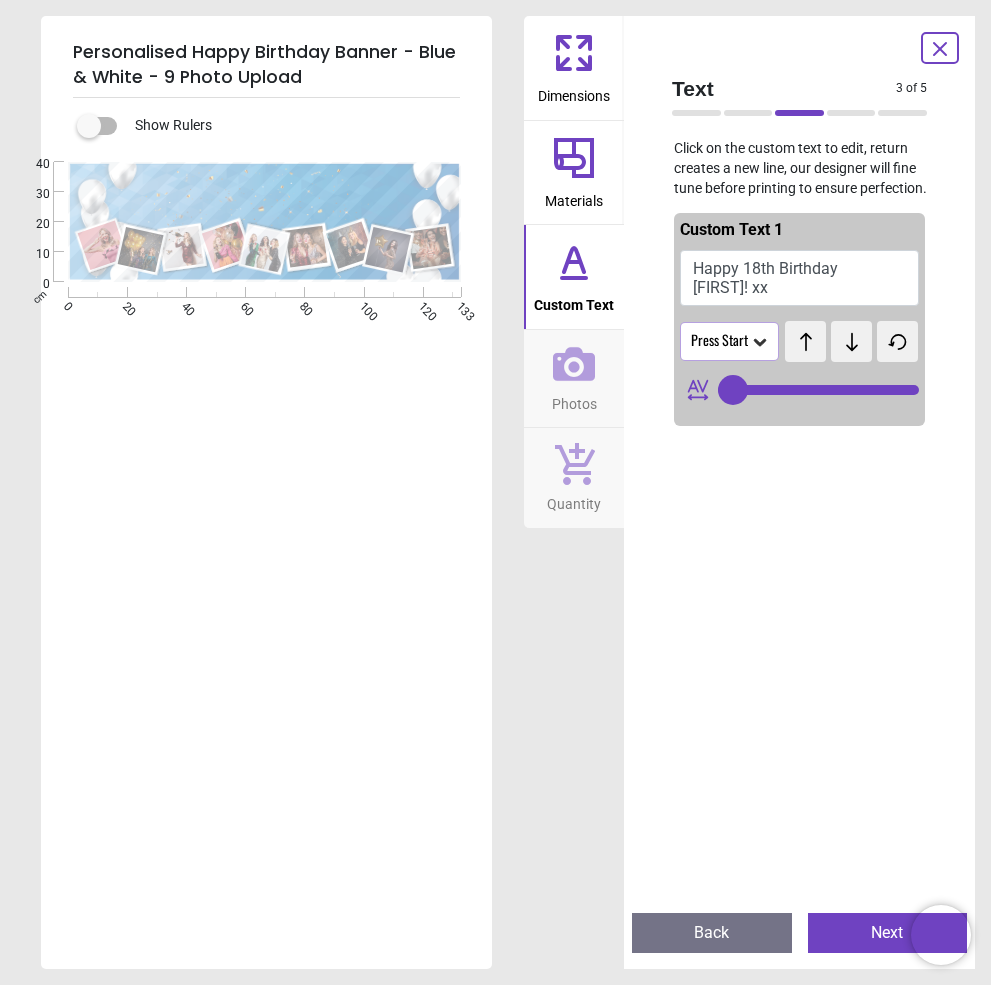 drag, startPoint x: 885, startPoint y: 391, endPoint x: 832, endPoint y: 386, distance: 53.235325 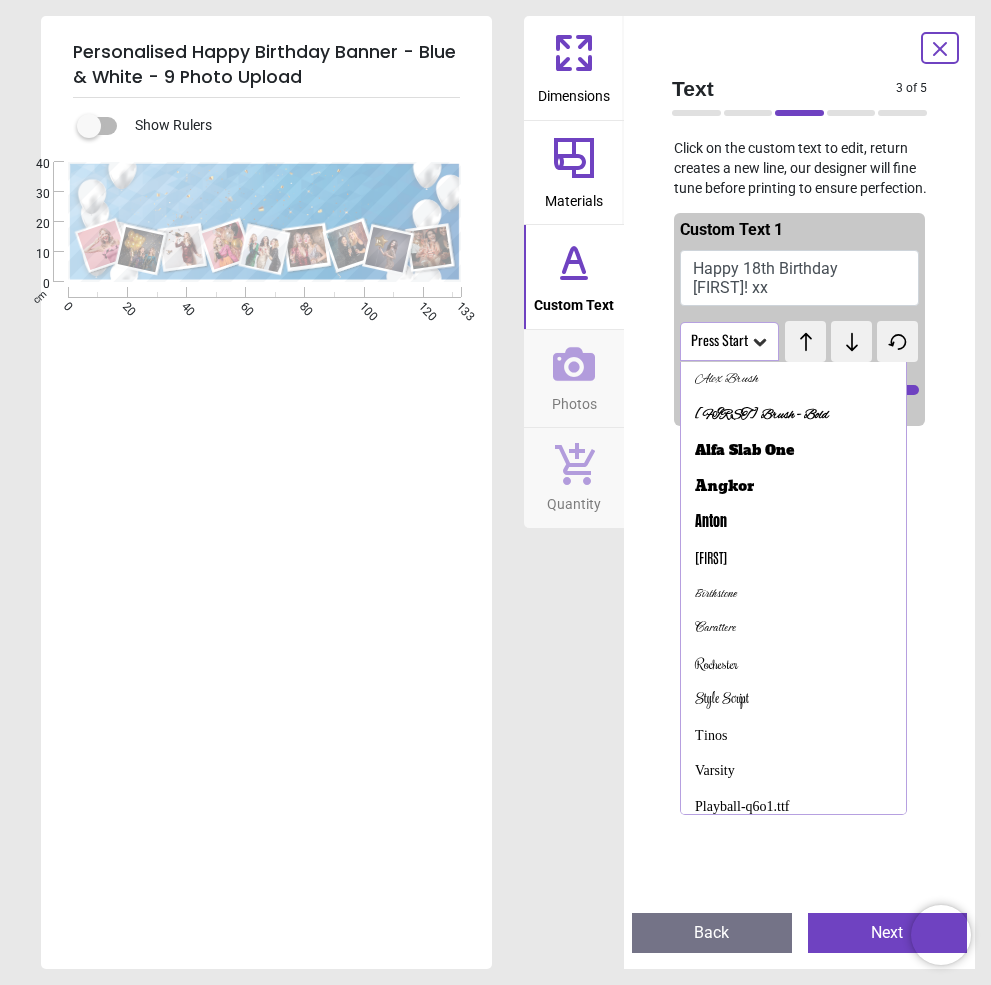 scroll, scrollTop: 66, scrollLeft: 0, axis: vertical 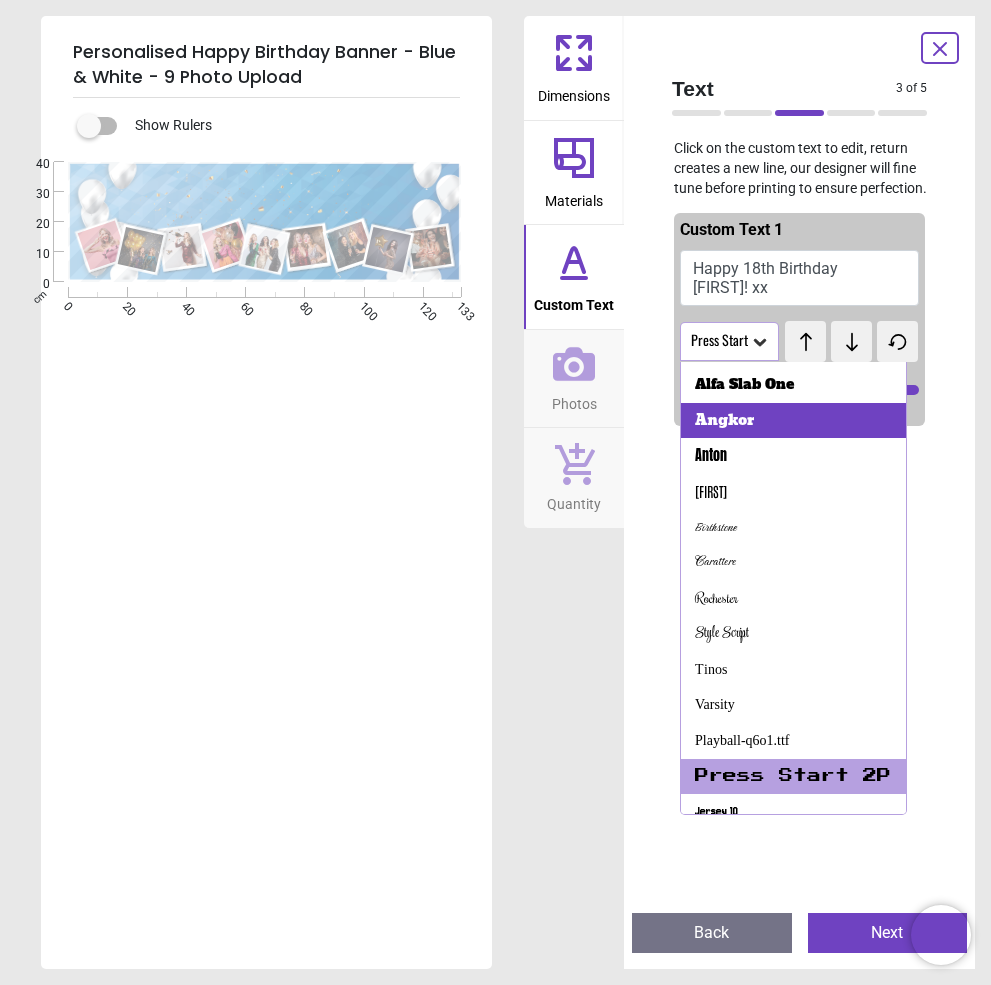 click on "Angkor" at bounding box center [724, 421] 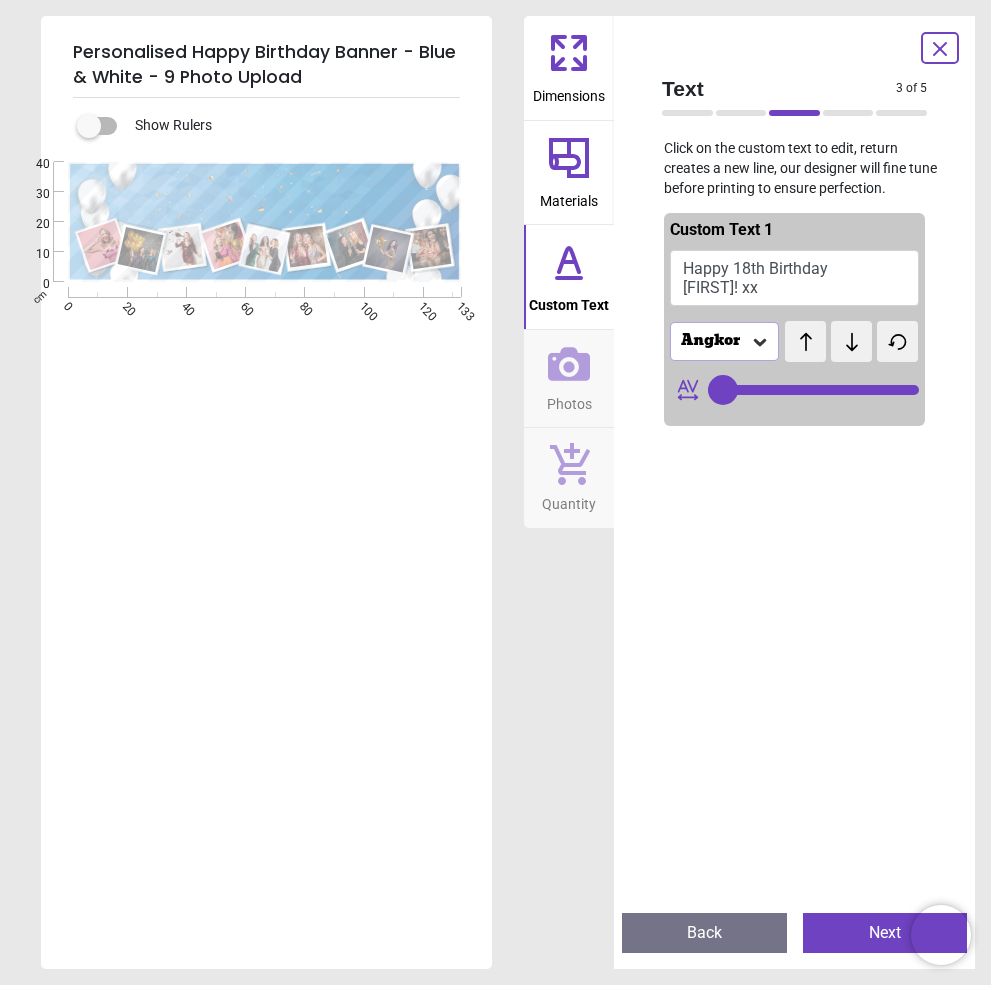 click 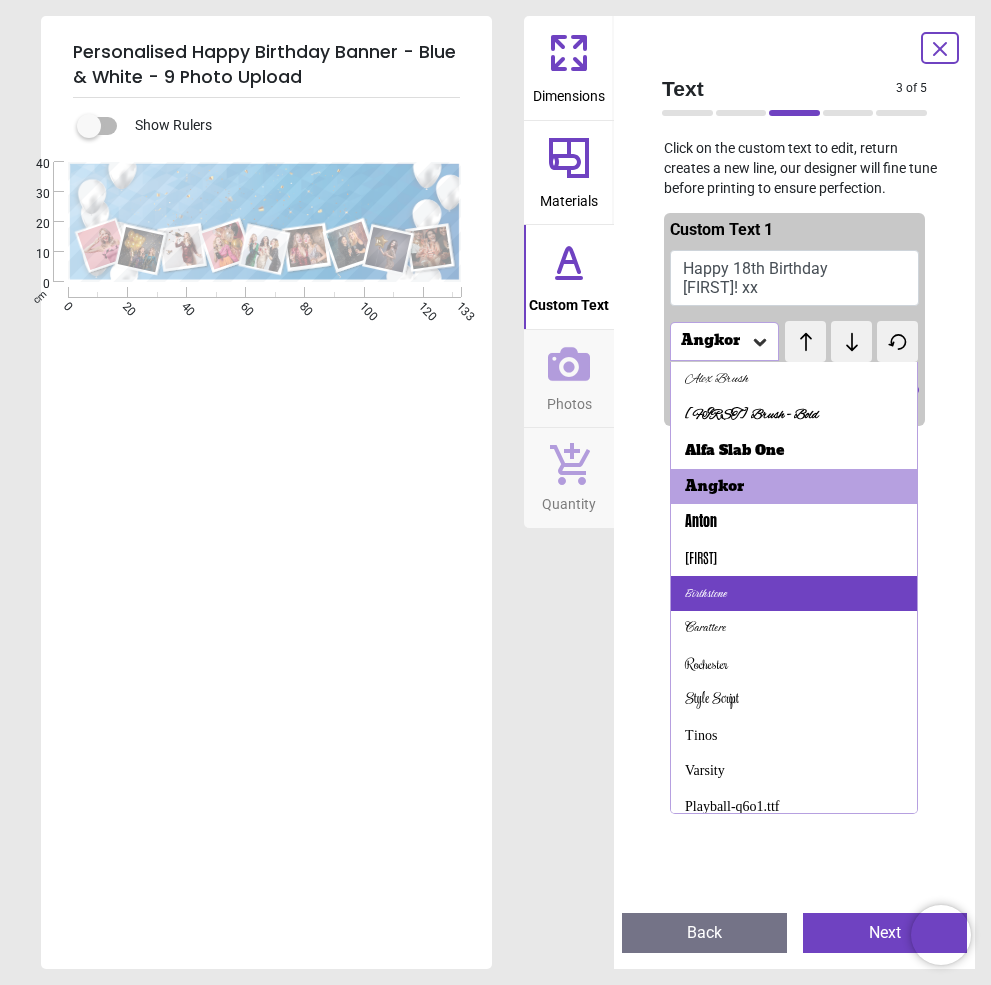 scroll, scrollTop: 200, scrollLeft: 0, axis: vertical 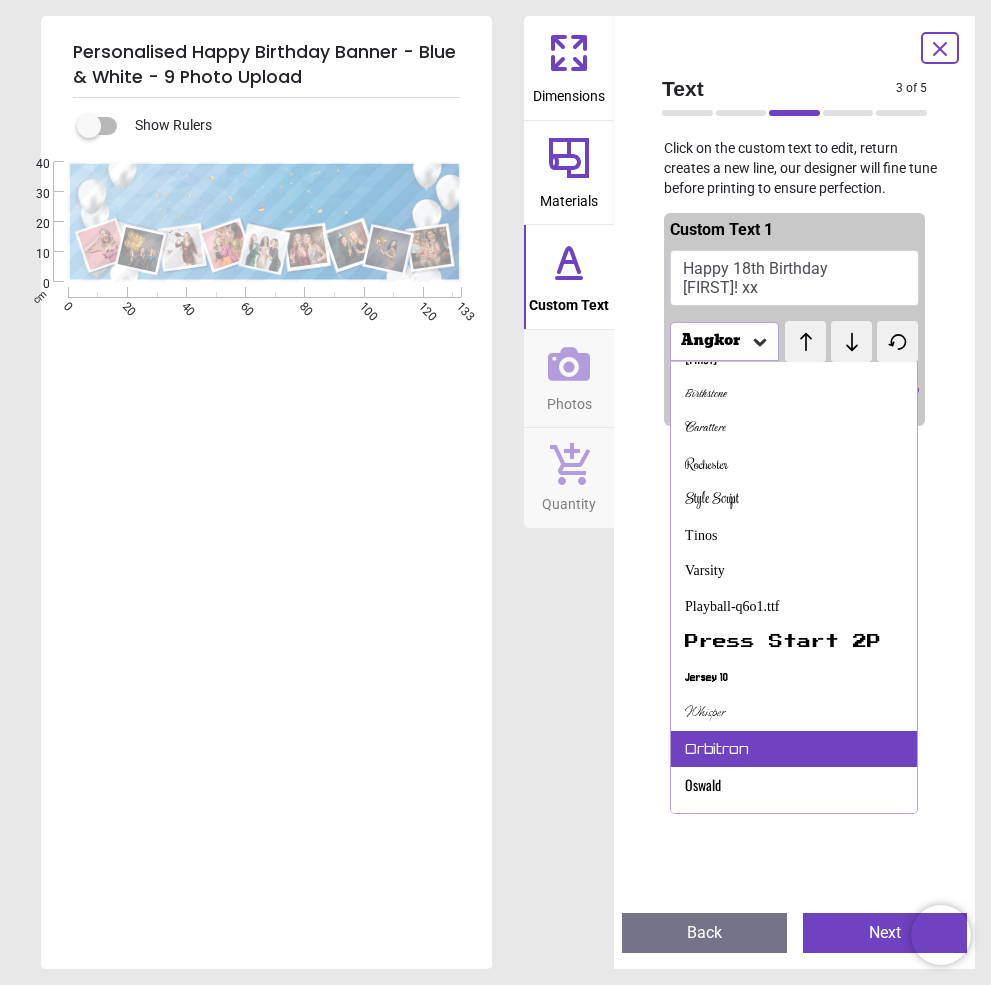 click on "Orbitron" at bounding box center (717, 749) 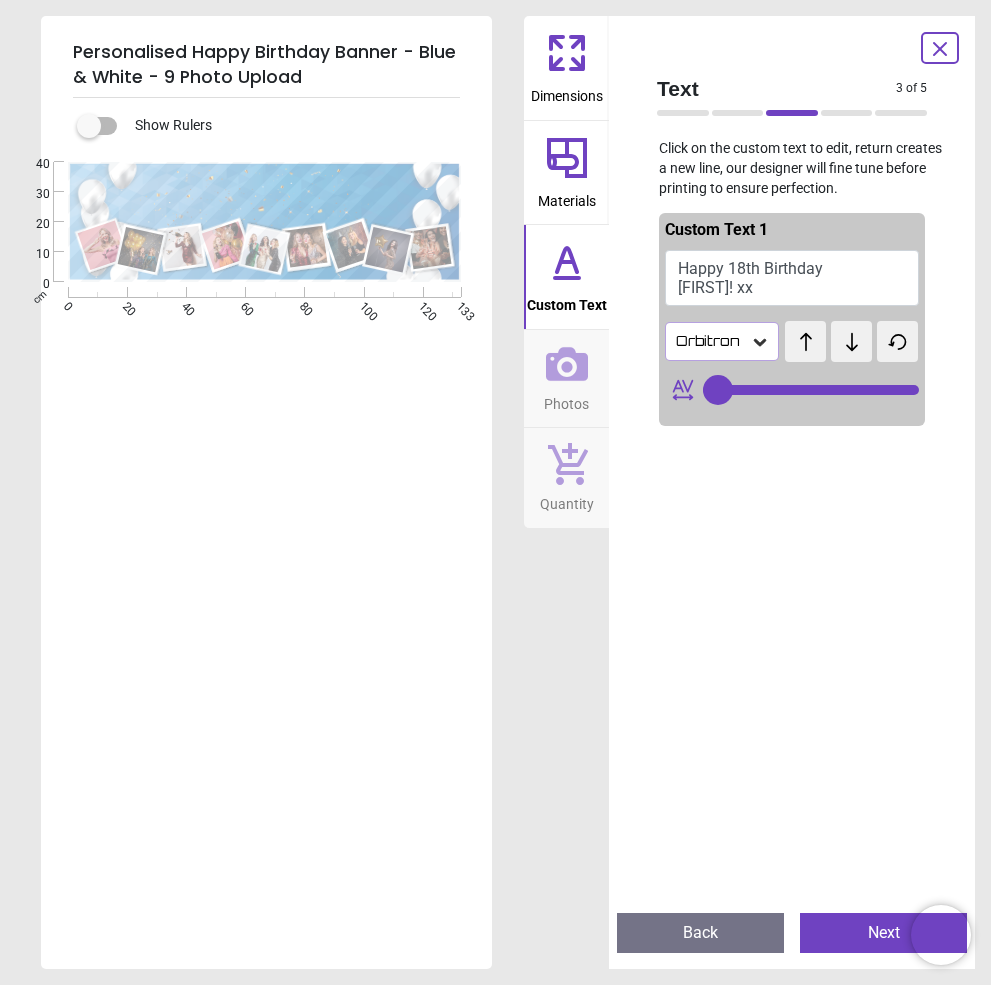 click 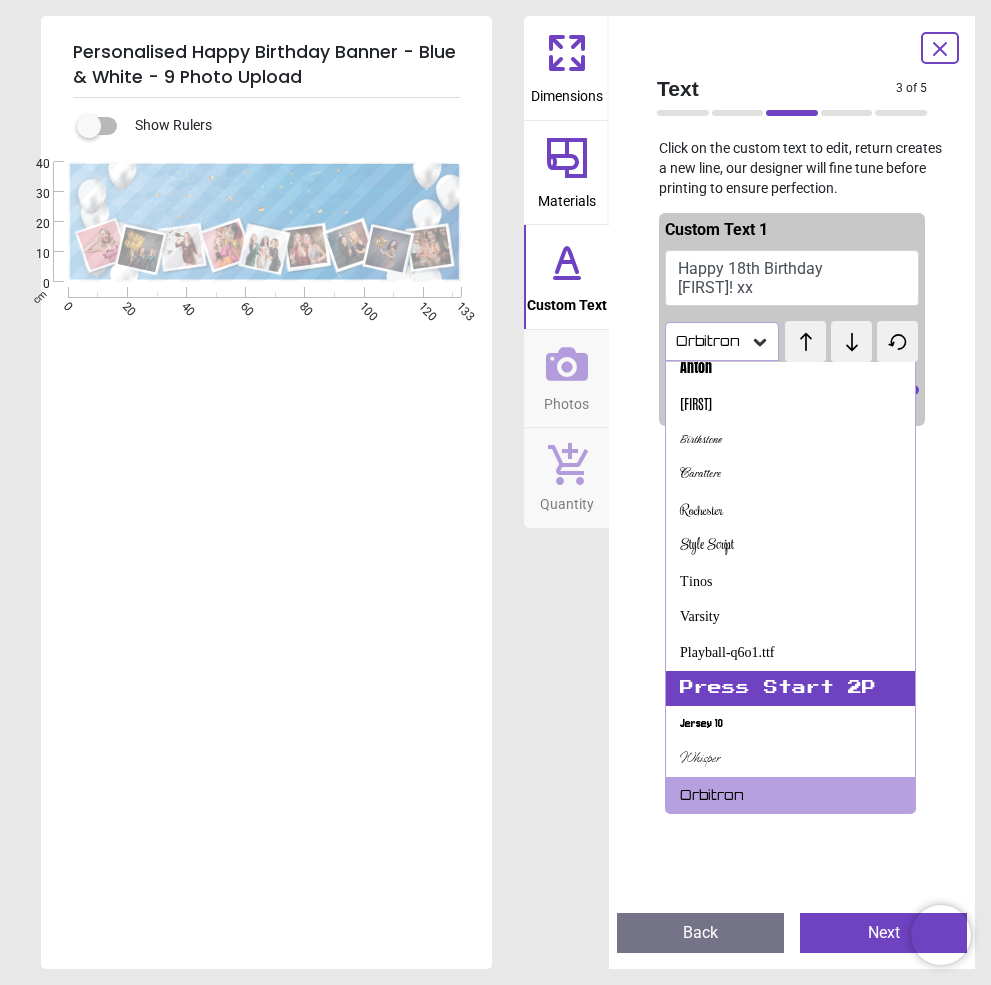 scroll, scrollTop: 254, scrollLeft: 0, axis: vertical 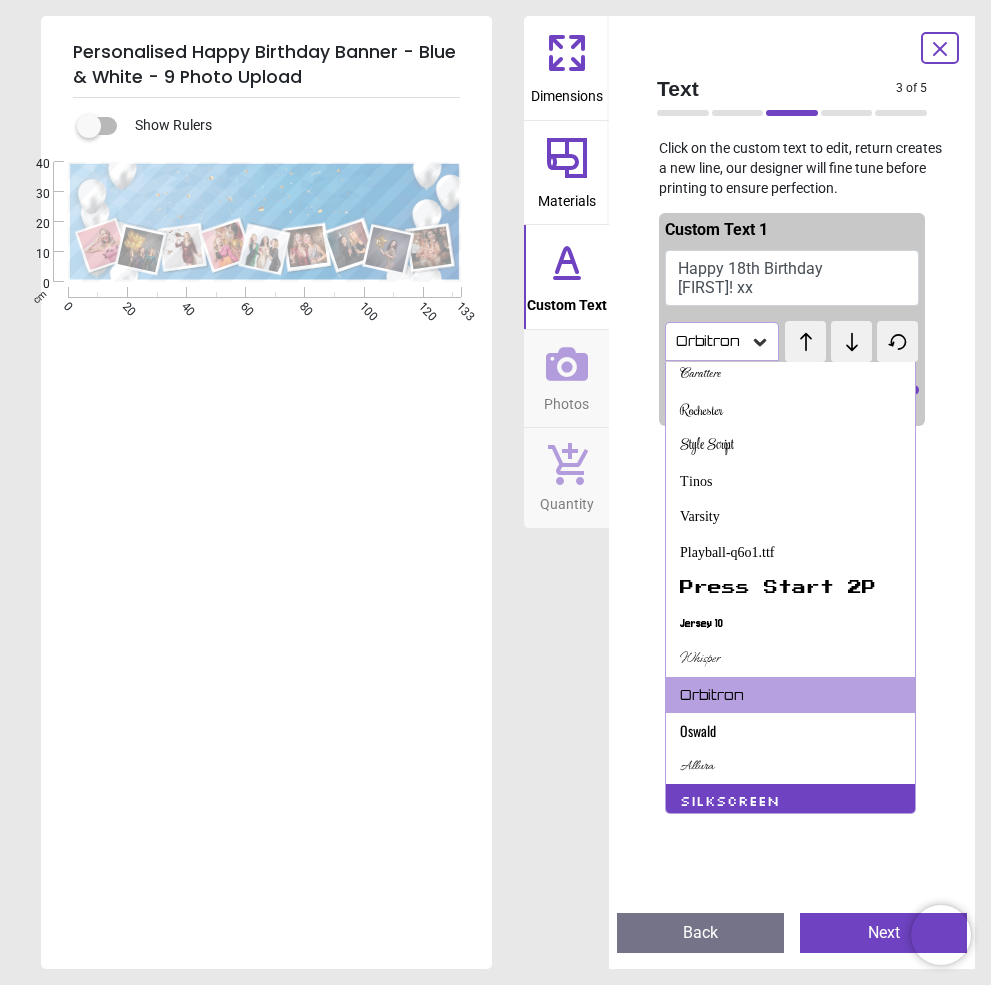 click on "Silkscreen" at bounding box center [729, 802] 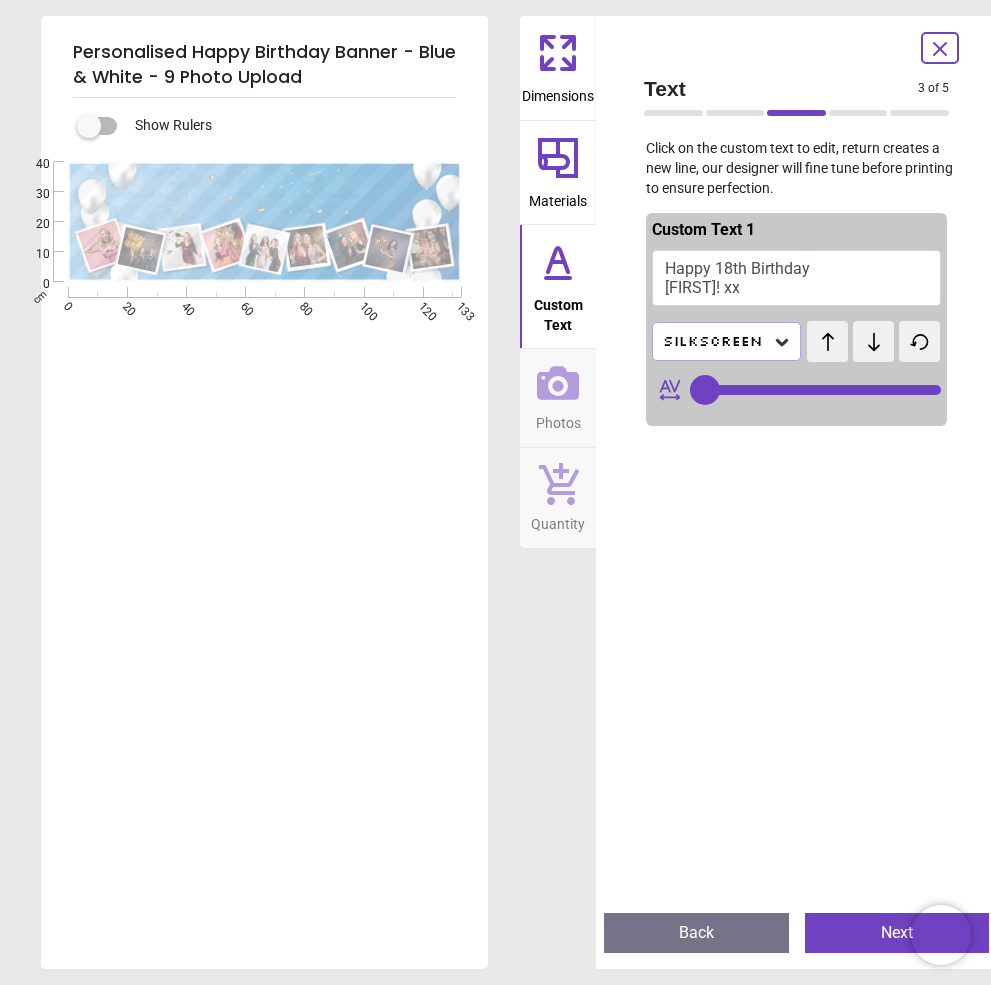 drag, startPoint x: 898, startPoint y: 389, endPoint x: 866, endPoint y: 403, distance: 34.928497 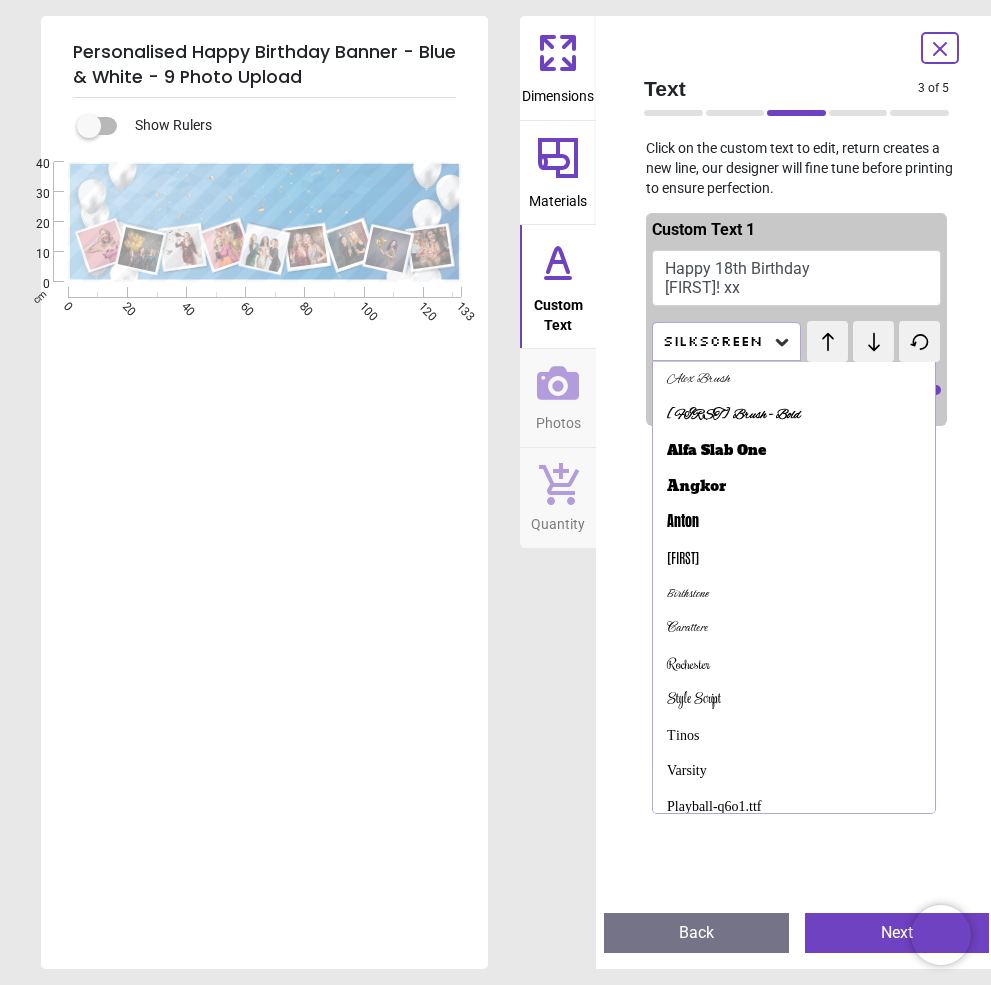 scroll, scrollTop: 261, scrollLeft: 0, axis: vertical 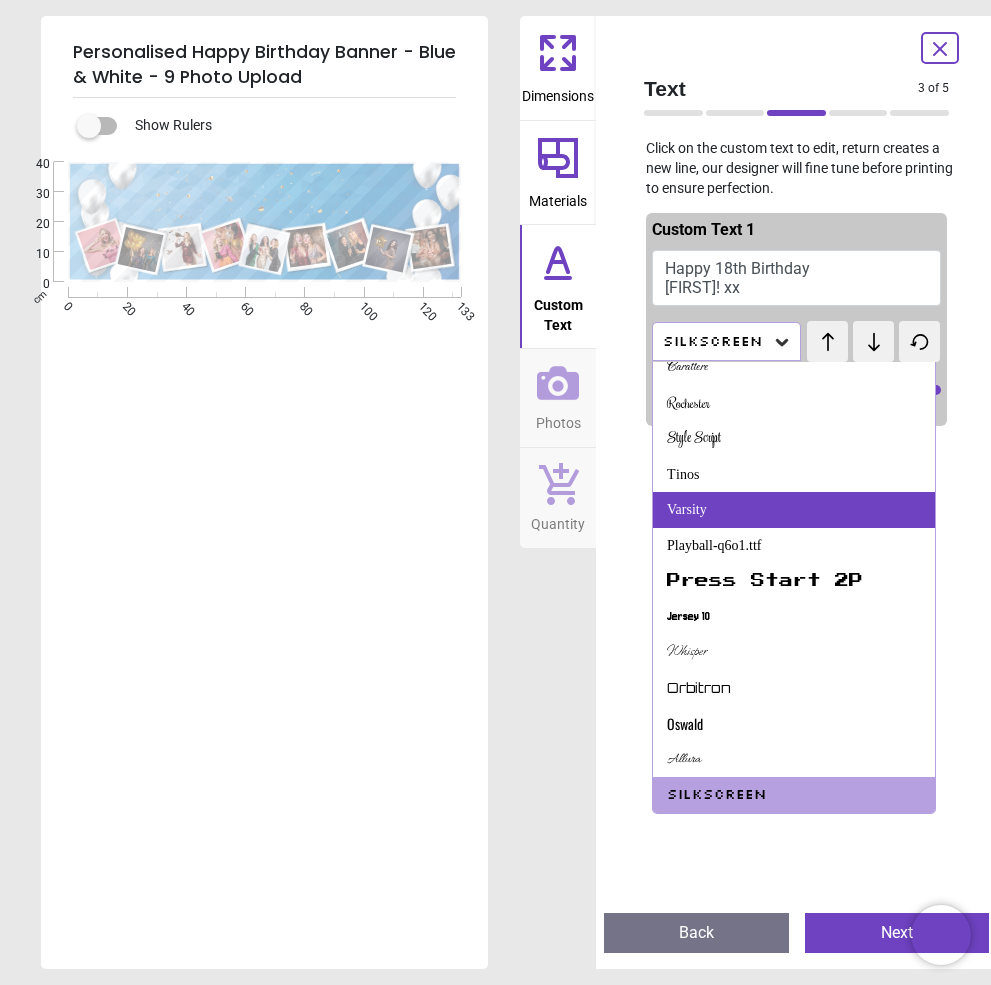 click on "Varsity" at bounding box center [687, 510] 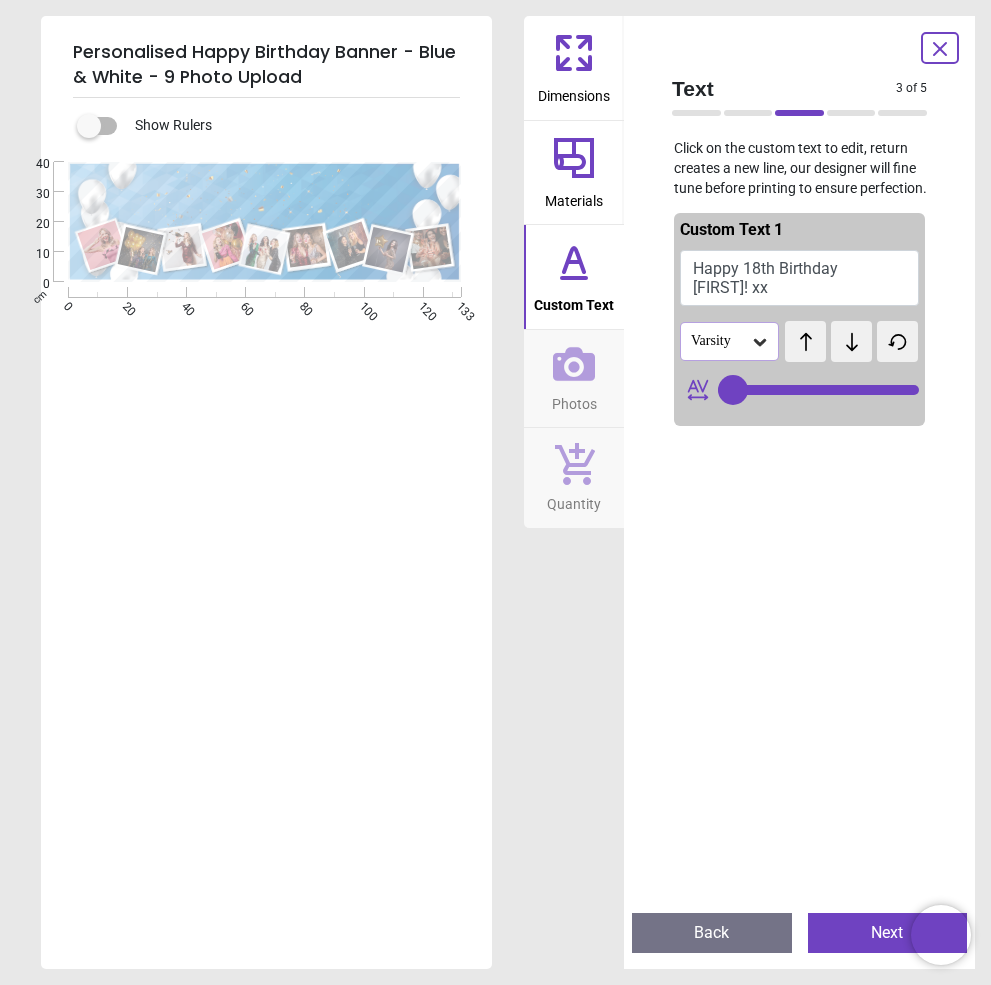 drag, startPoint x: 835, startPoint y: 388, endPoint x: 897, endPoint y: 391, distance: 62.072536 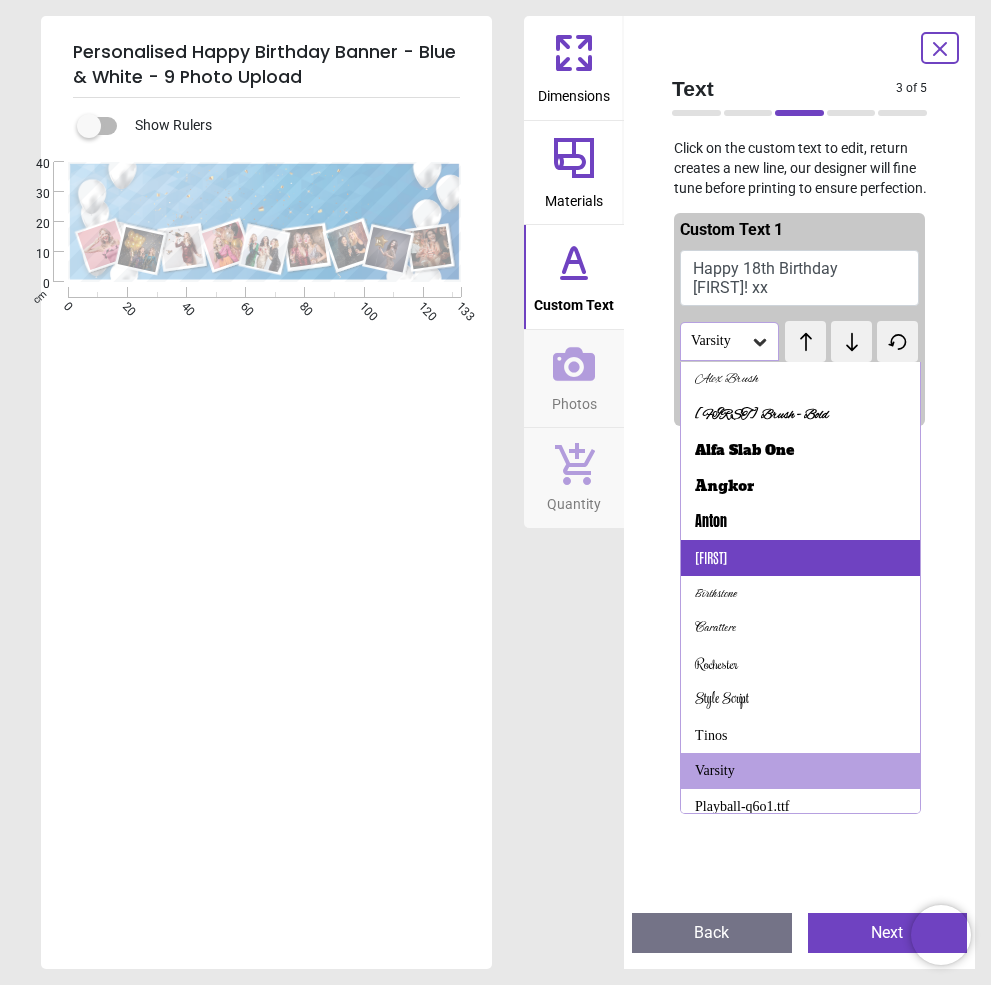 click on "[FIRST]" at bounding box center [800, 558] 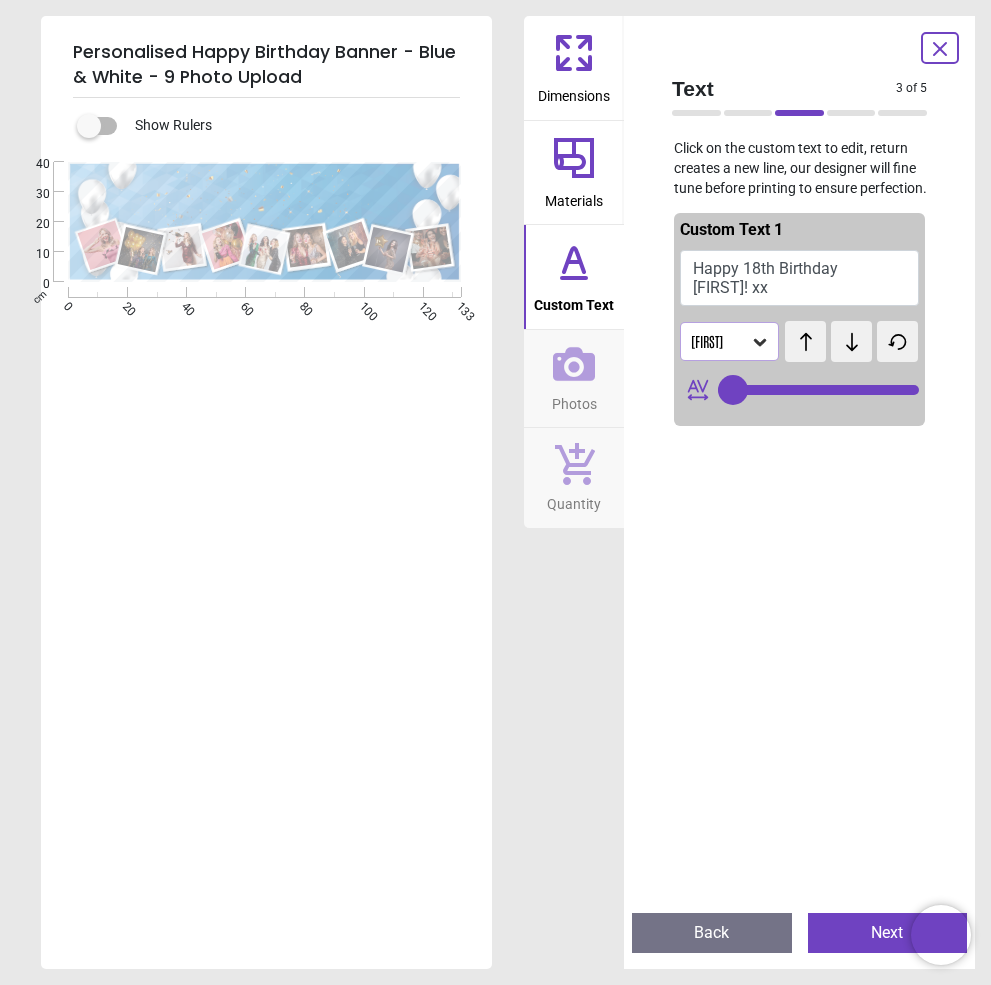 click 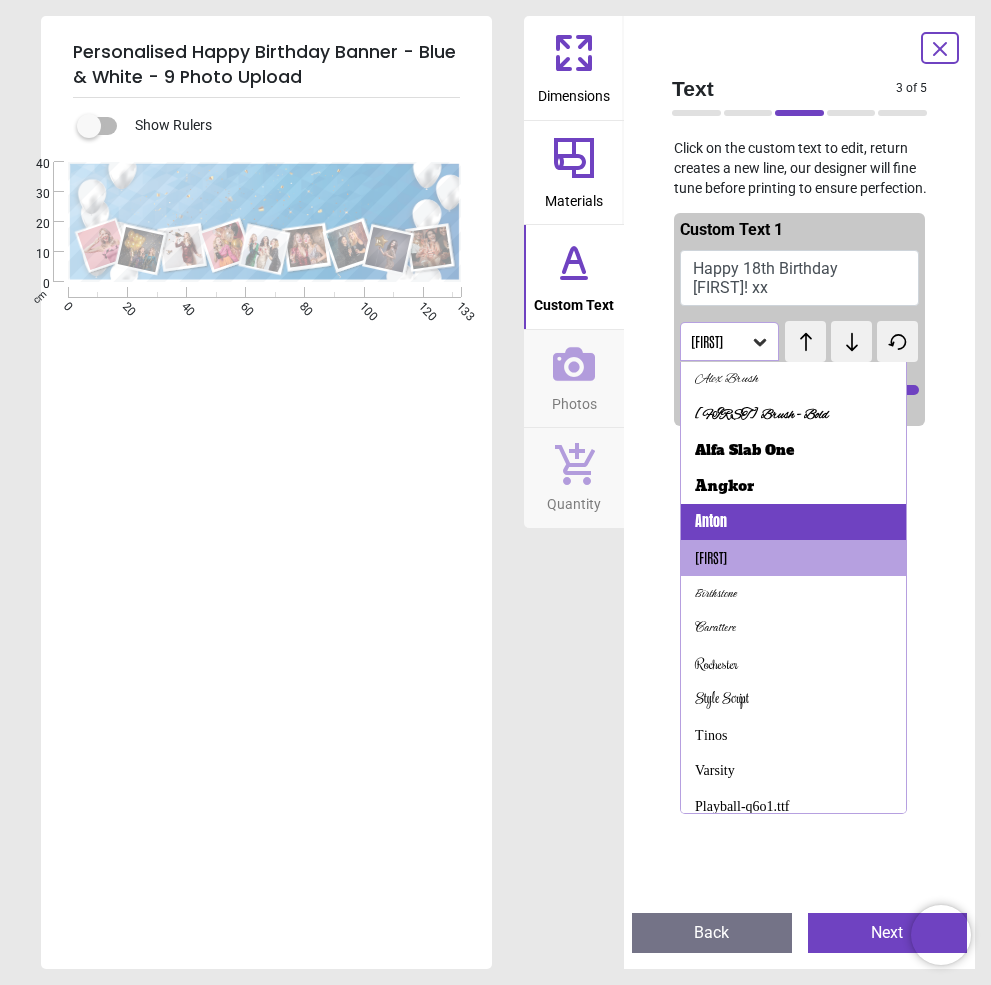 click on "Anton" at bounding box center [711, 522] 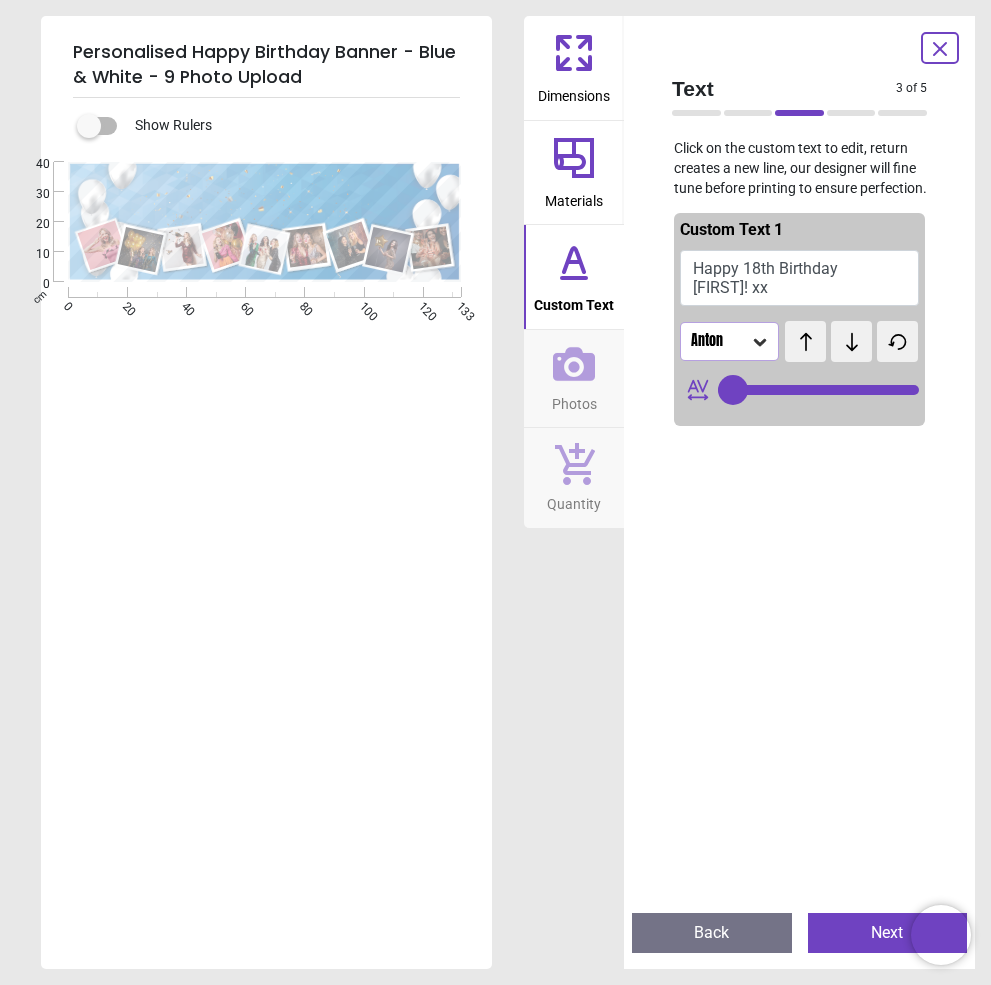 click 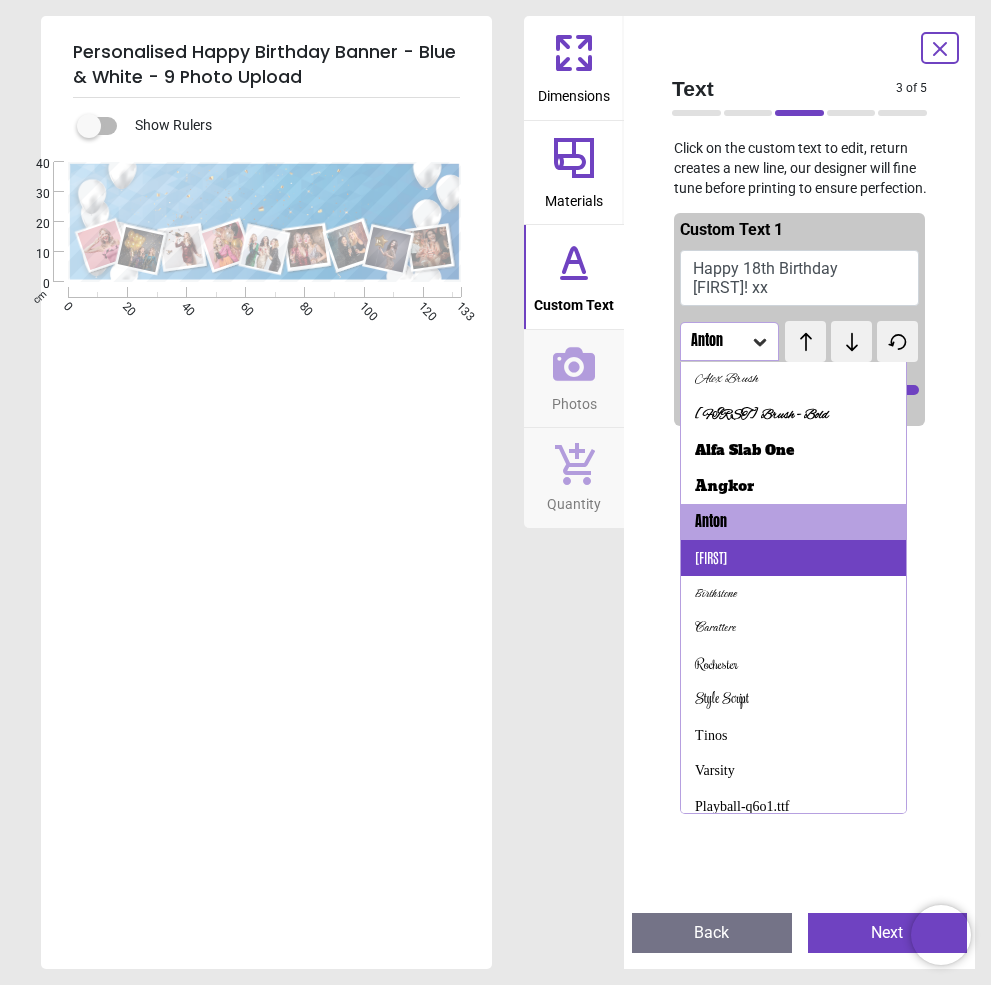click on "[FIRST]" at bounding box center [711, 558] 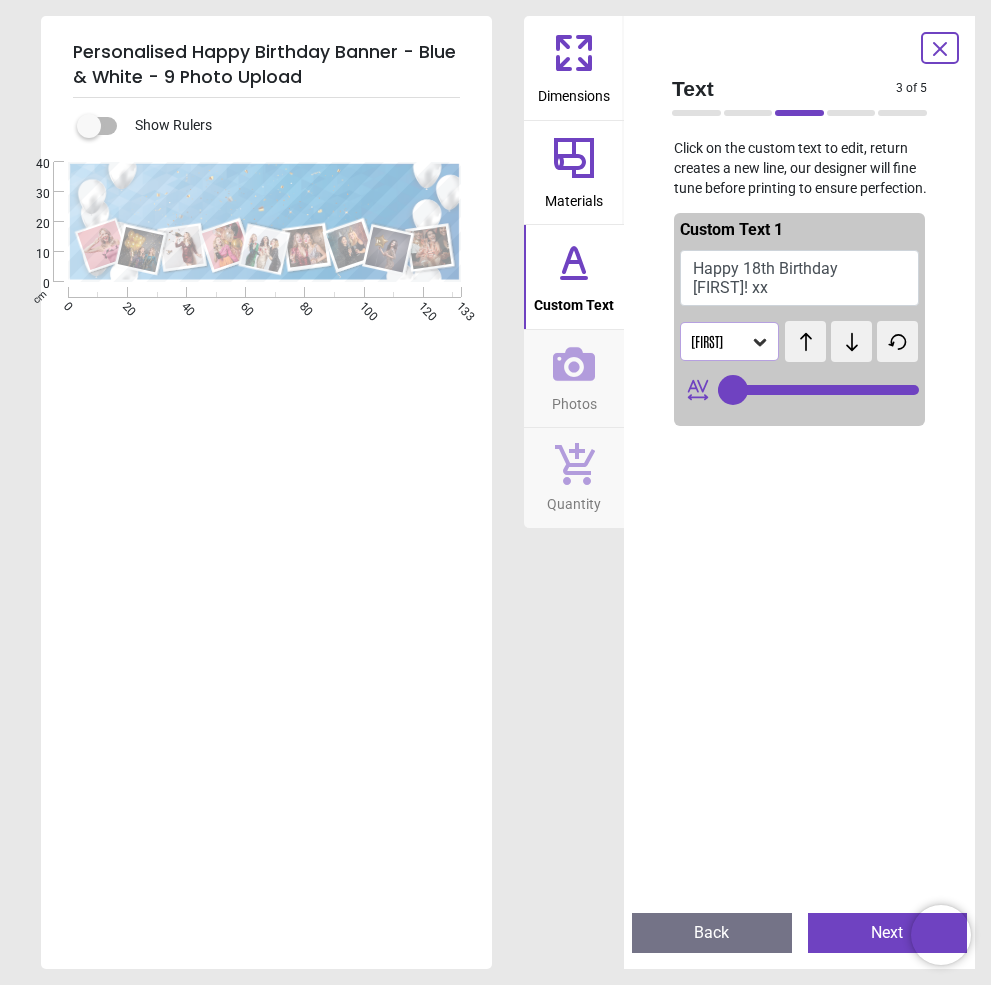 click on "**********" at bounding box center [264, 654] 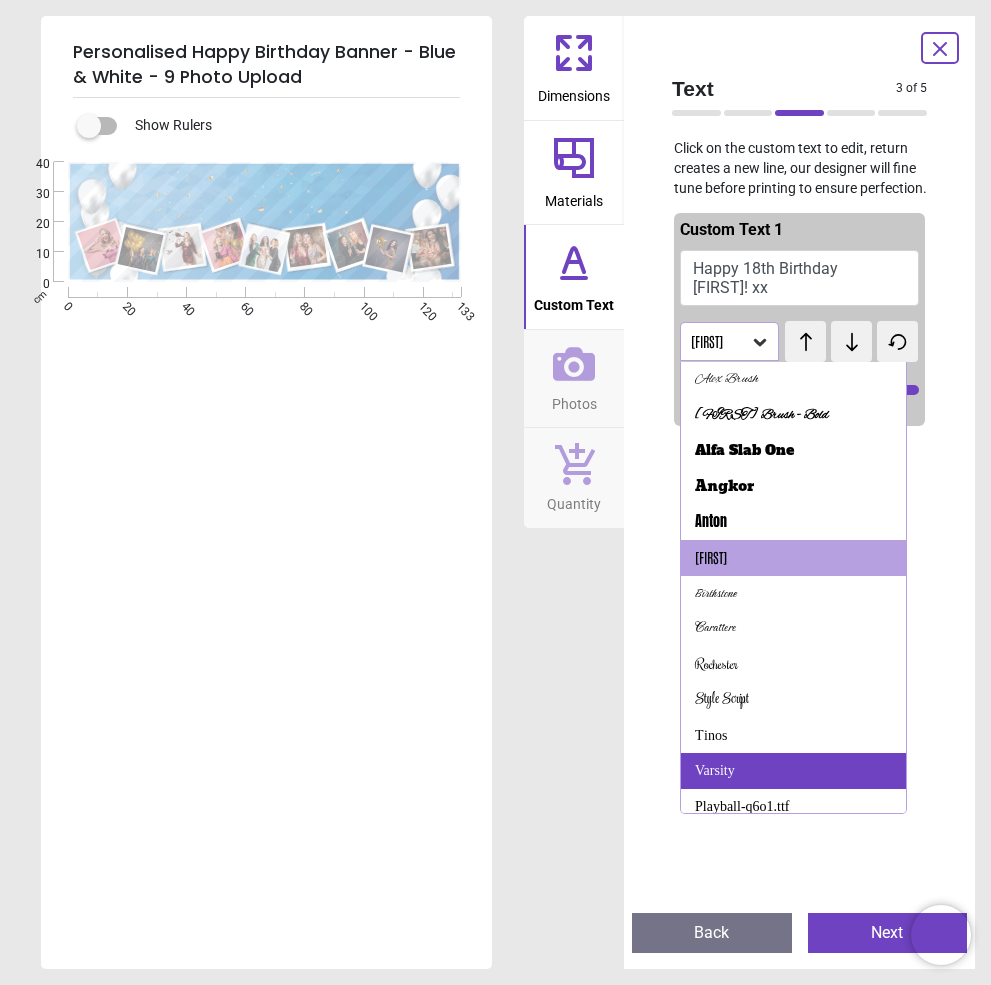 click on "Varsity" at bounding box center (793, 771) 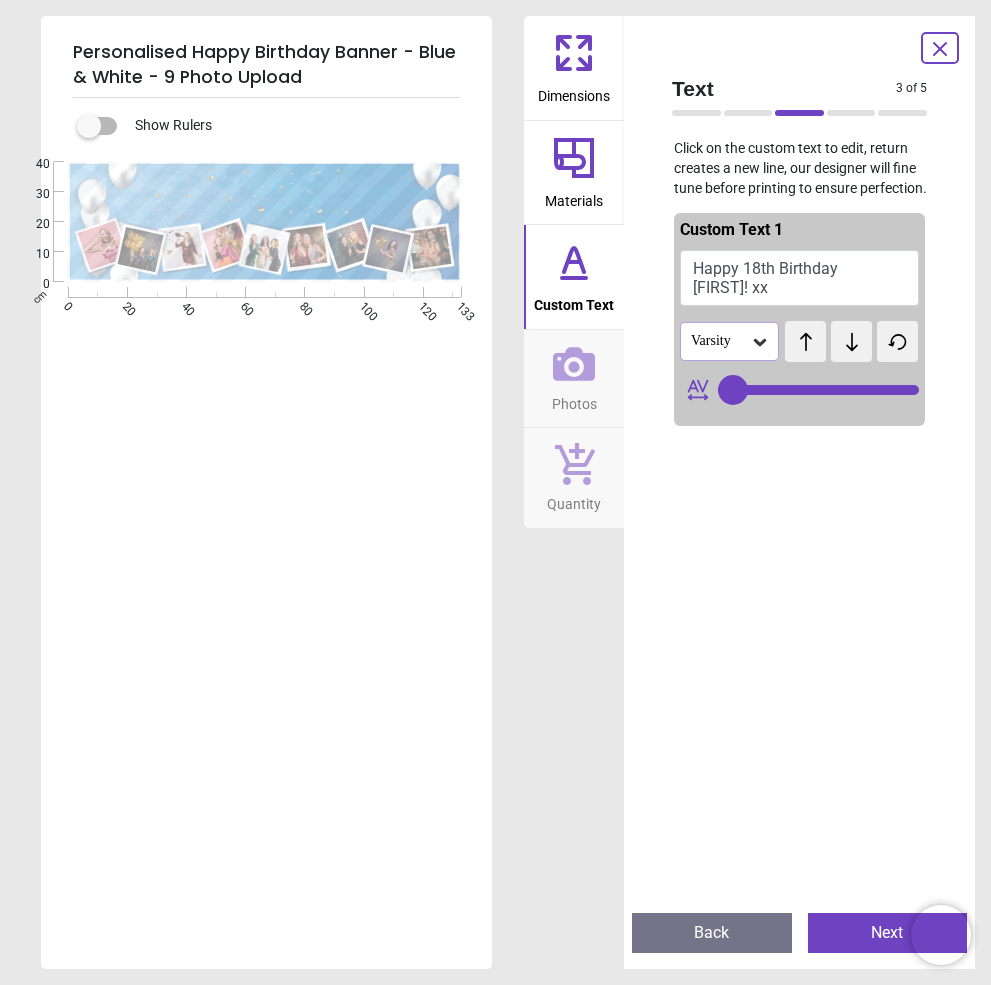 click 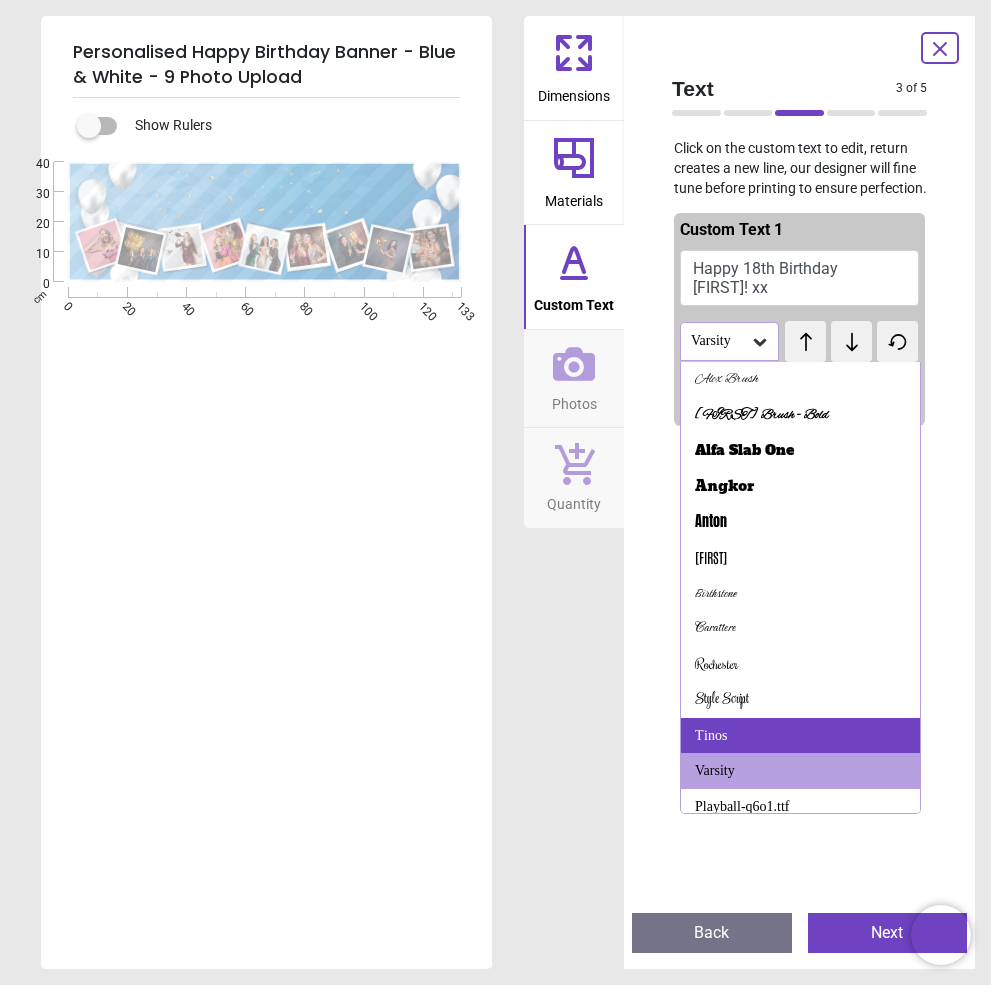 click on "Tinos" at bounding box center (800, 736) 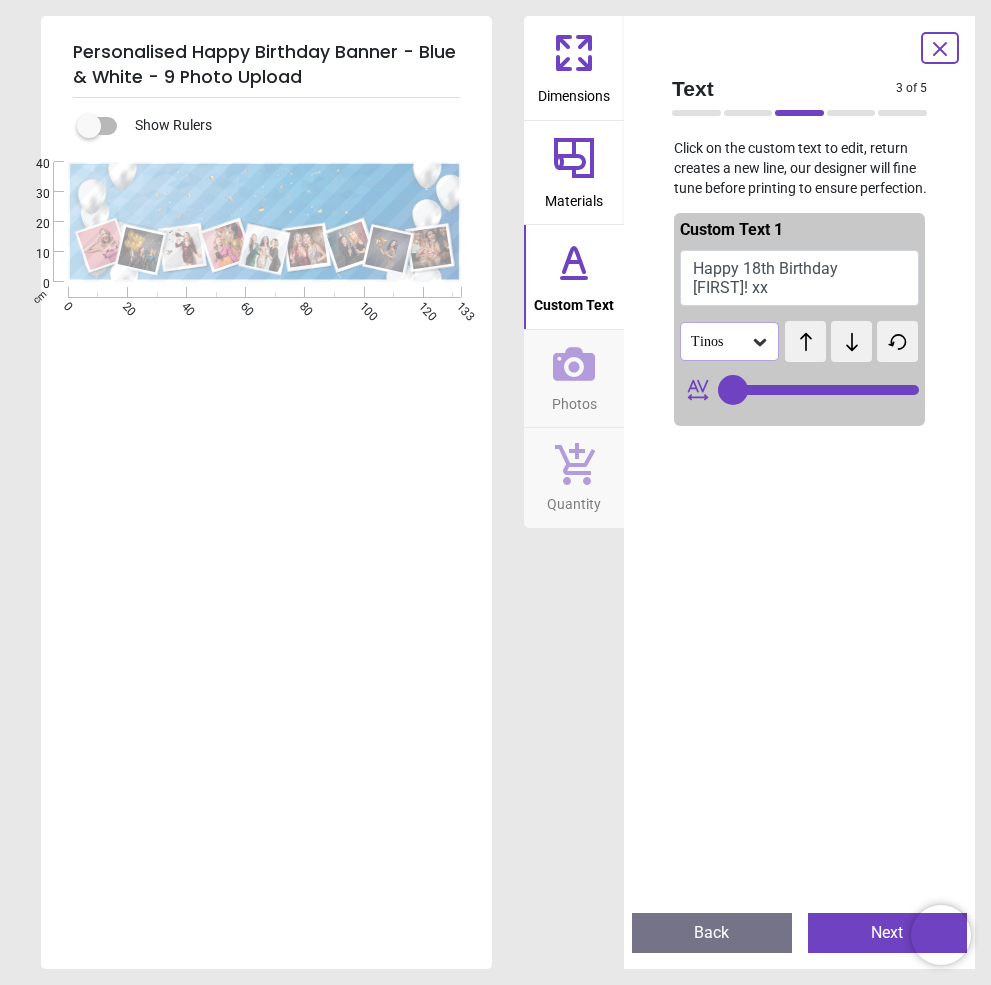 drag, startPoint x: 876, startPoint y: 389, endPoint x: 924, endPoint y: 399, distance: 49.0306 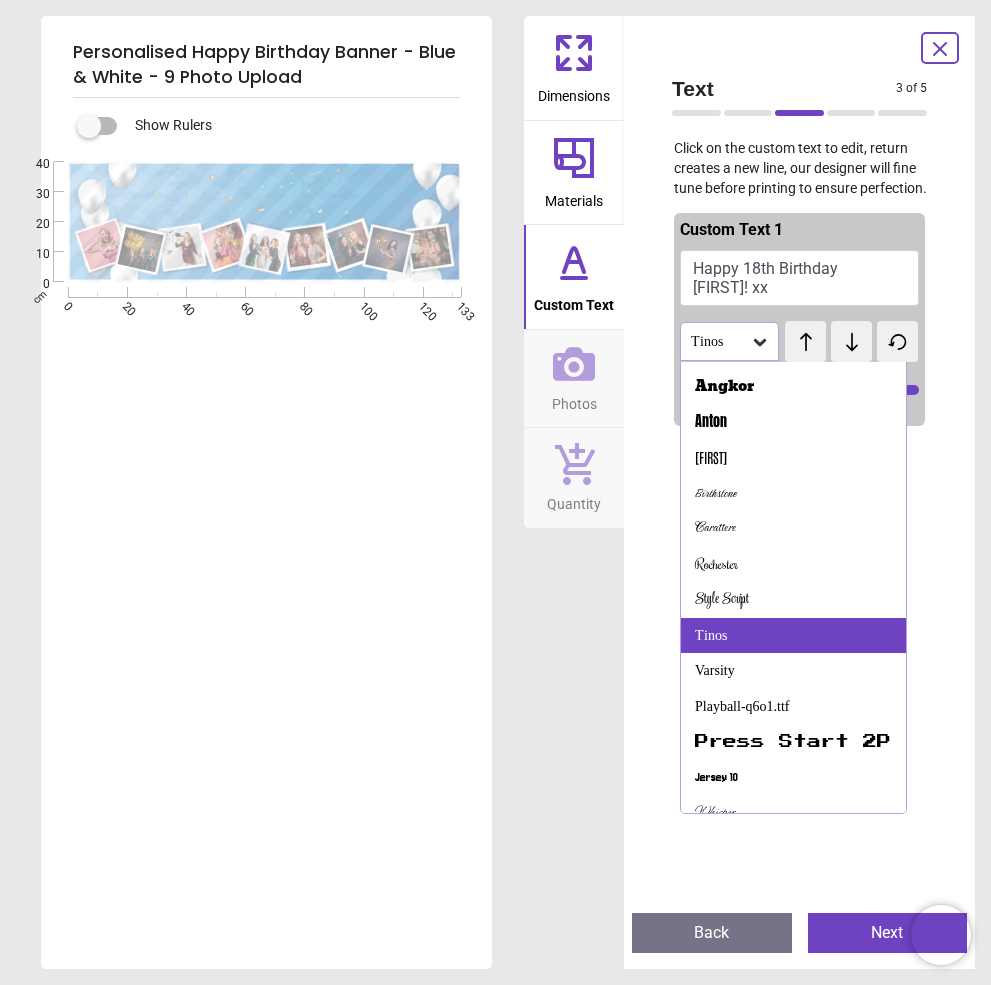 scroll, scrollTop: 200, scrollLeft: 0, axis: vertical 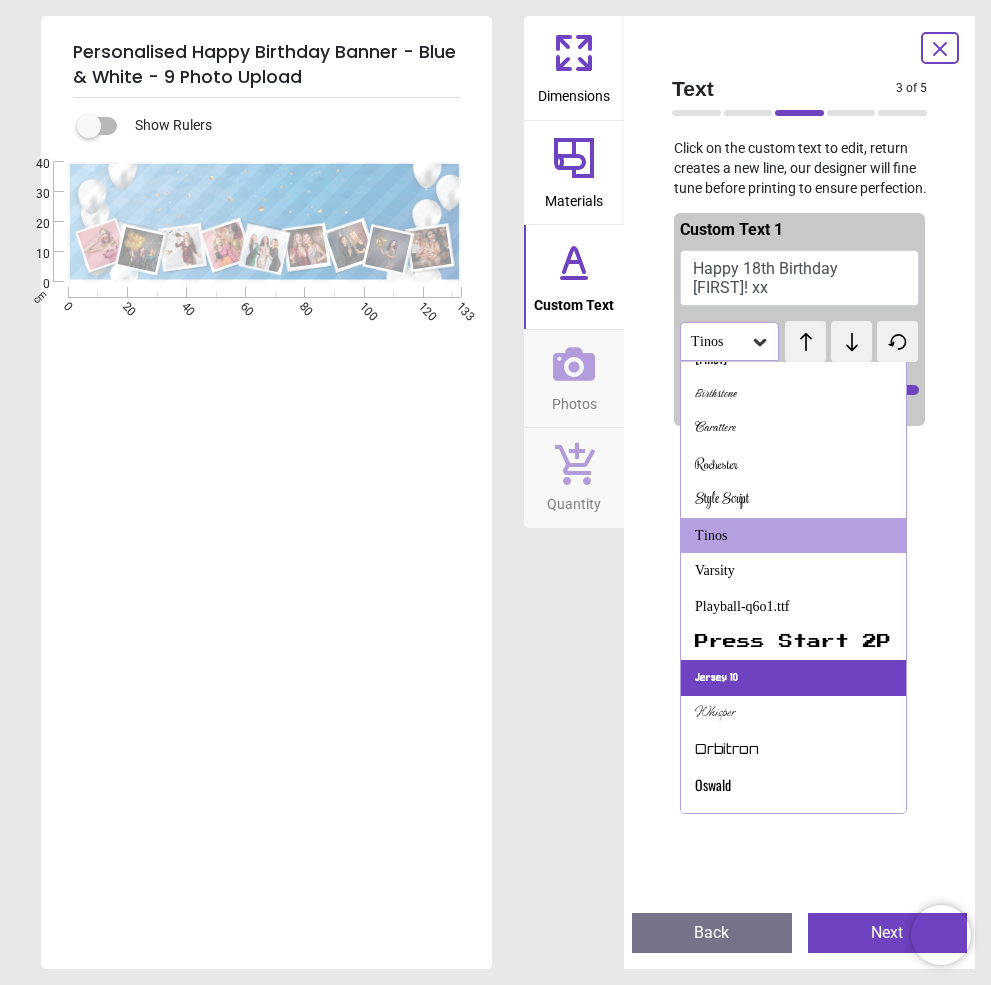 click on "Jersey 10" at bounding box center [716, 678] 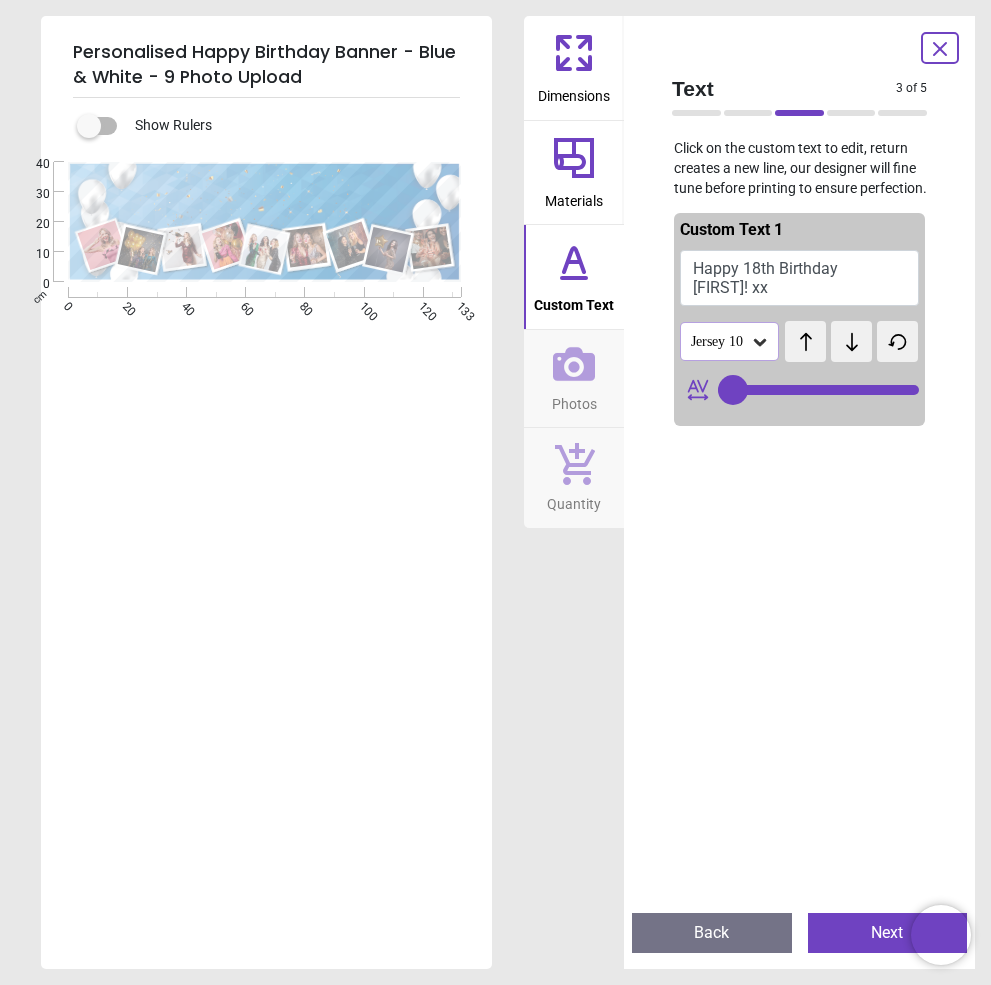 click 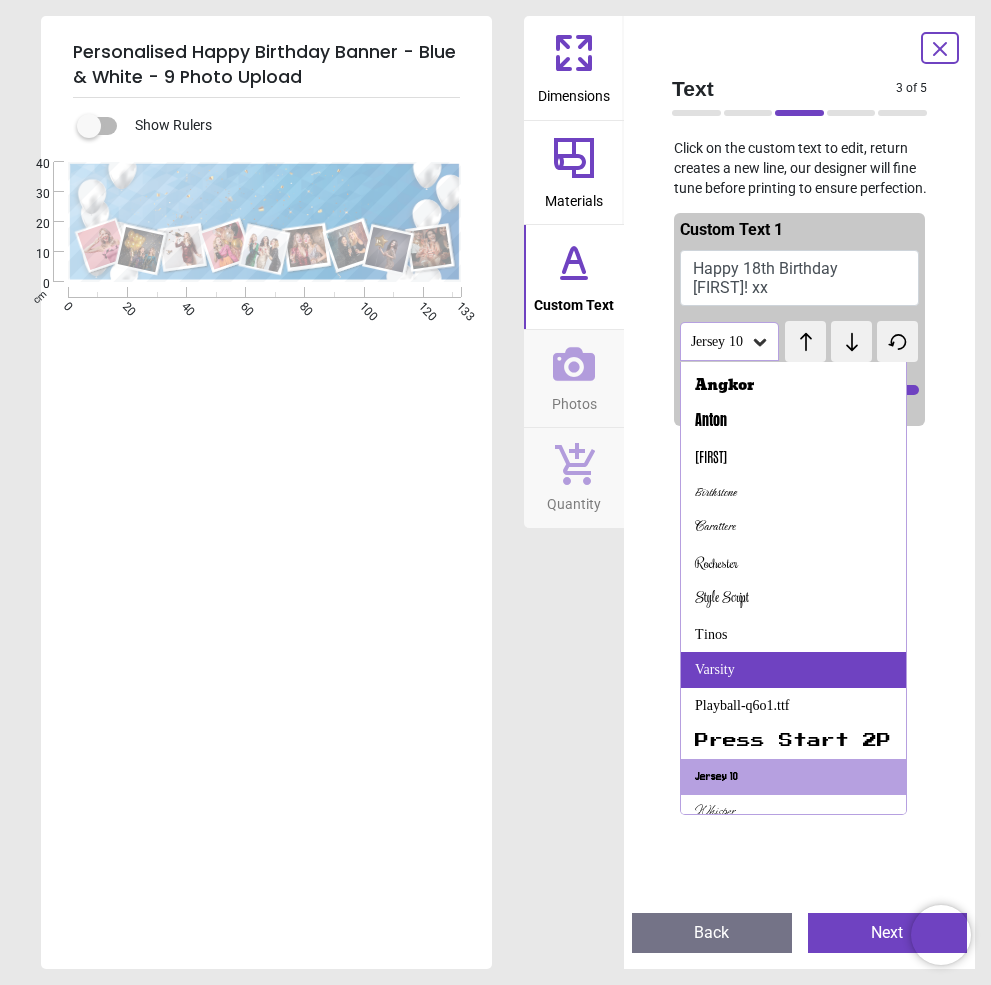 scroll, scrollTop: 201, scrollLeft: 0, axis: vertical 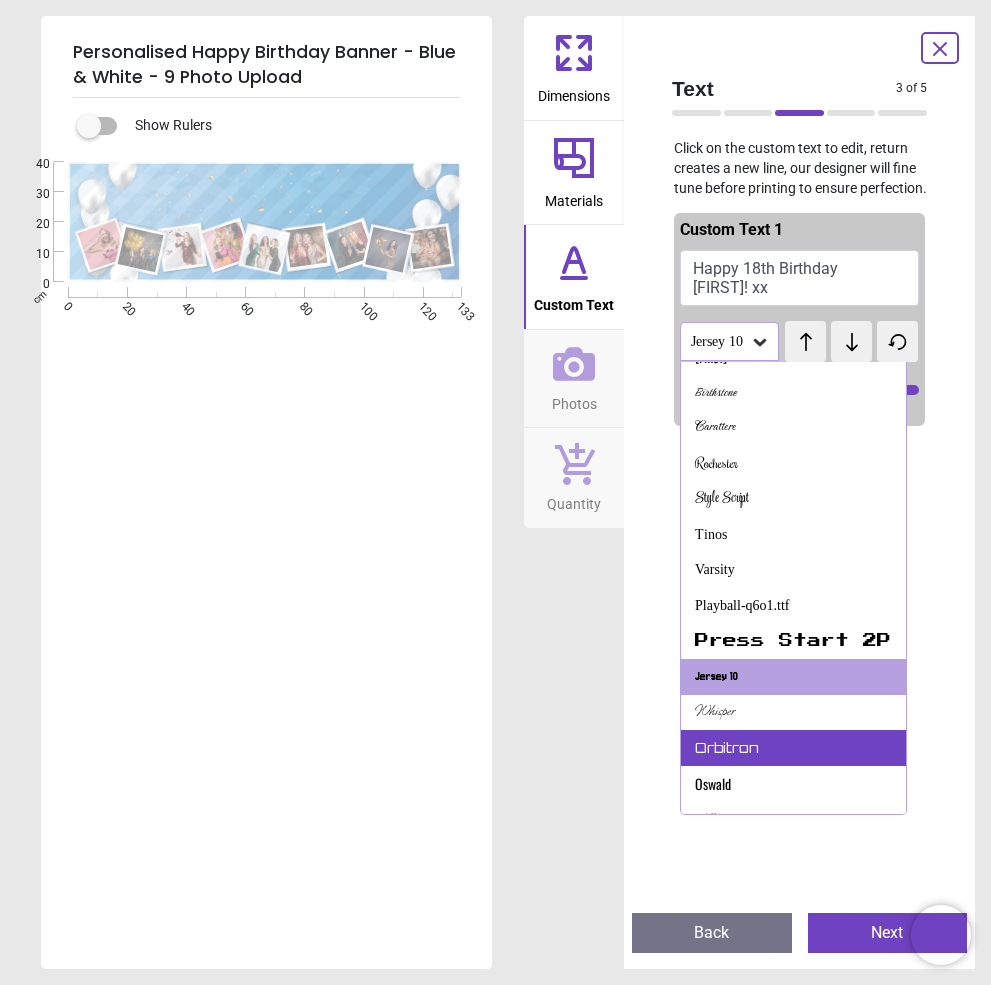 click on "Orbitron" at bounding box center (727, 748) 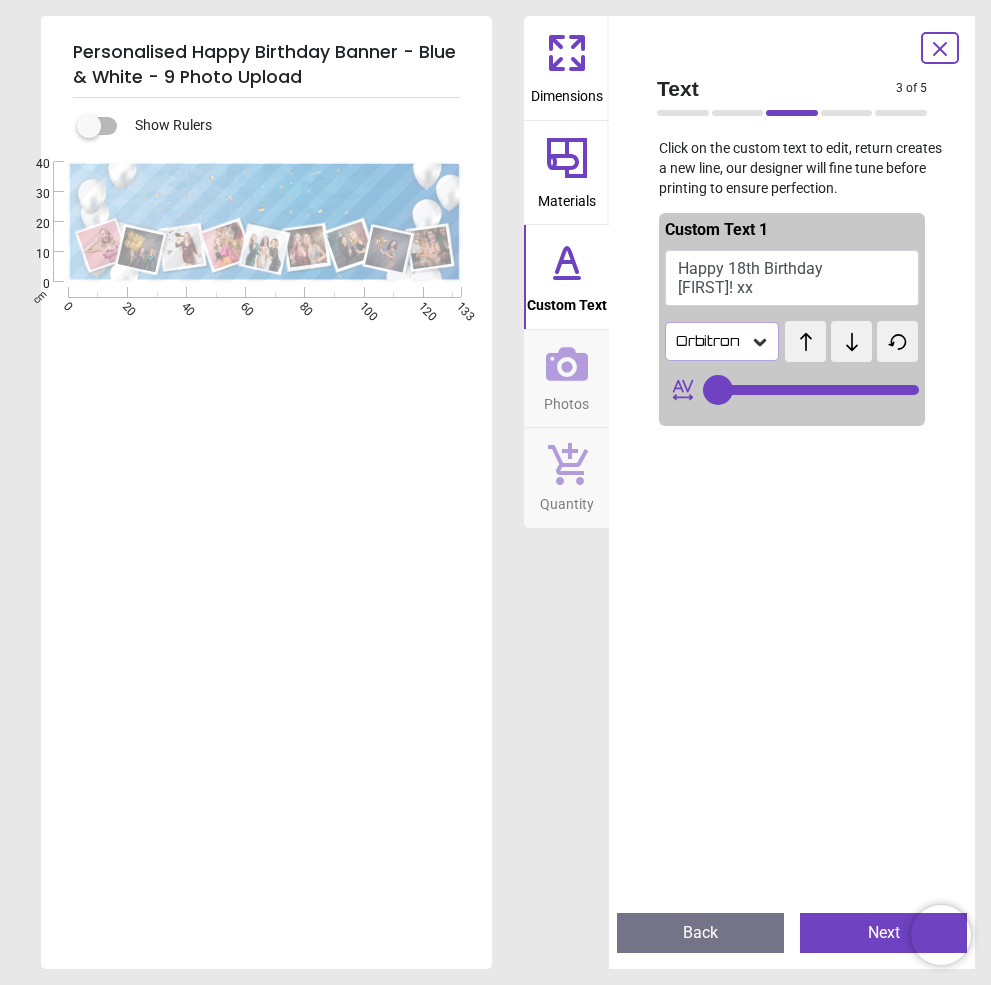 drag, startPoint x: 875, startPoint y: 392, endPoint x: 865, endPoint y: 397, distance: 11.18034 